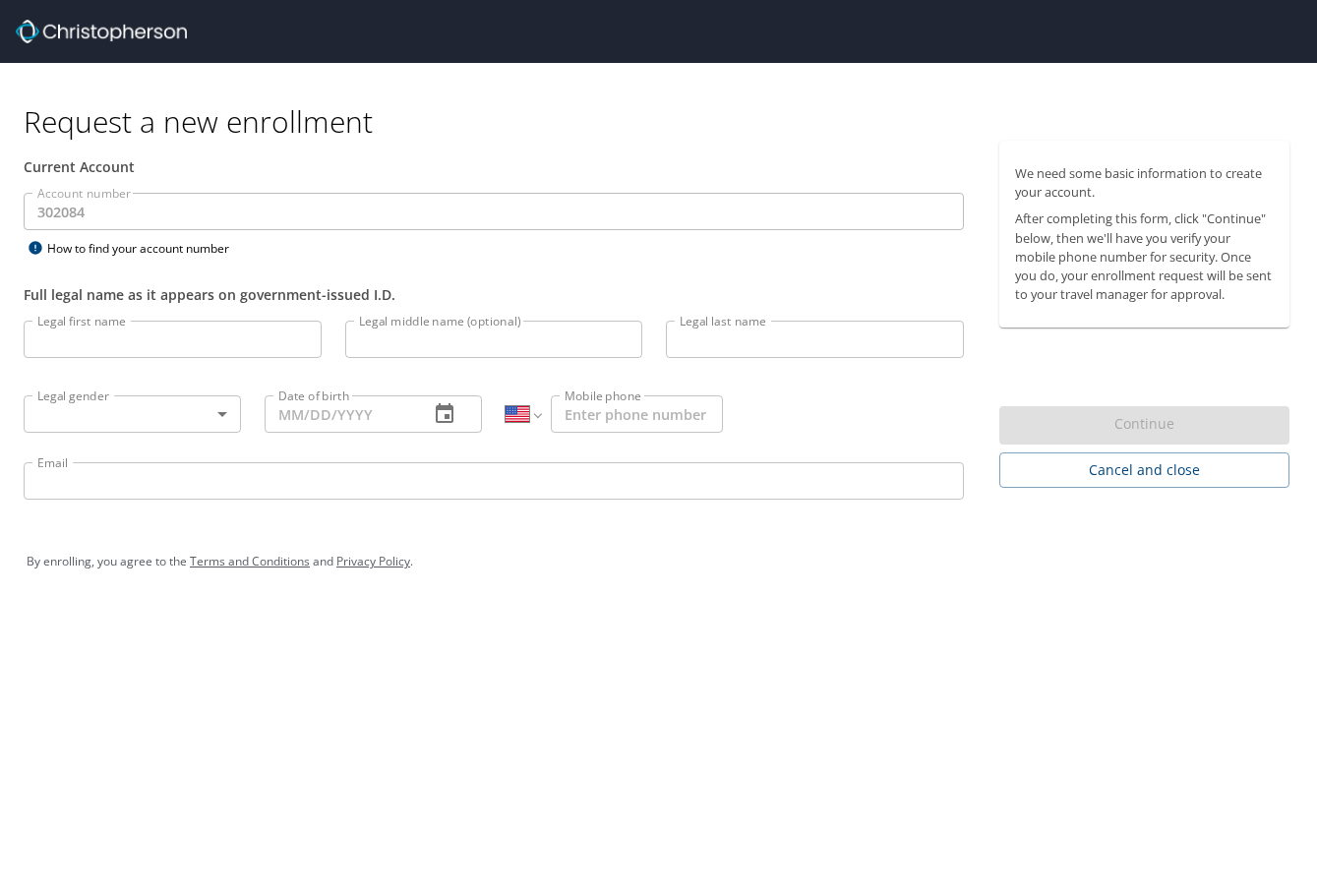 select on "US" 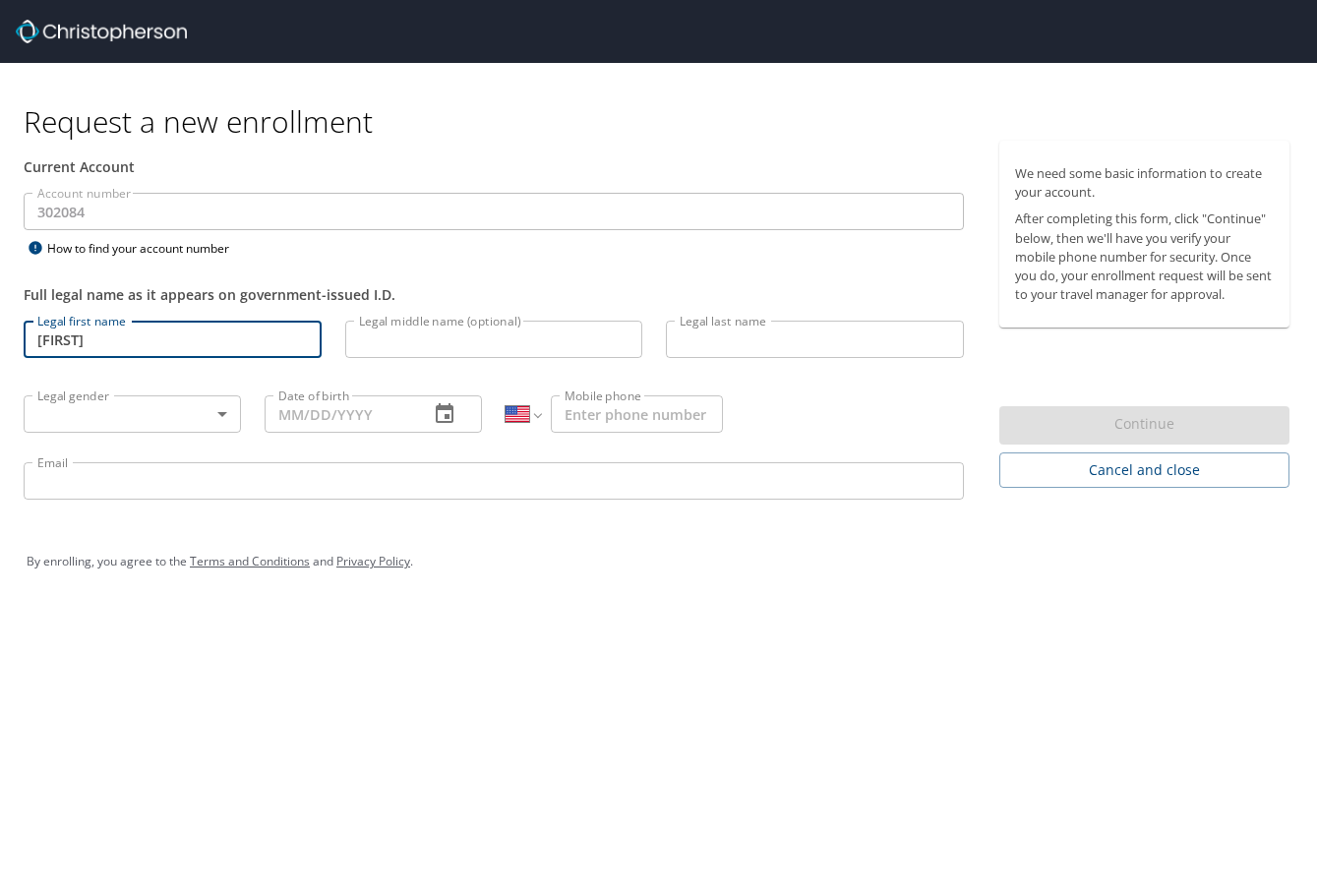 type on "[FIRST]" 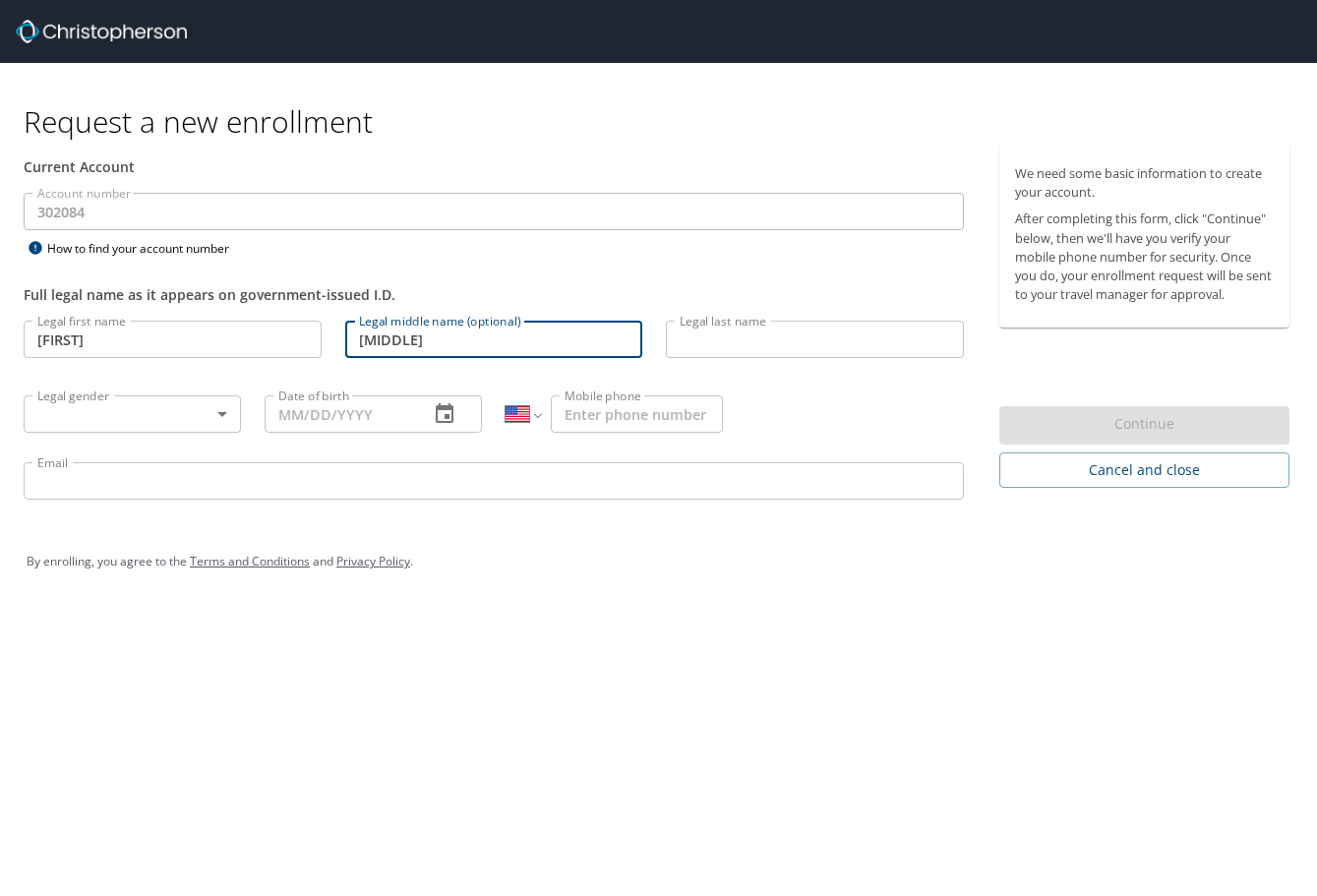 type on "[MIDDLE]" 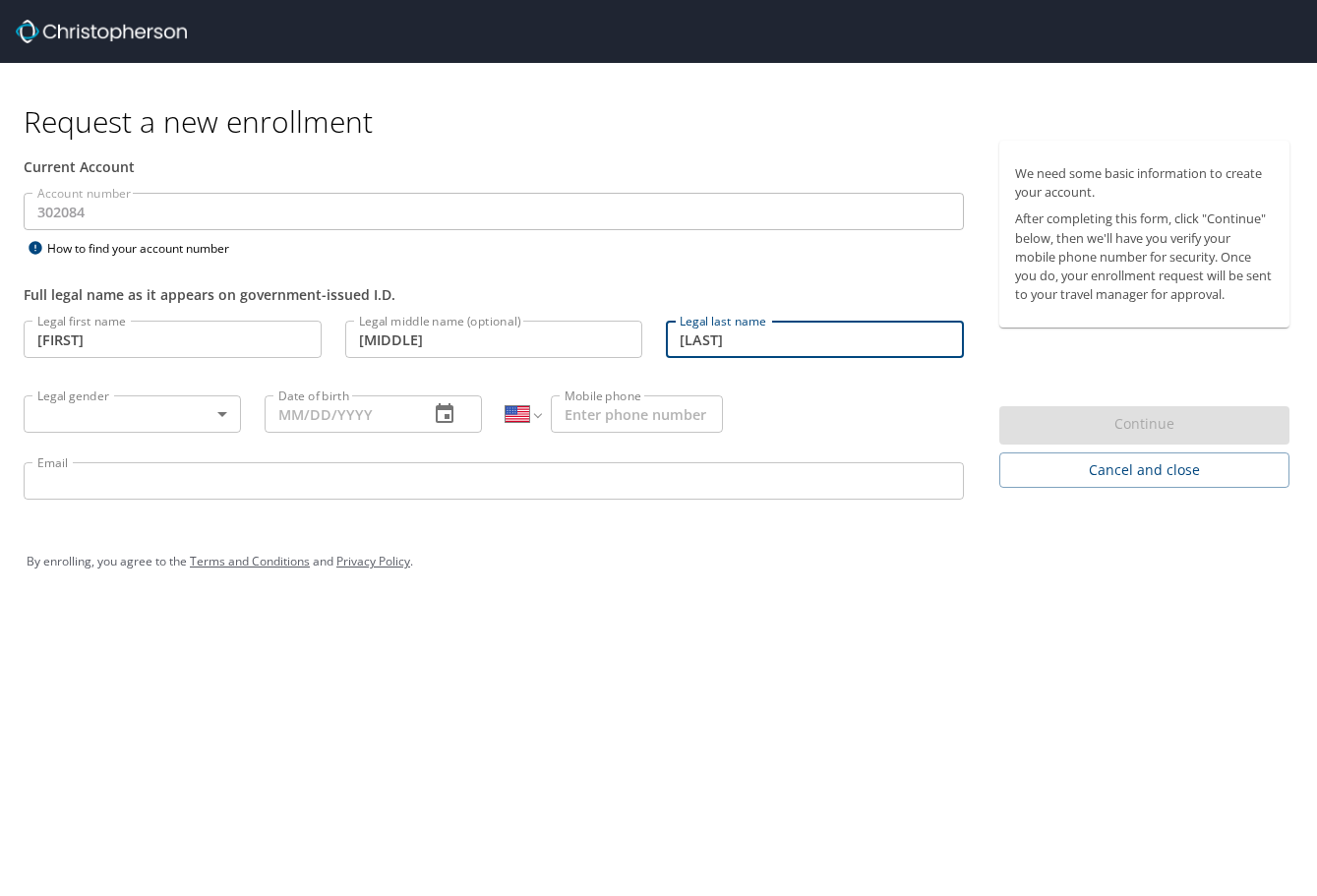 type on "[LAST]" 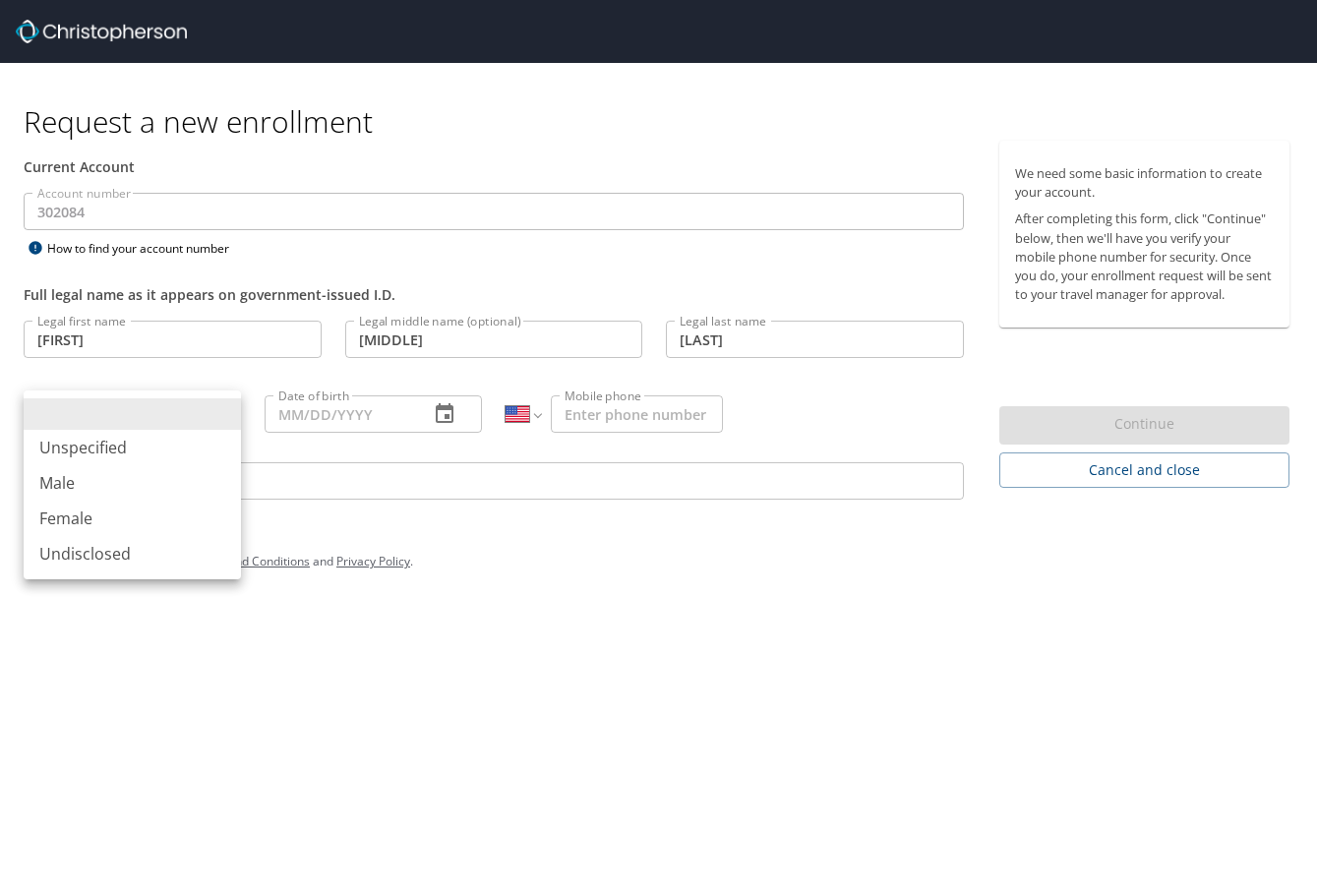 type 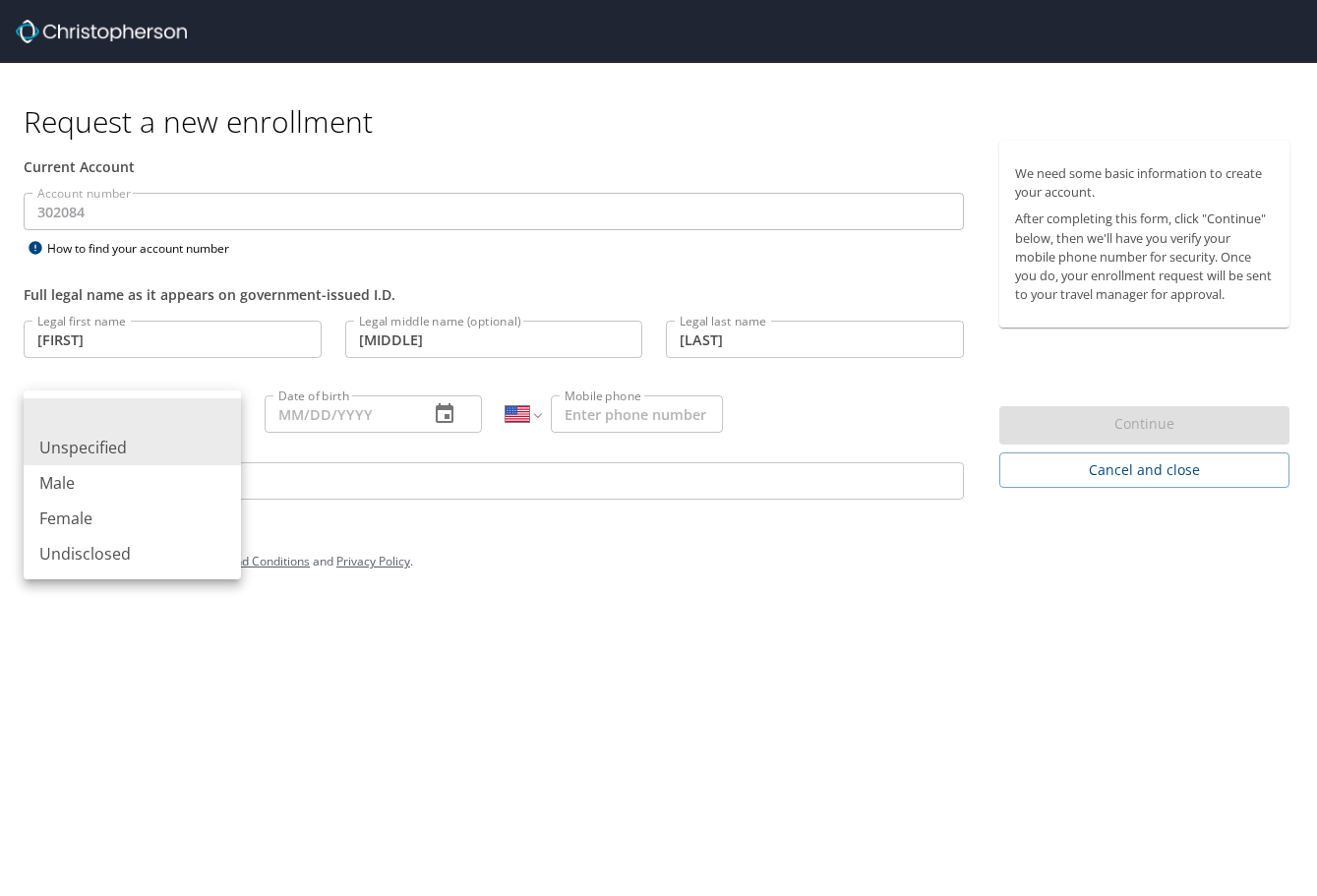type 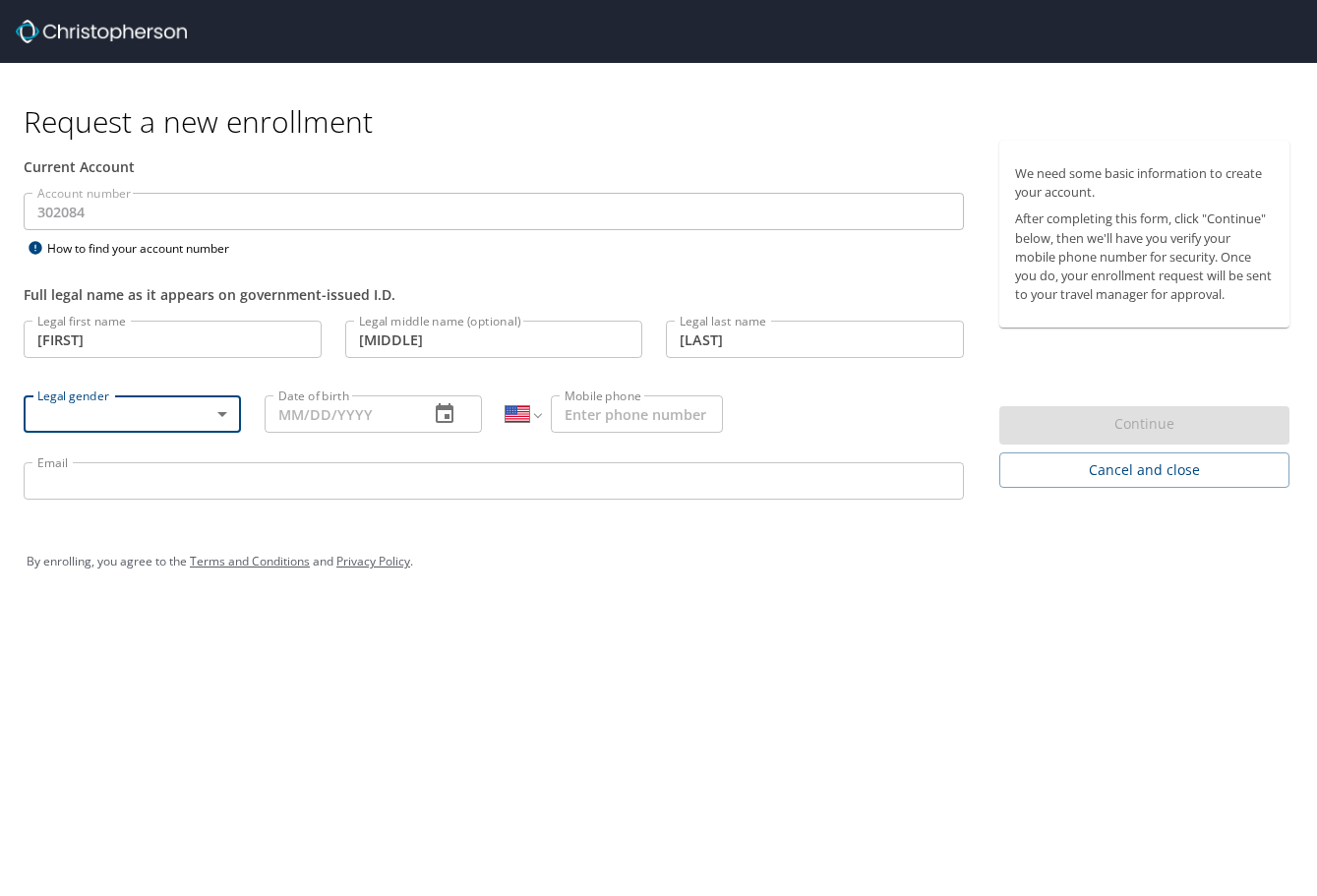 click on "Request a new enrollment Current Account Account number 302084 Account number  How to find your account number Full legal name as it appears on government-issued I.D. Legal first name Edward Legal first name Legal middle name (optional) Owen Legal middle name (optional) Legal last name Hogg Legal last name Legal gender ​ Legal gender Date of birth Date of birth International Afghanistan Åland Islands Albania Algeria American Samoa Andorra Angola Anguilla Antigua and Barbuda Argentina Armenia Aruba Ascension Island Australia Austria Azerbaijan Bahamas Bahrain Bangladesh Barbados Belarus Belgium Belize Benin Bermuda Bhutan Bolivia Bonaire, Sint Eustatius and Saba Bosnia and Herzegovina Botswana Brazil British Indian Ocean Territory Brunei Darussalam Bulgaria Burkina Faso Burma Burundi Cambodia Cameroon Canada Cape Verde Cayman Islands Central African Republic Chad Chile China Christmas Island Cocos (Keeling) Islands Colombia Comoros Congo Congo, Democratic Republic of the Cook Islands Costa Rica Croatia Cuba" at bounding box center (658, 448) 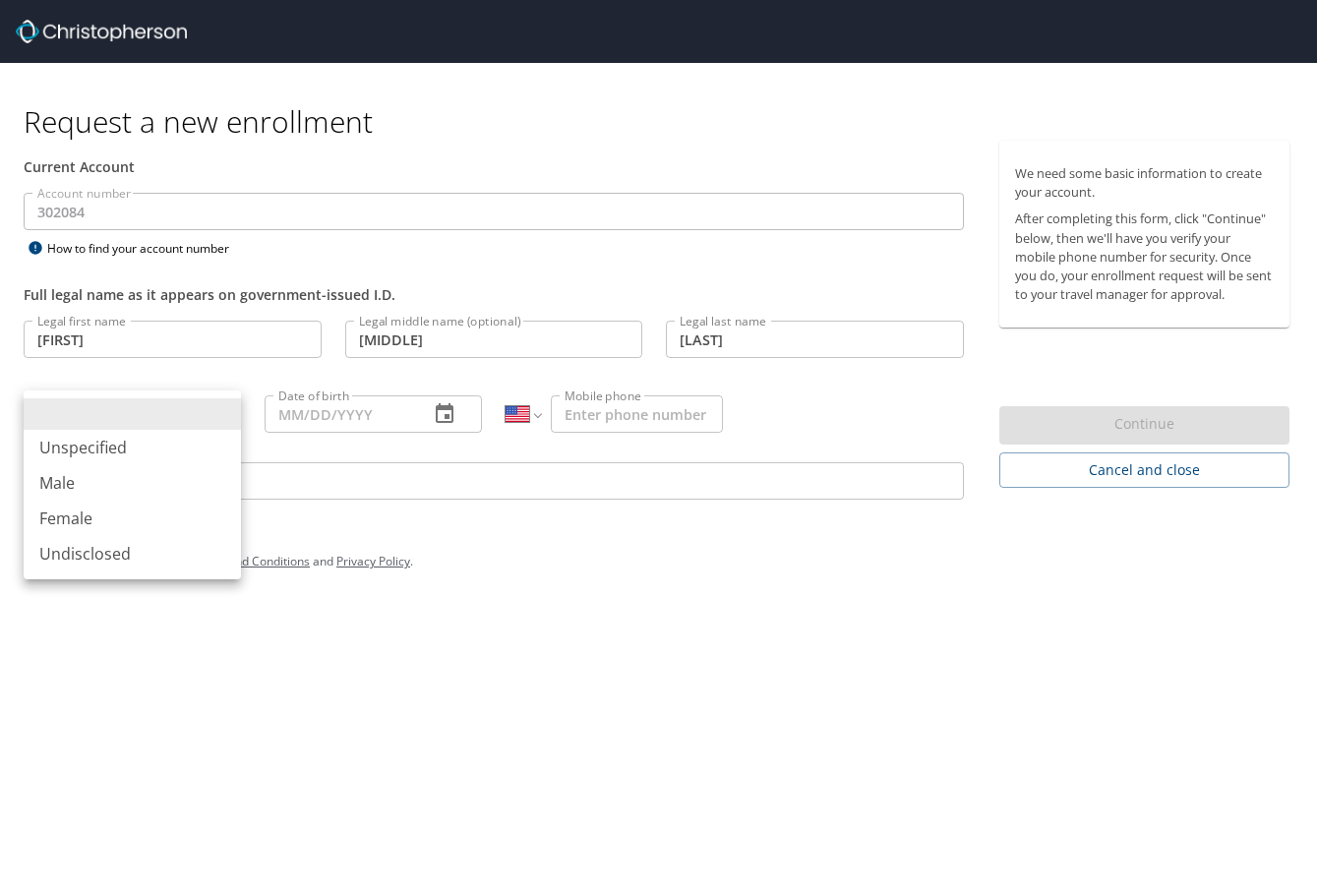 click on "Male" at bounding box center (132, 483) 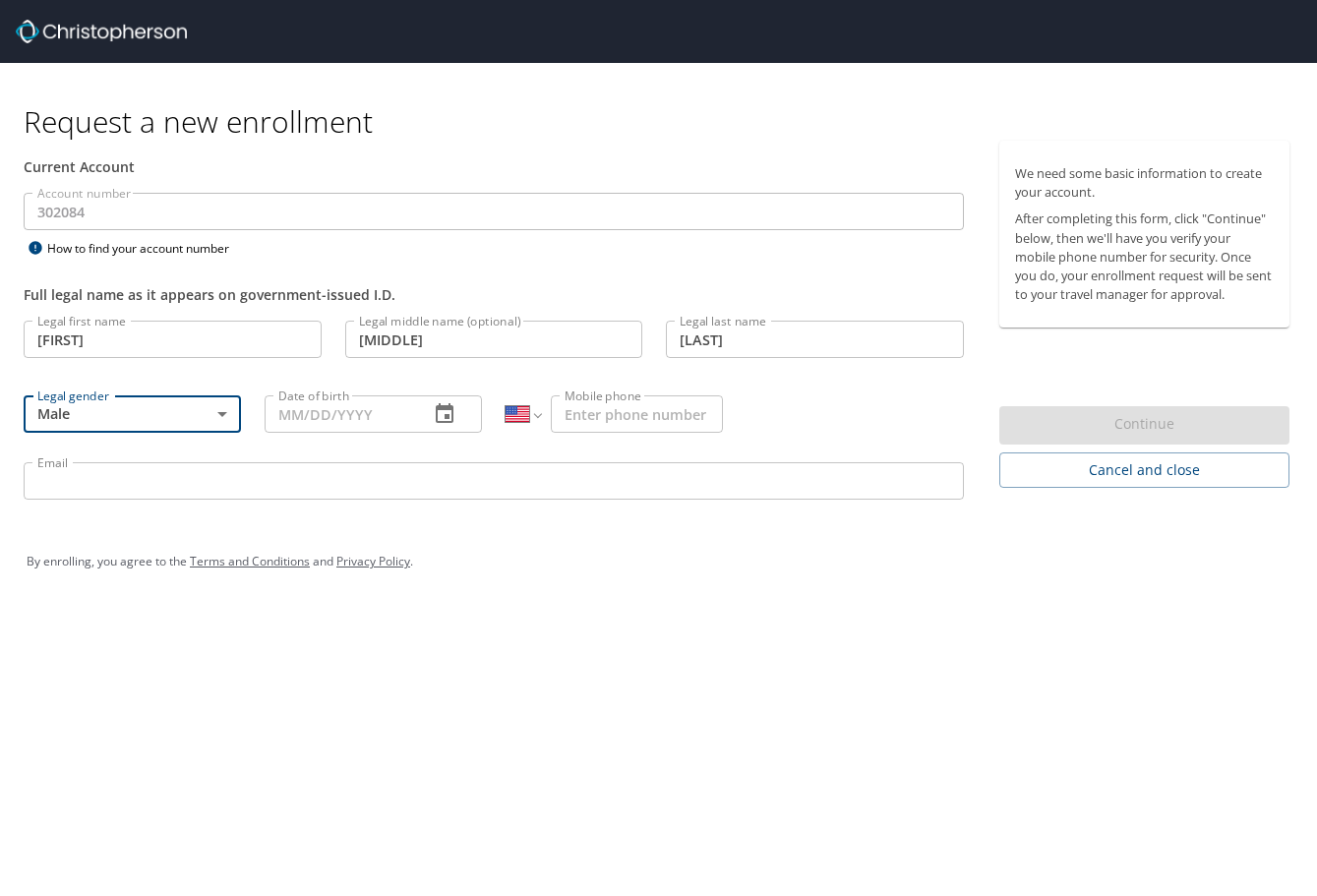 click on "Date of birth" at bounding box center [338, 414] 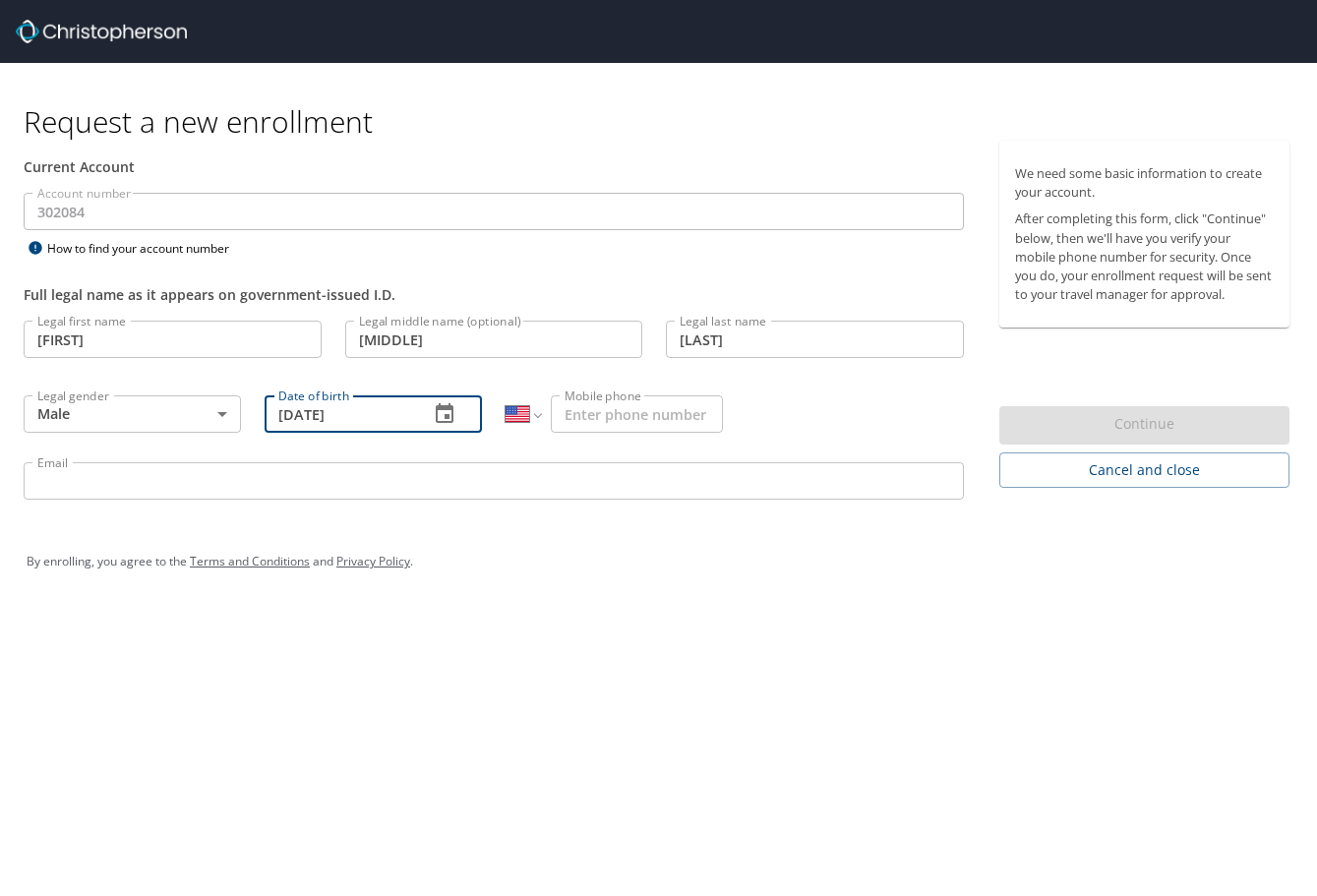 type on "05/22/1974" 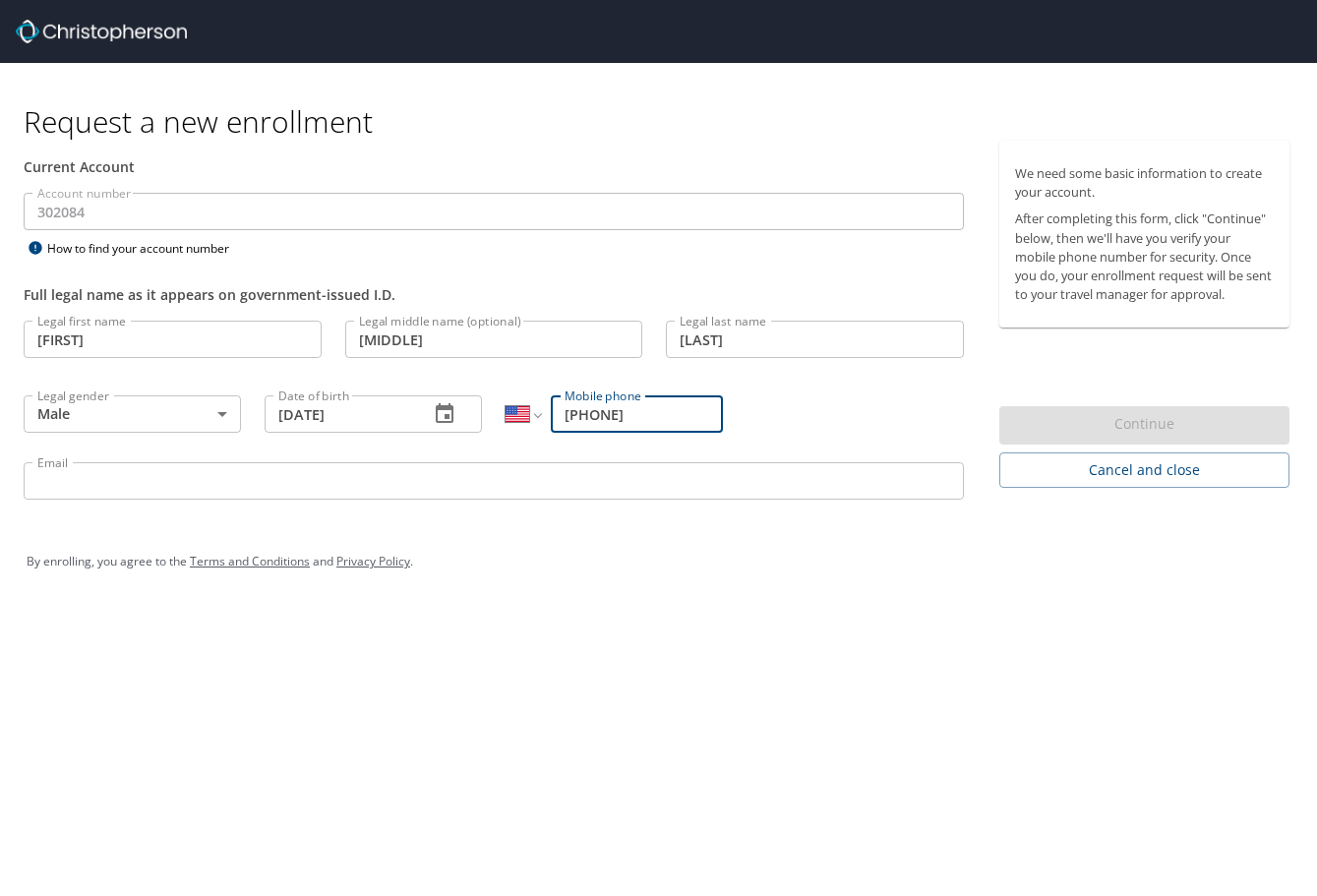 type on "(443) 956-1047" 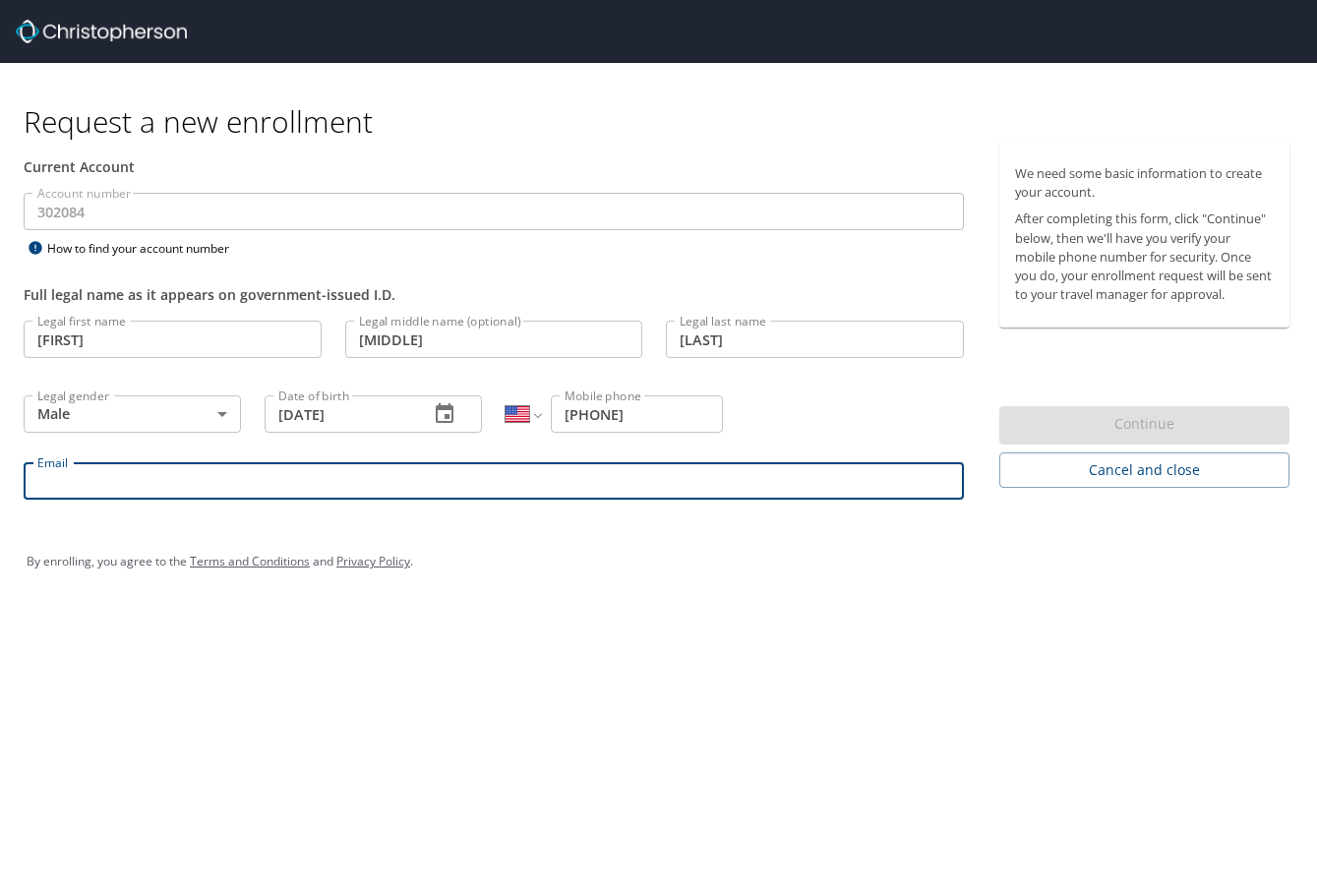 type on "edward.hogg@[EMAIL]" 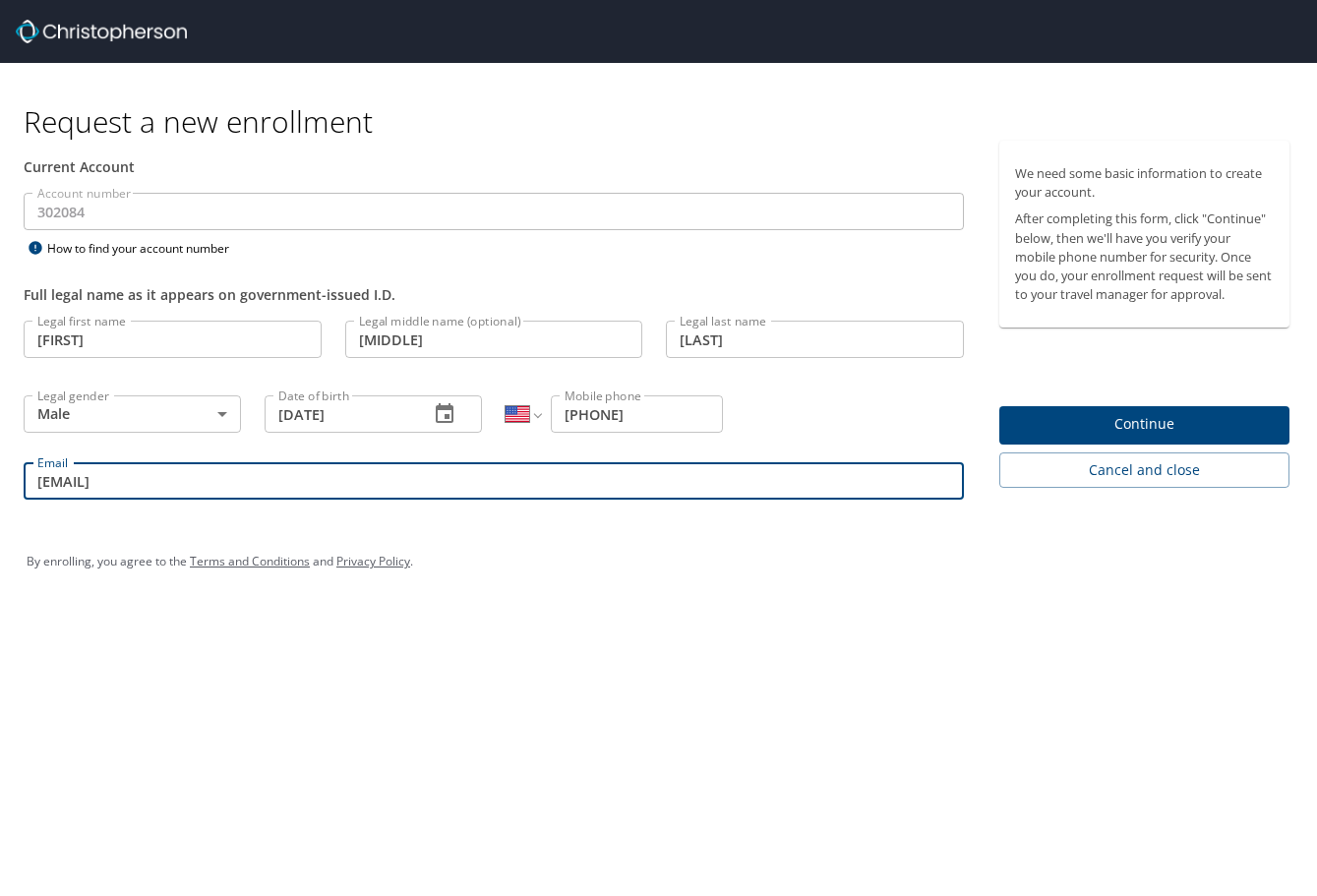 click on "Continue" at bounding box center [1144, 424] 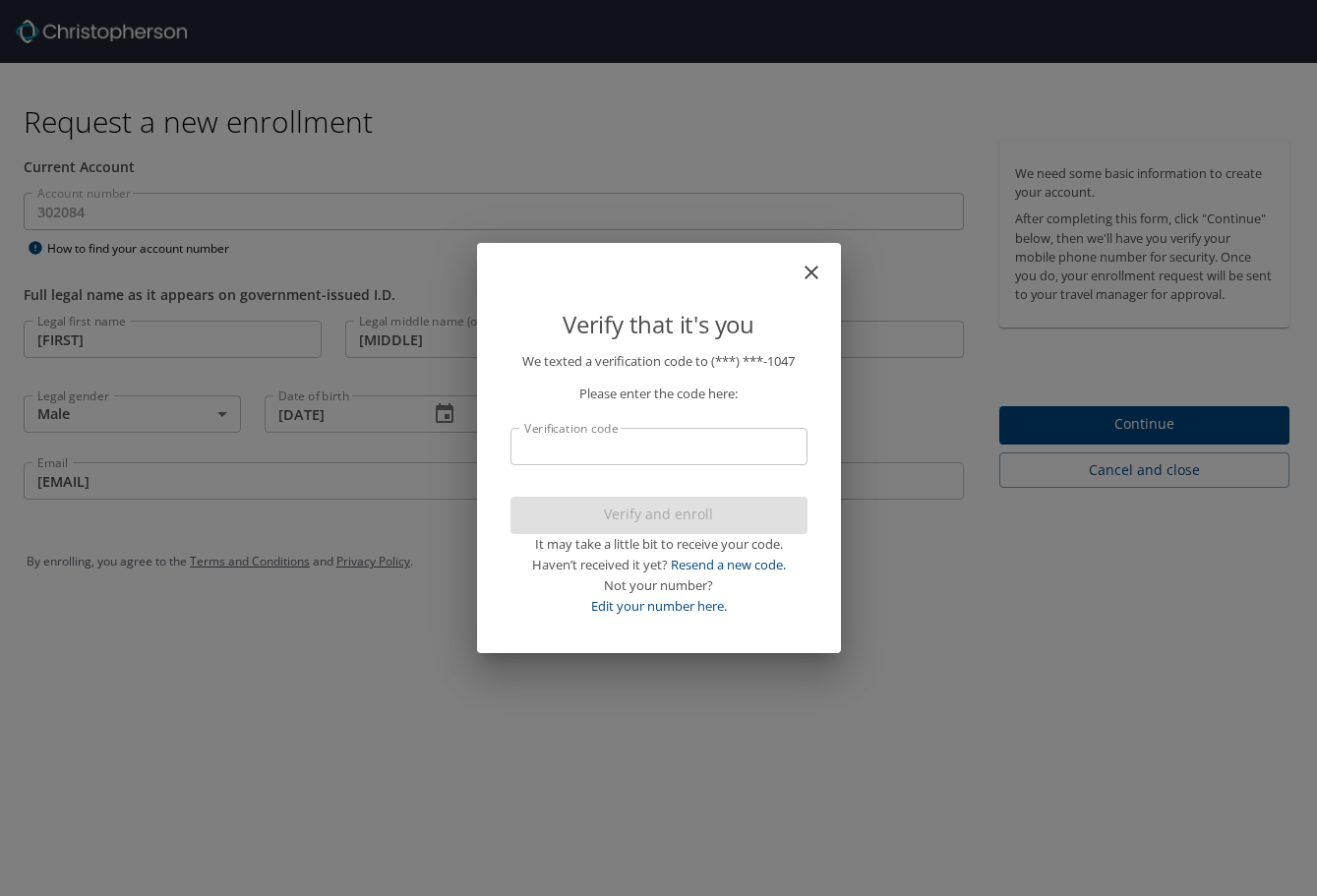 click on "Verification code" at bounding box center (659, 447) 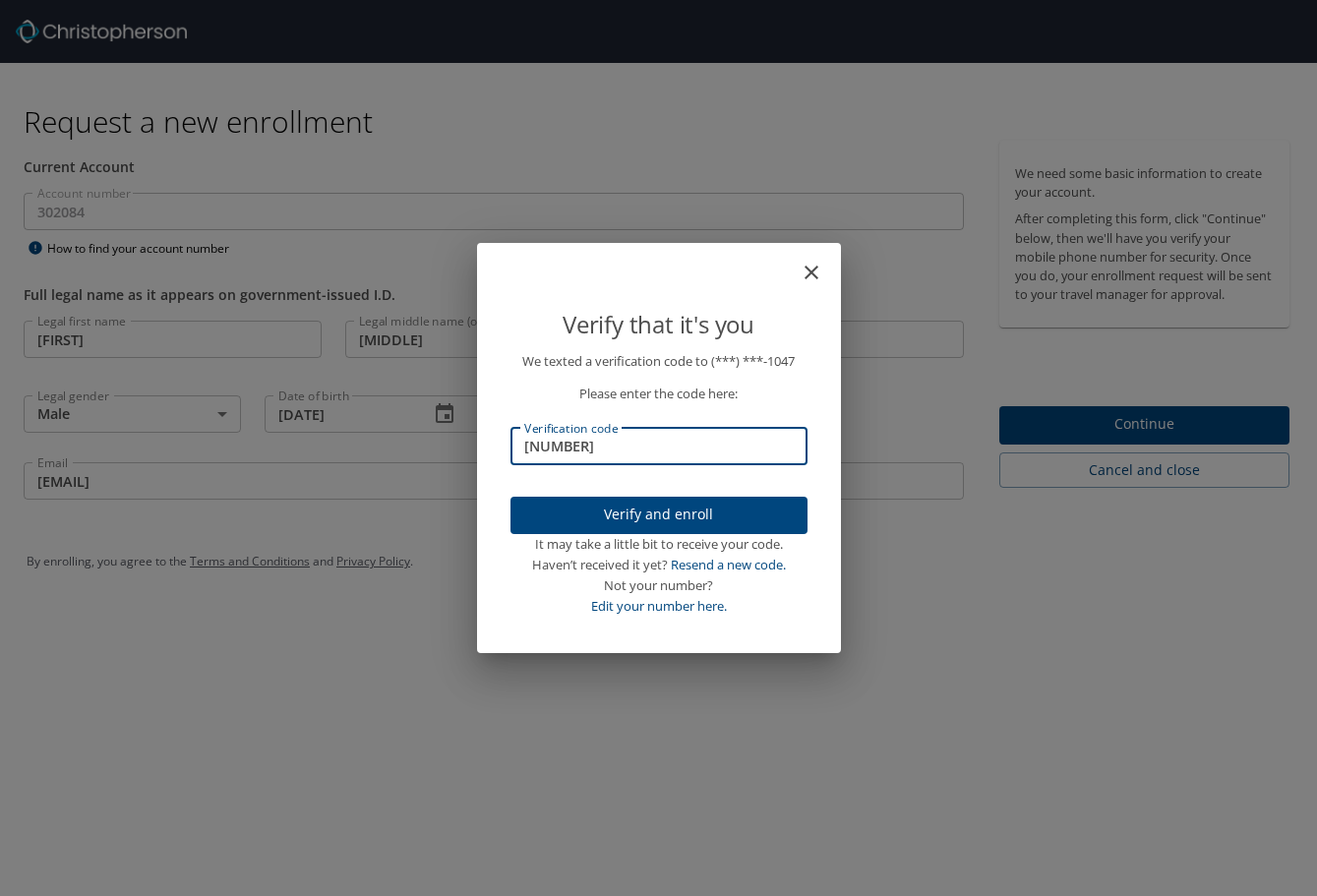 type on "337489" 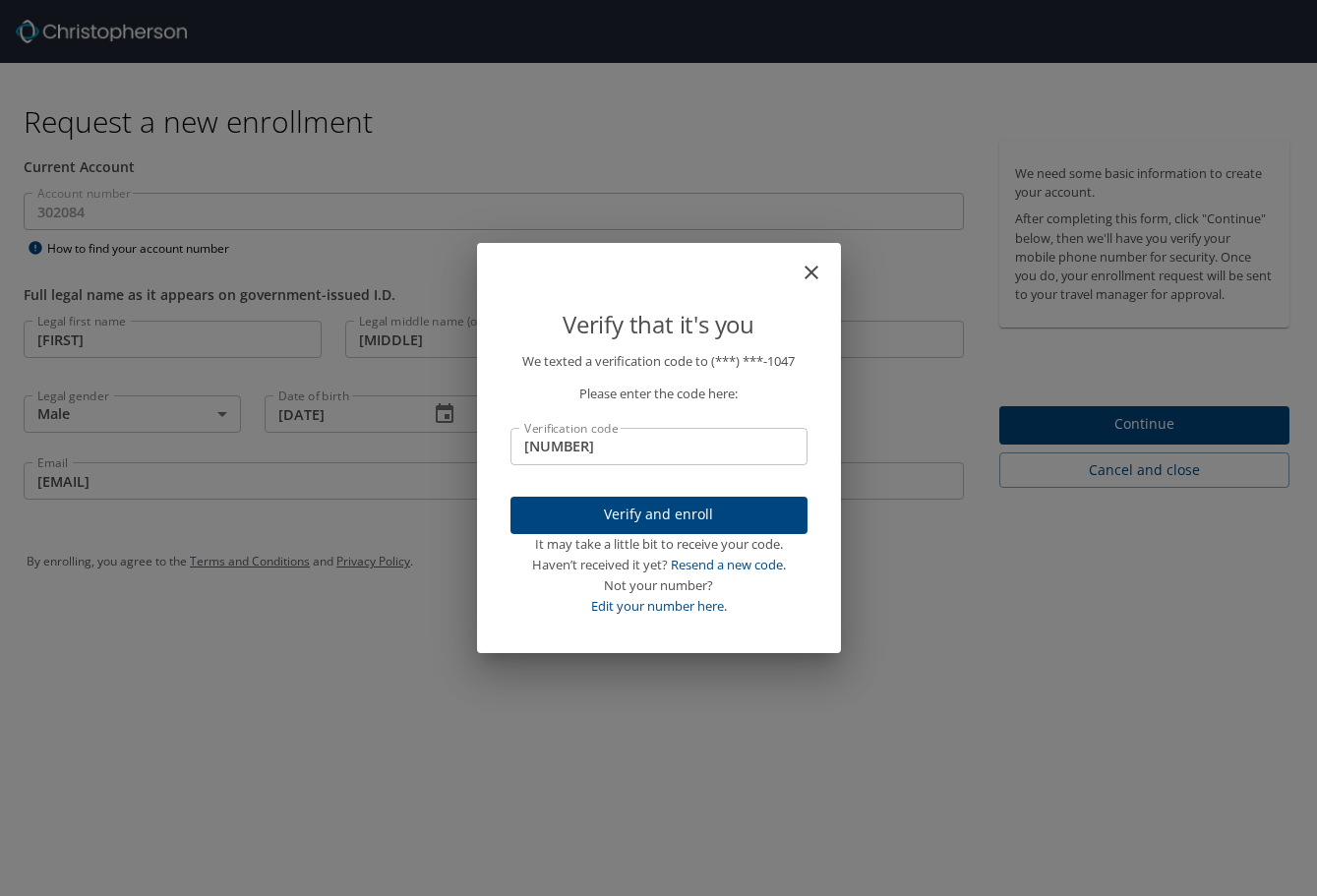 click on "Verify and enroll" at bounding box center [659, 514] 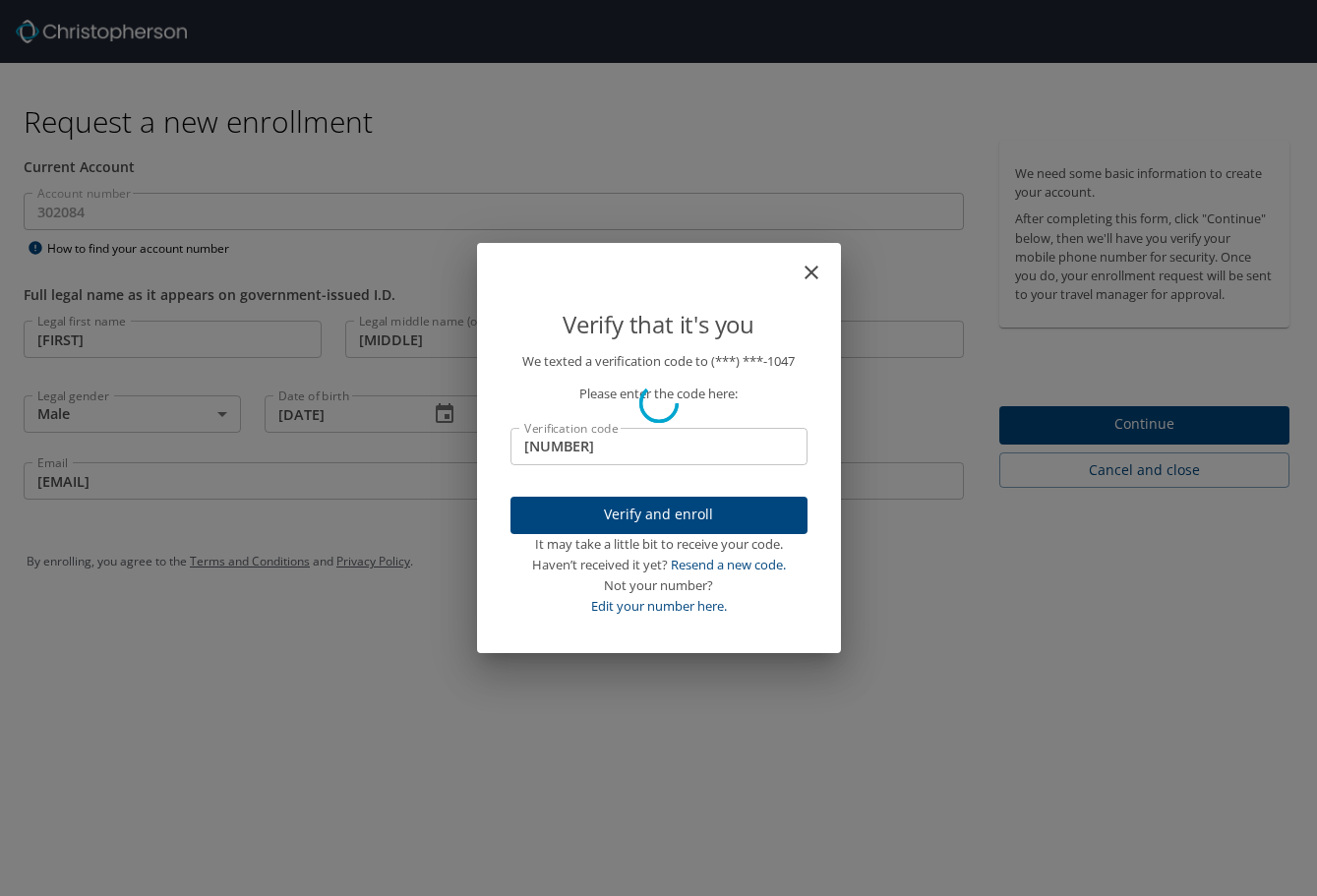 type 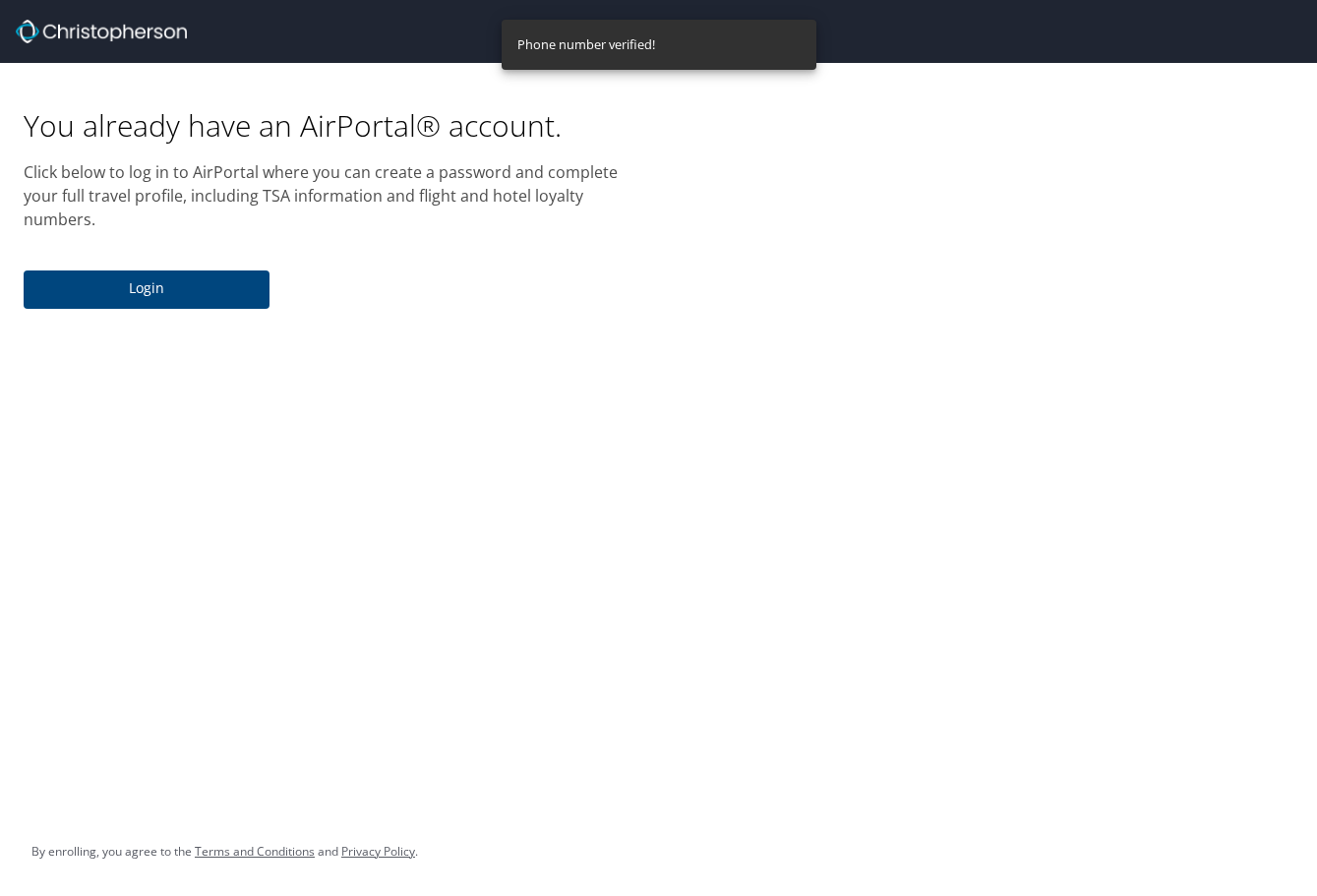 click on "Login" at bounding box center (147, 288) 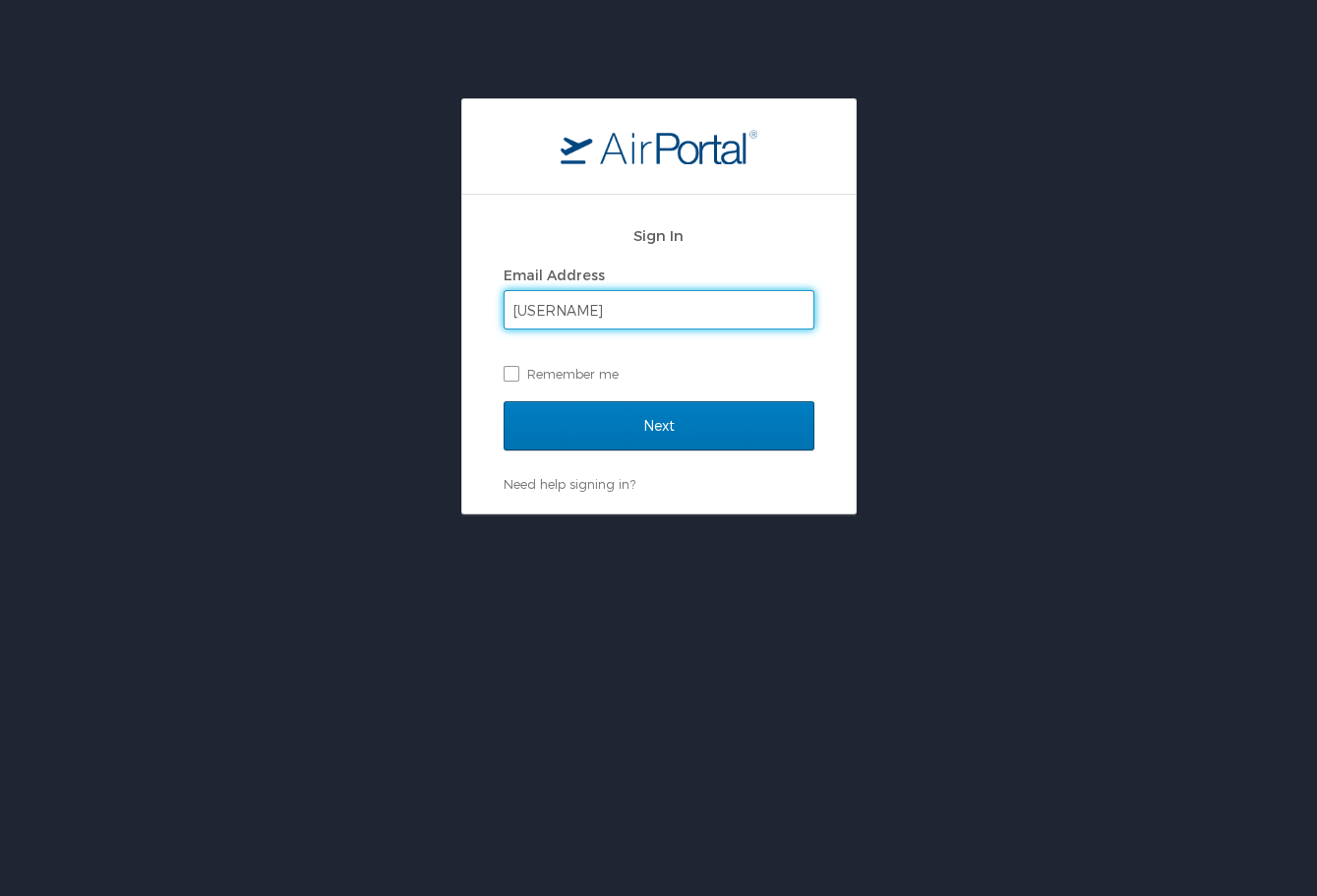 type on "edward" 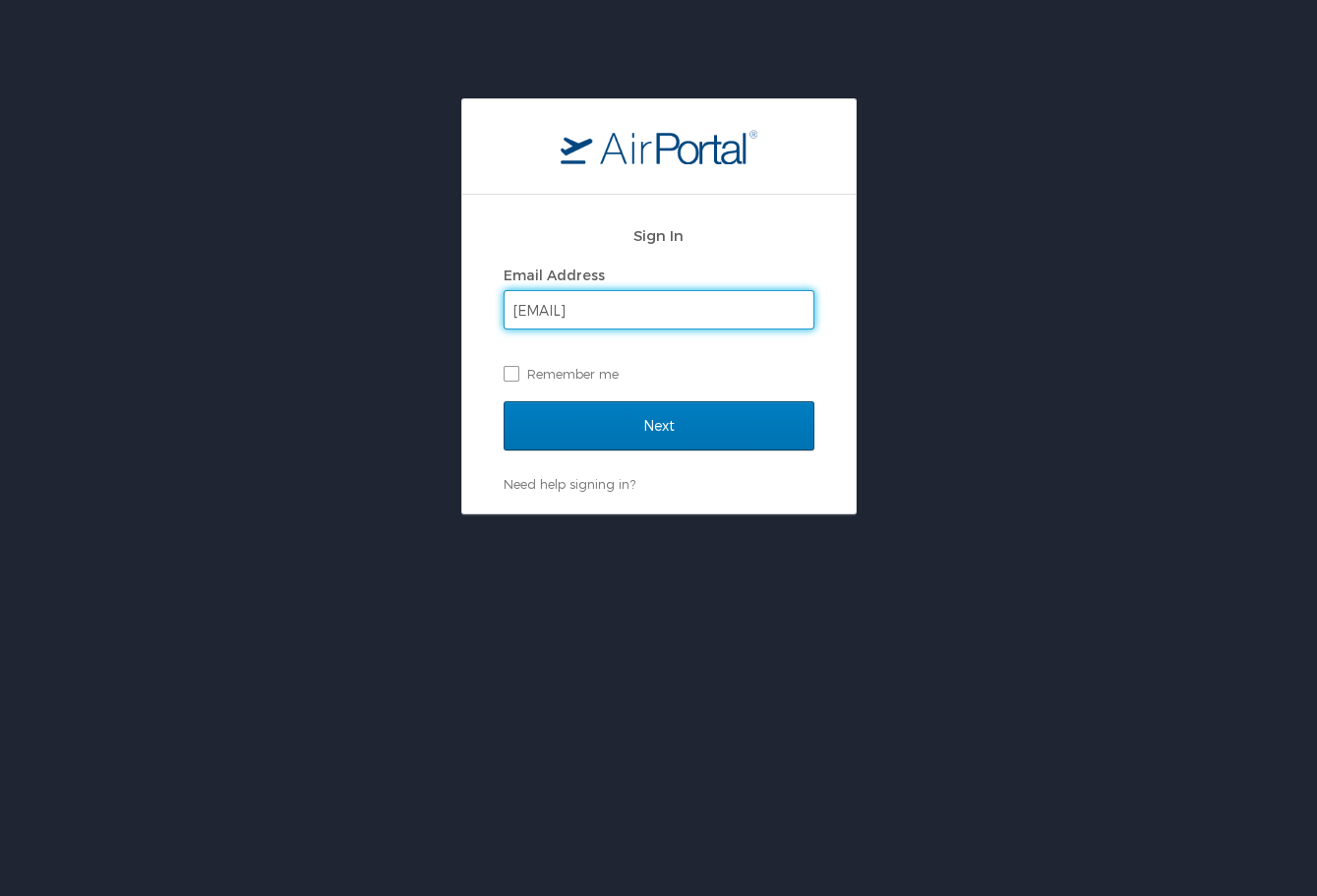 type on "Edward.hogg@barbaricum.com" 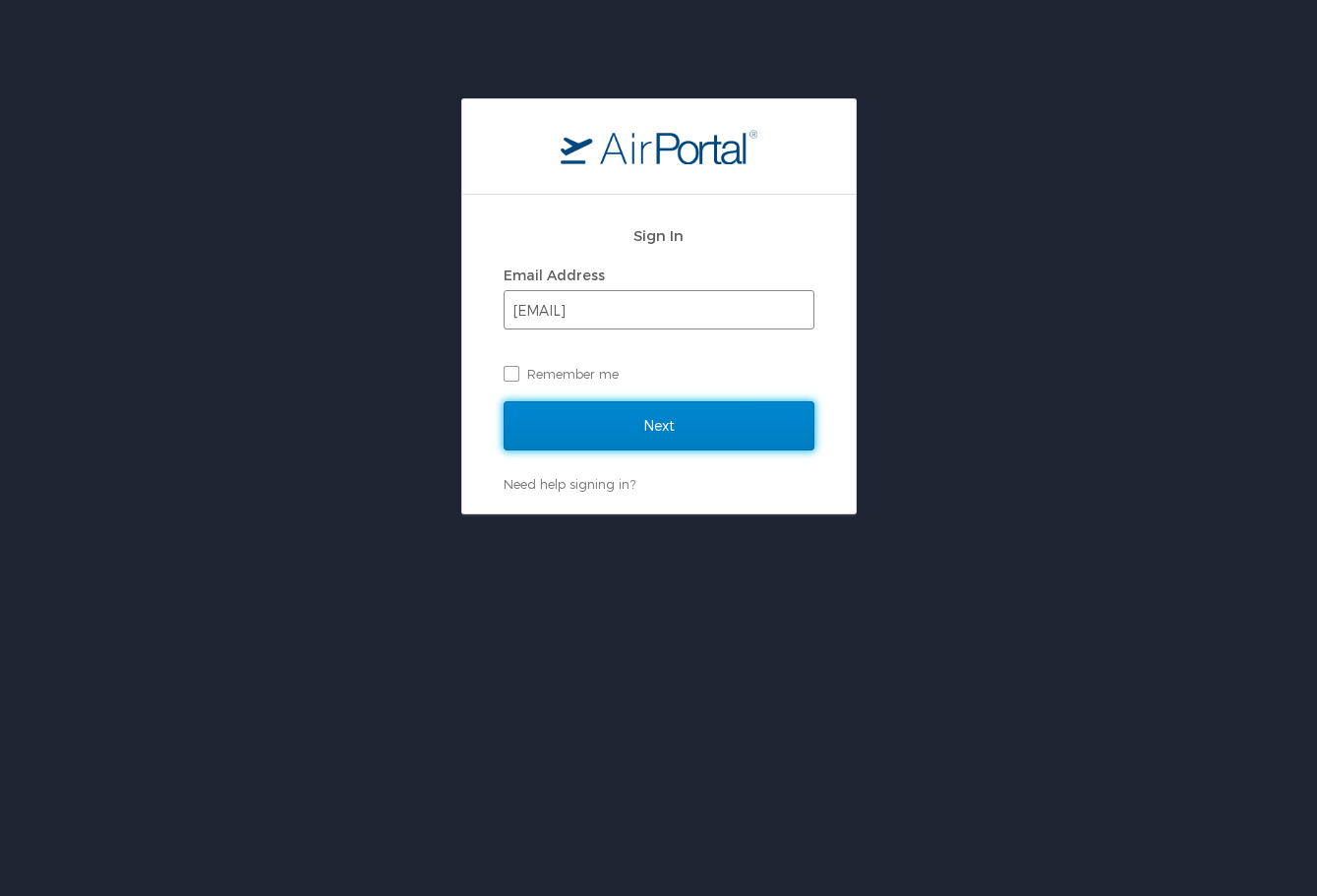 click on "Next" at bounding box center [659, 426] 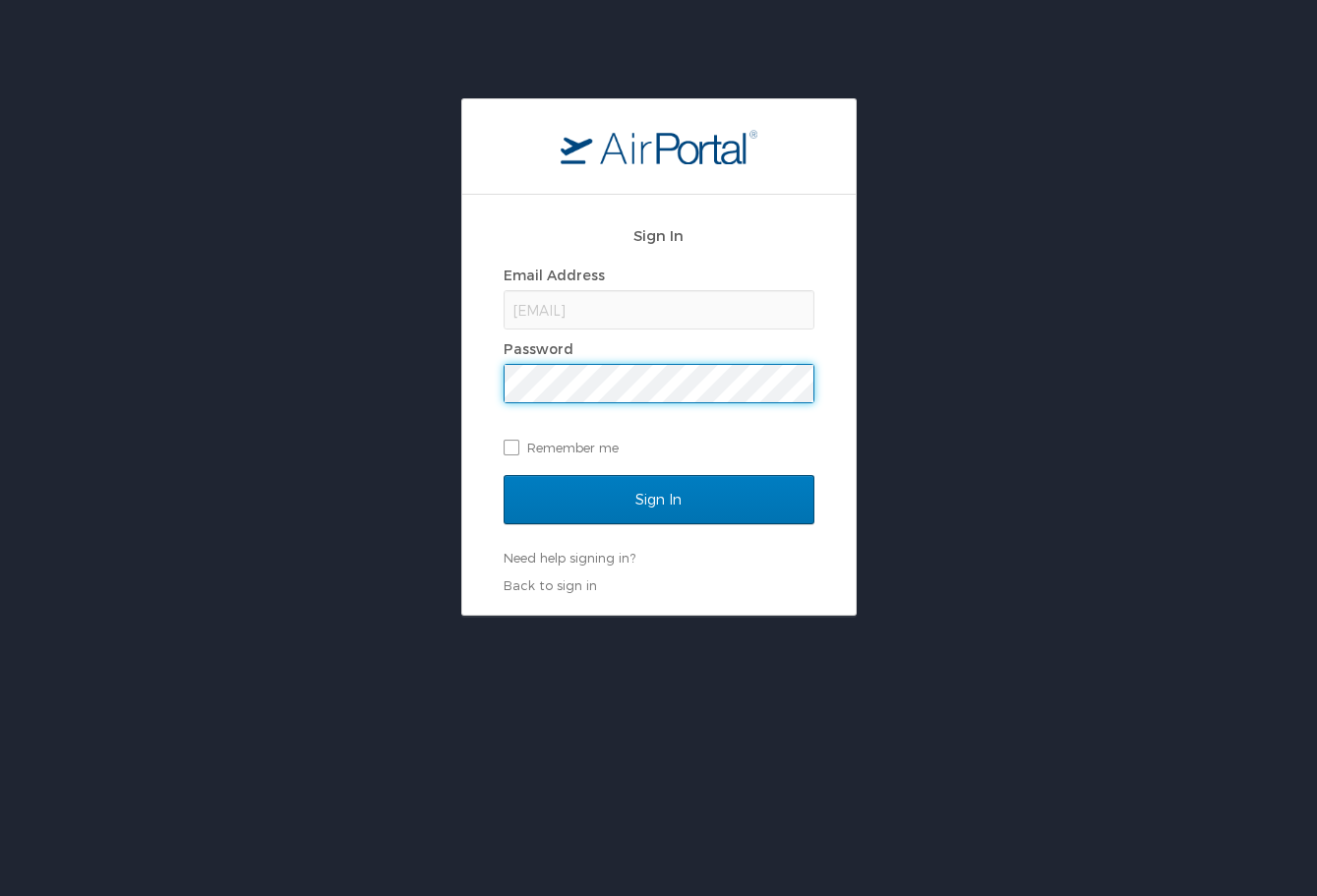 scroll, scrollTop: 0, scrollLeft: 0, axis: both 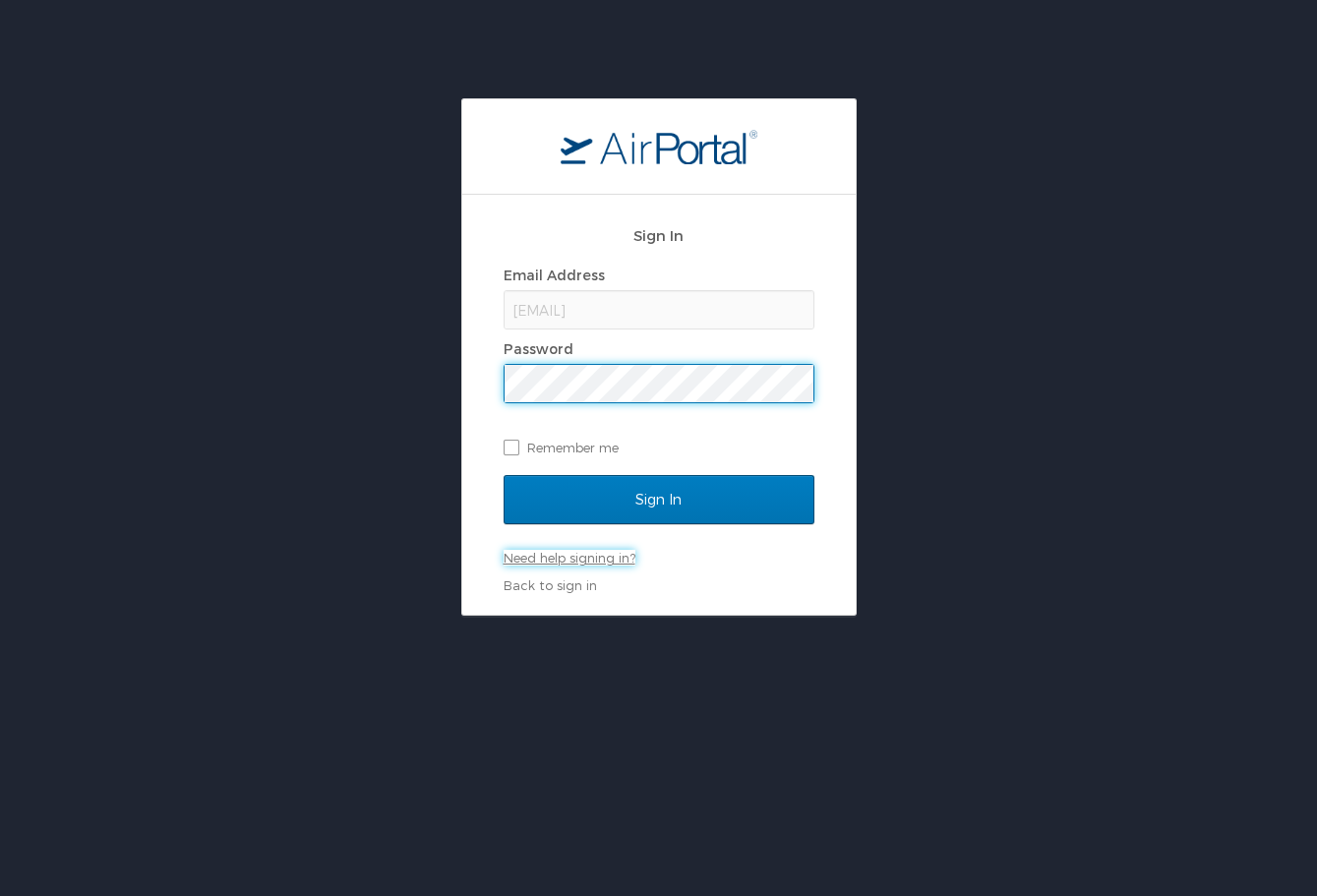 click on "Need help signing in?" at bounding box center (569, 558) 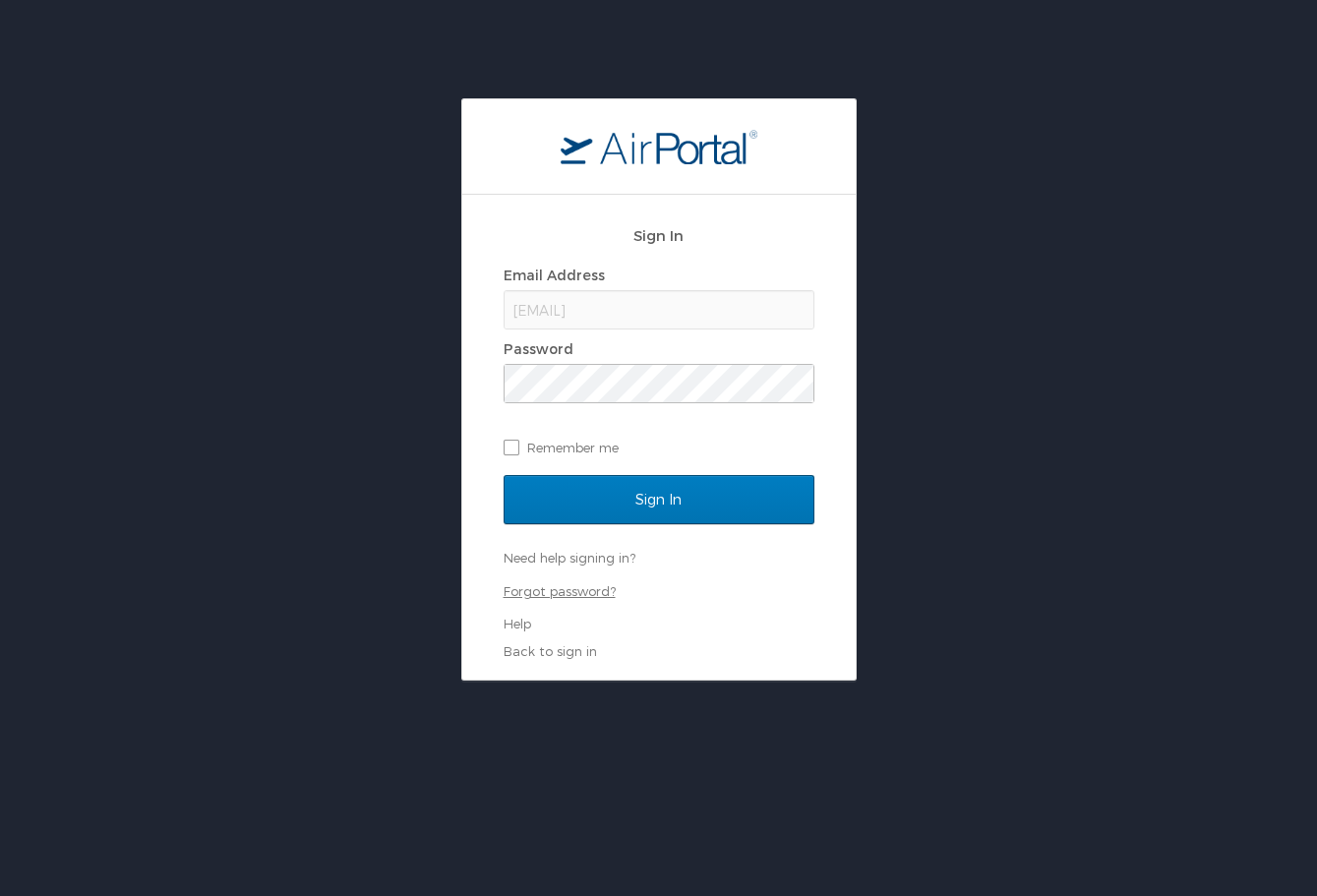 click on "Forgot password?" at bounding box center [560, 591] 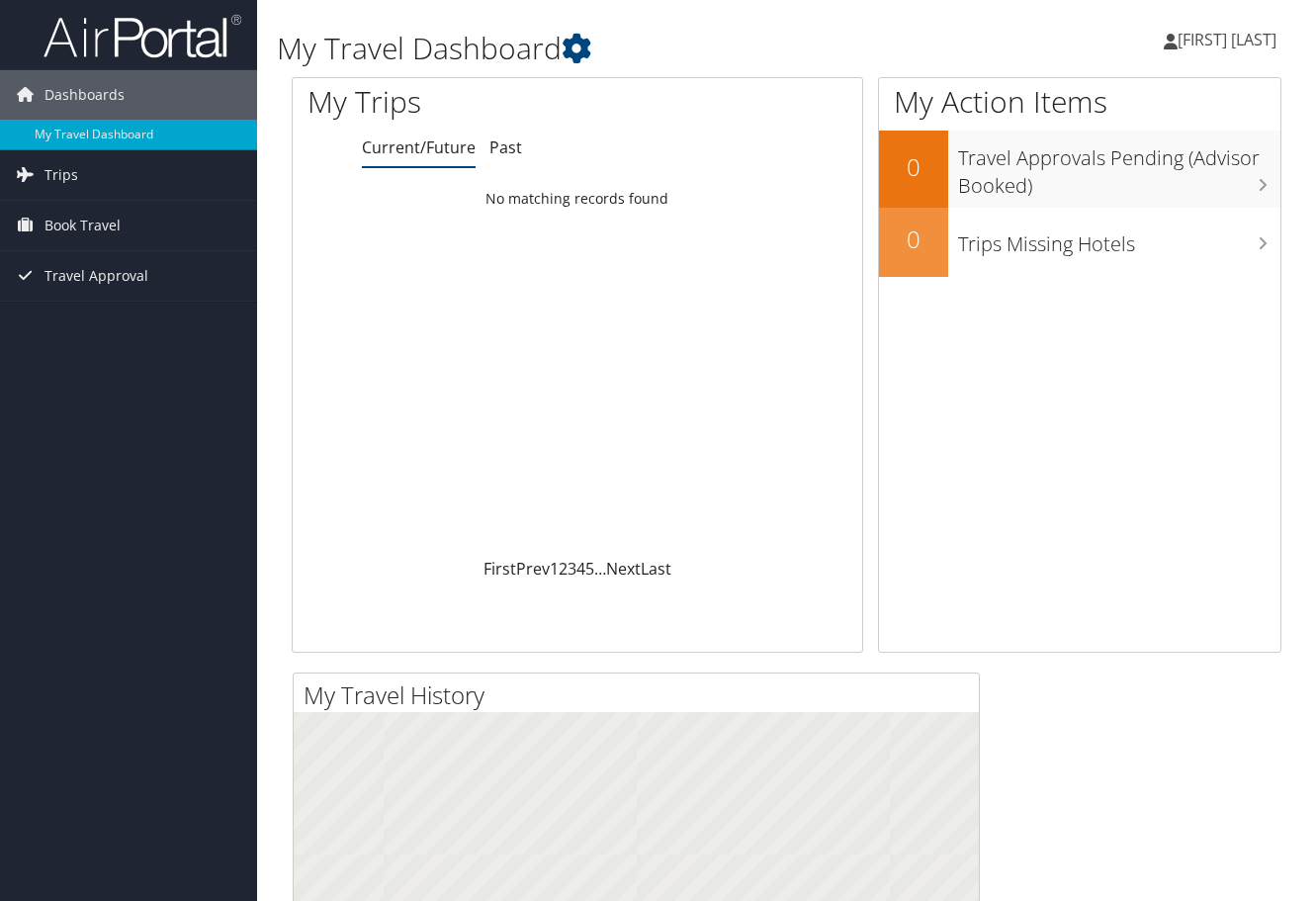 scroll, scrollTop: 0, scrollLeft: 0, axis: both 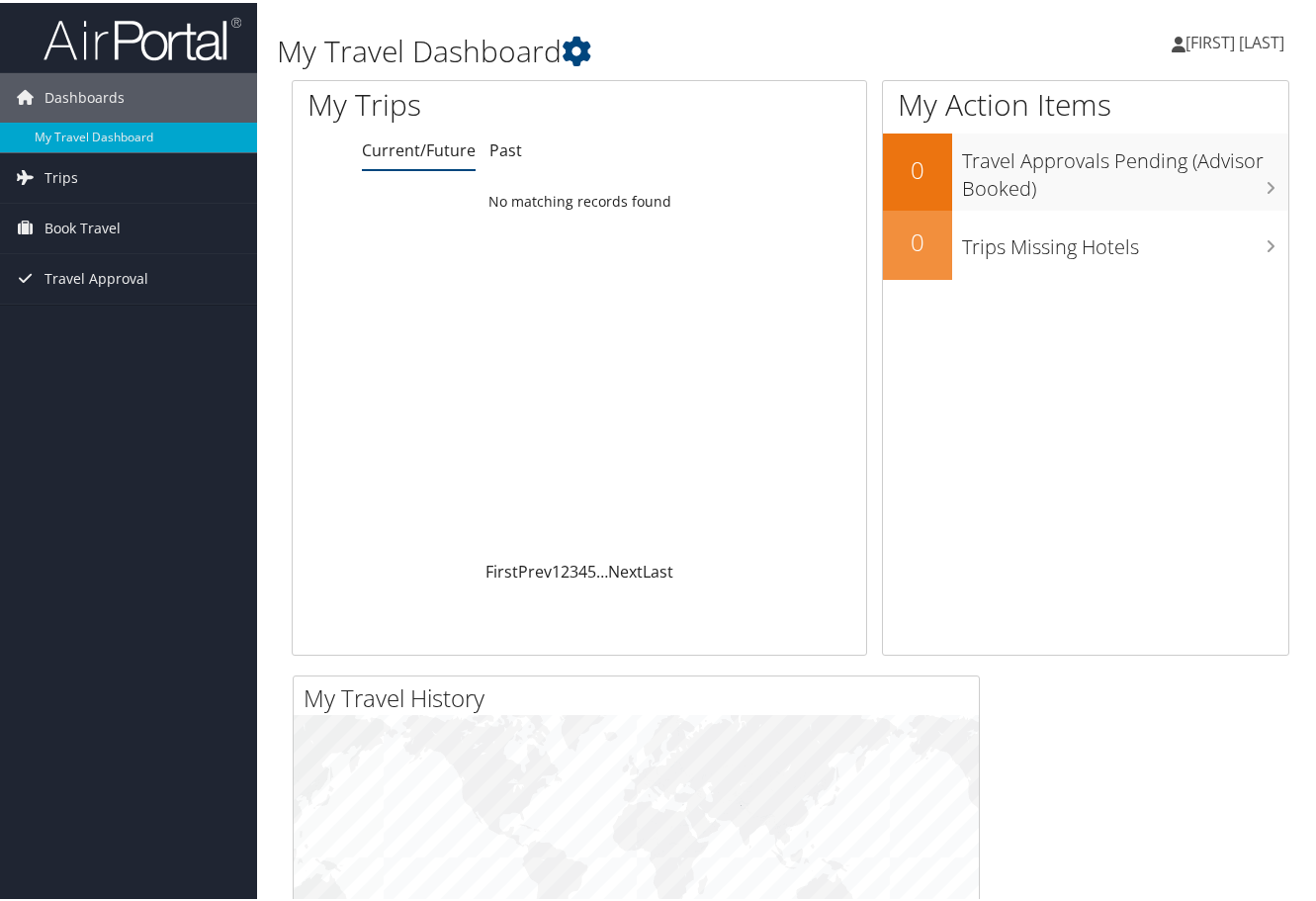 click on "[FIRST] [LAST]" at bounding box center (1235, 40) 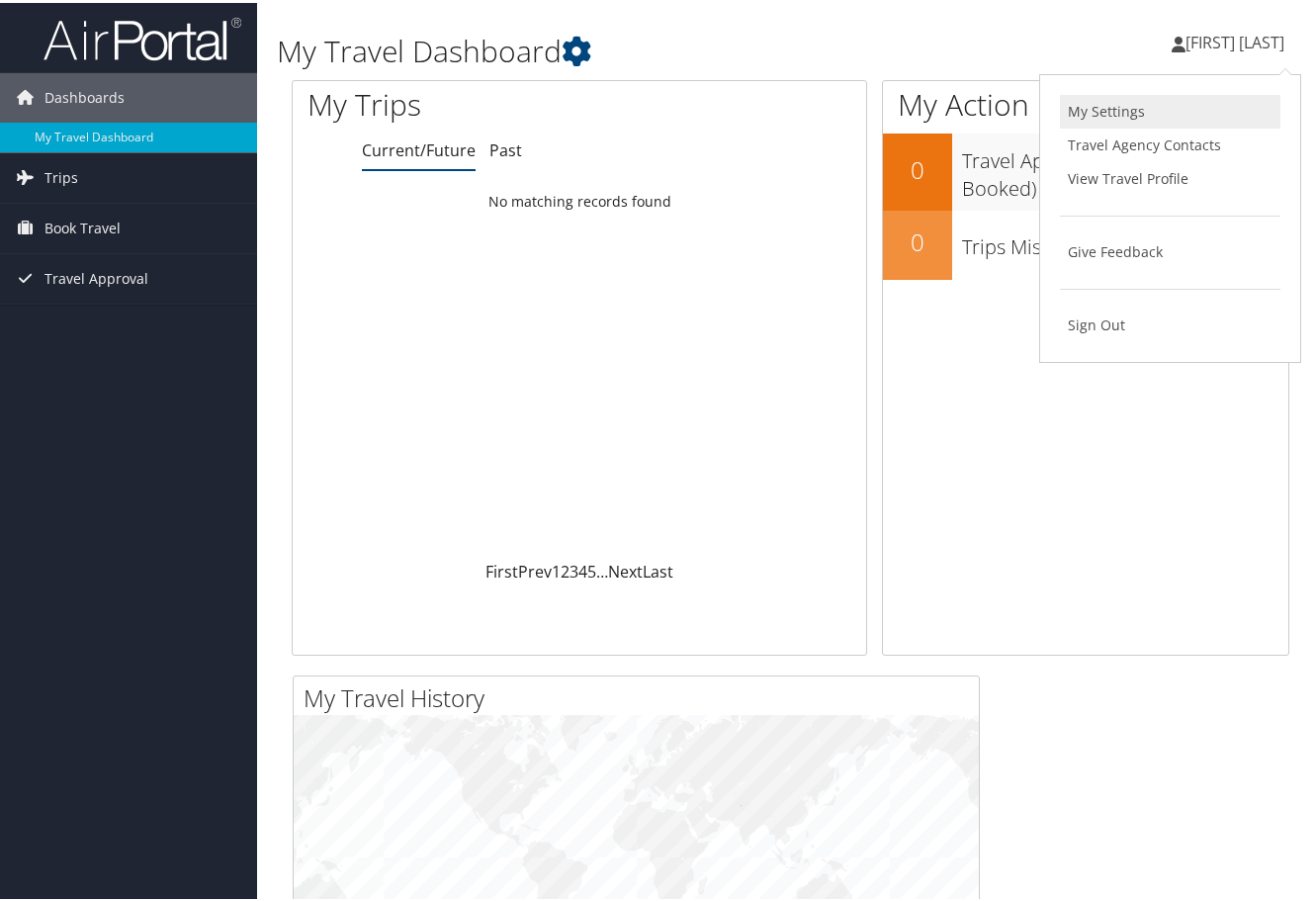 click on "My Settings" at bounding box center (1170, 109) 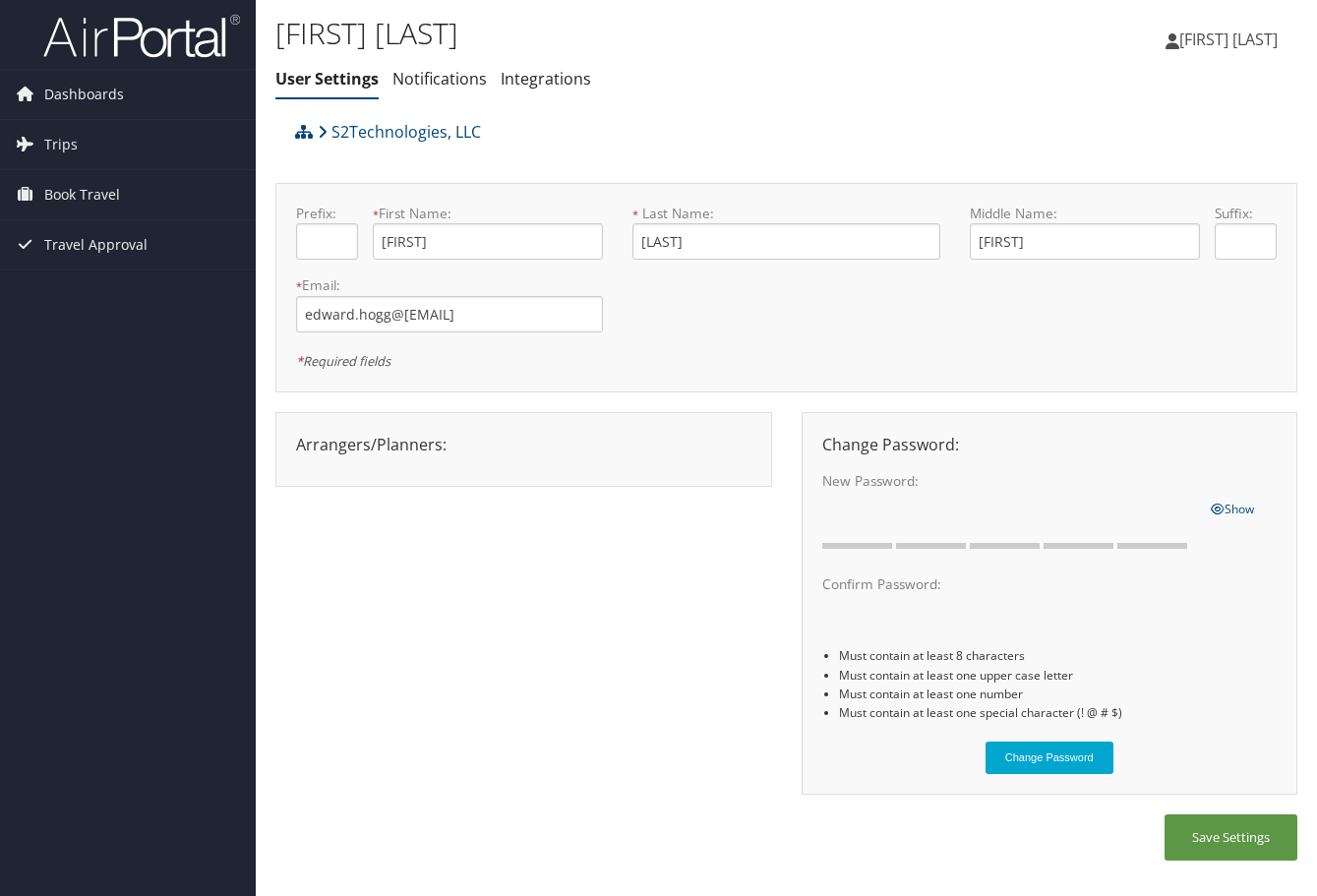 scroll, scrollTop: 0, scrollLeft: 0, axis: both 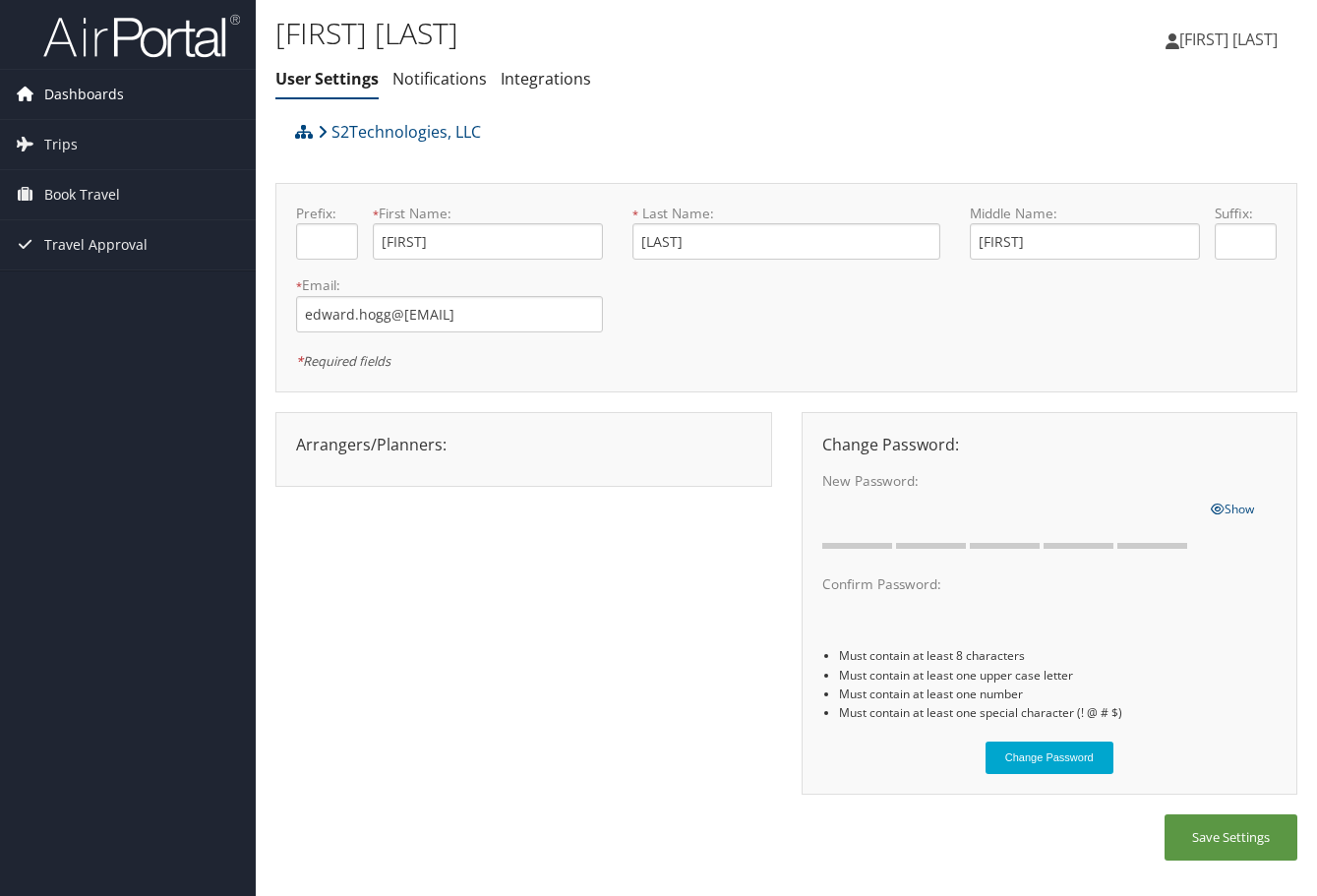 click on "Dashboards" at bounding box center (84, 94) 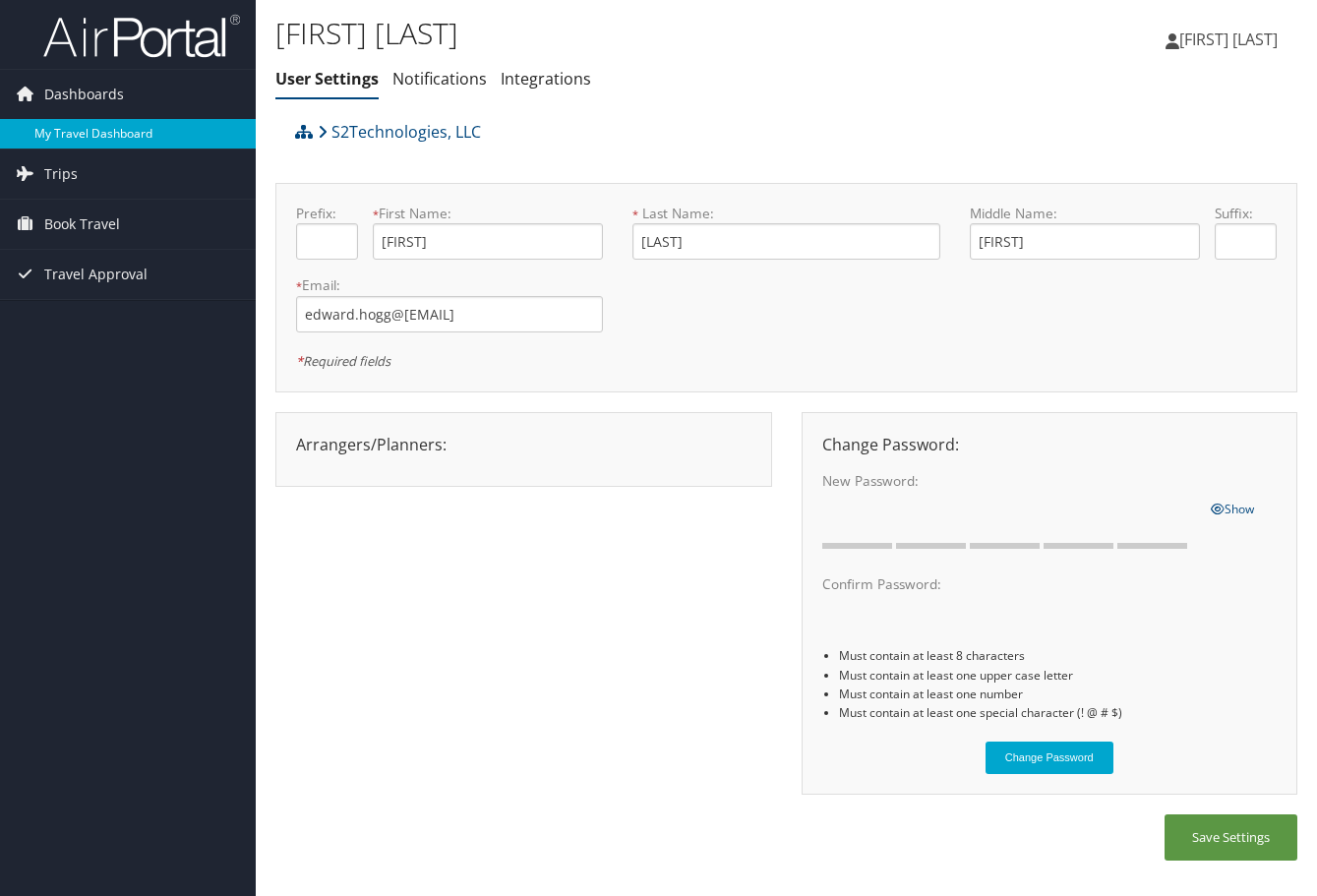 click on "My Travel Dashboard" at bounding box center [128, 134] 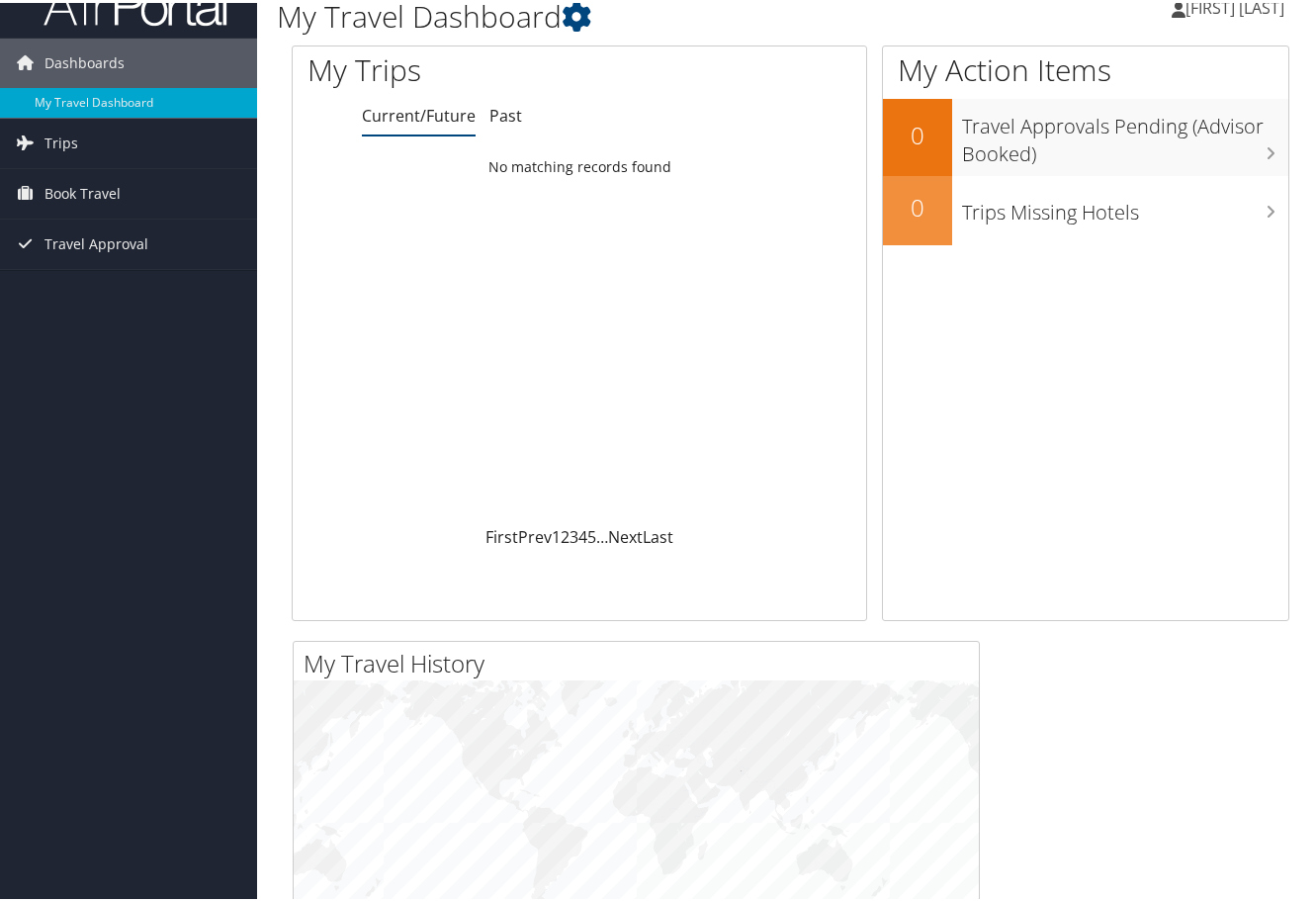scroll, scrollTop: 0, scrollLeft: 0, axis: both 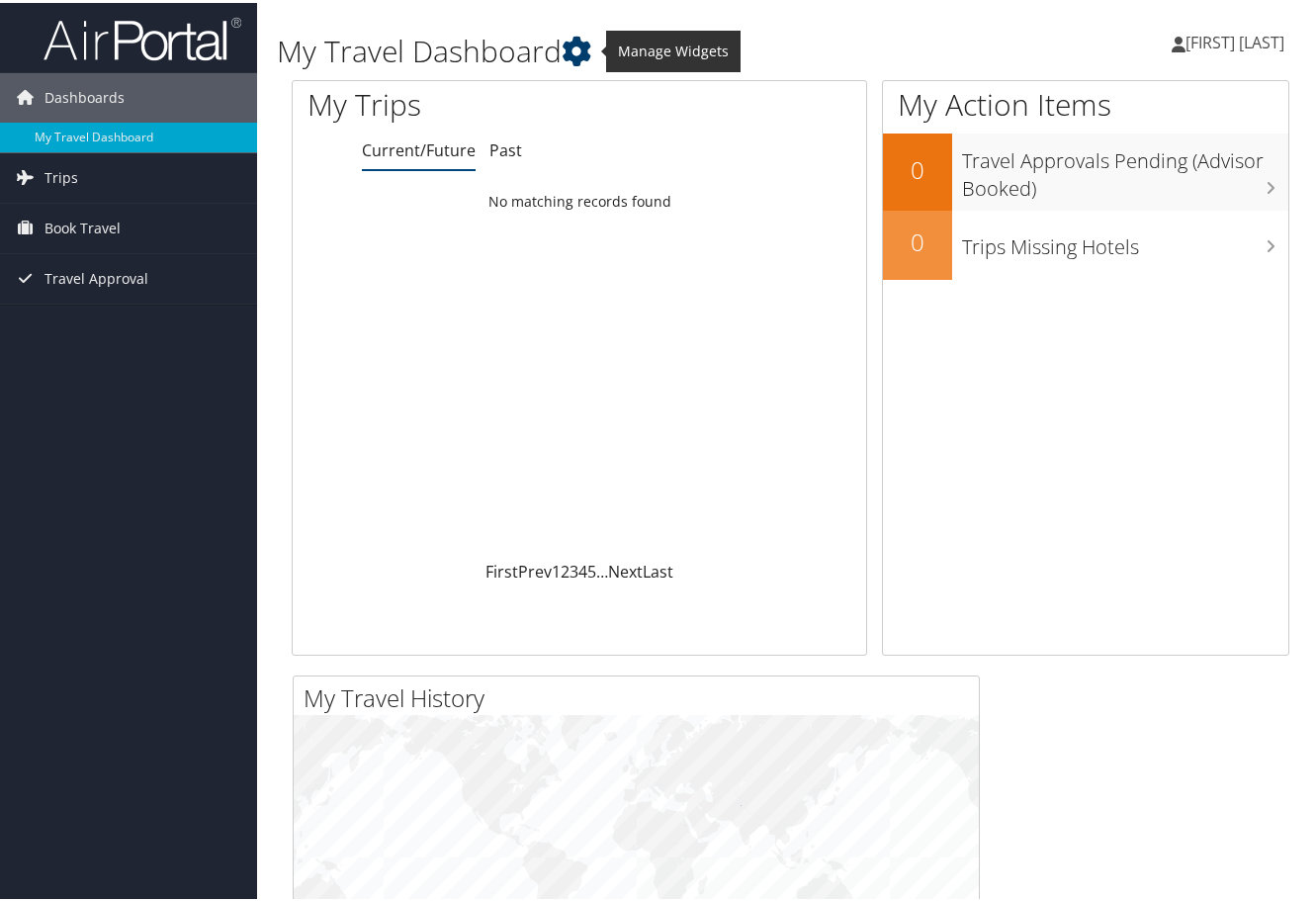 click at bounding box center (576, 48) 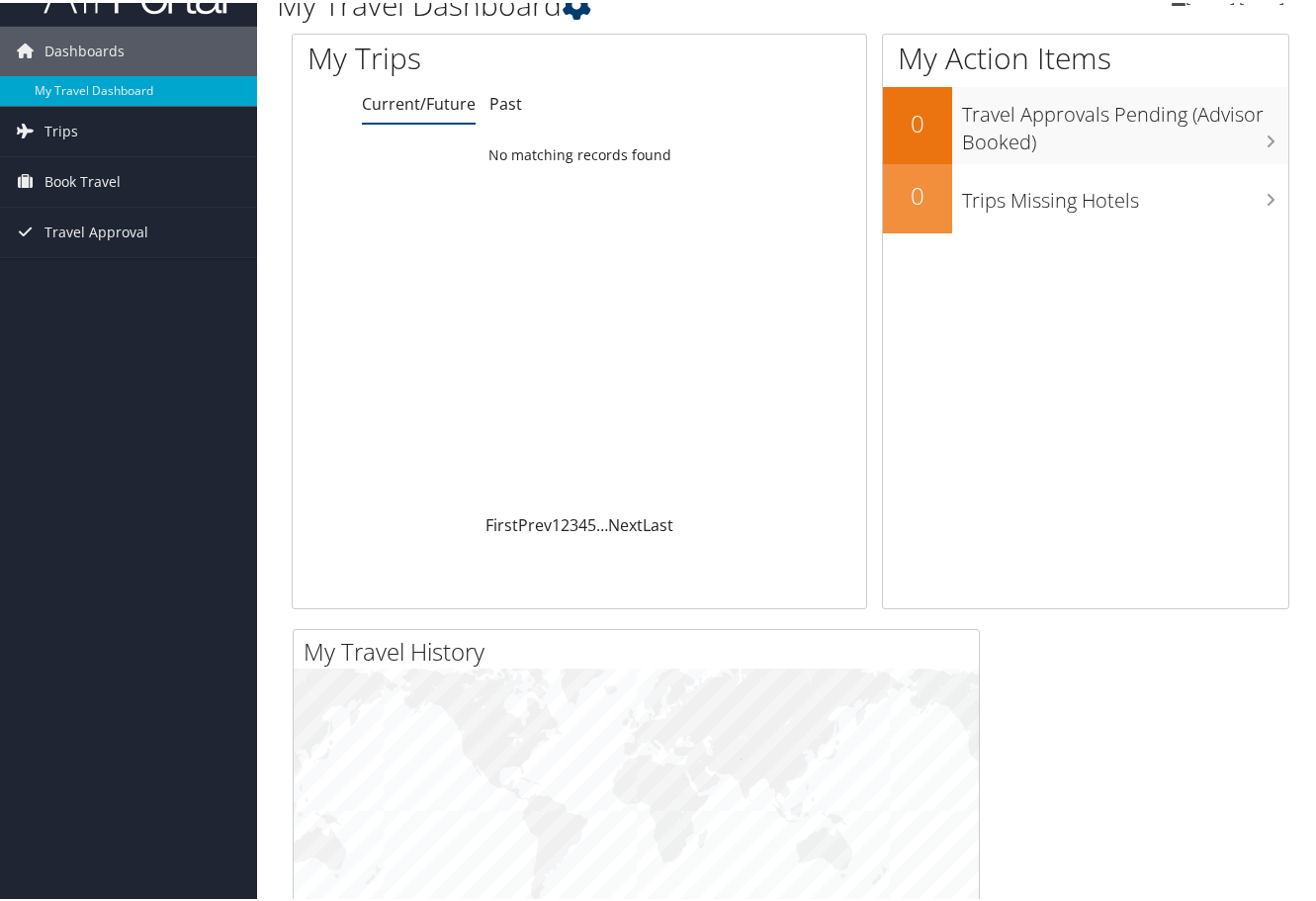 scroll, scrollTop: 0, scrollLeft: 0, axis: both 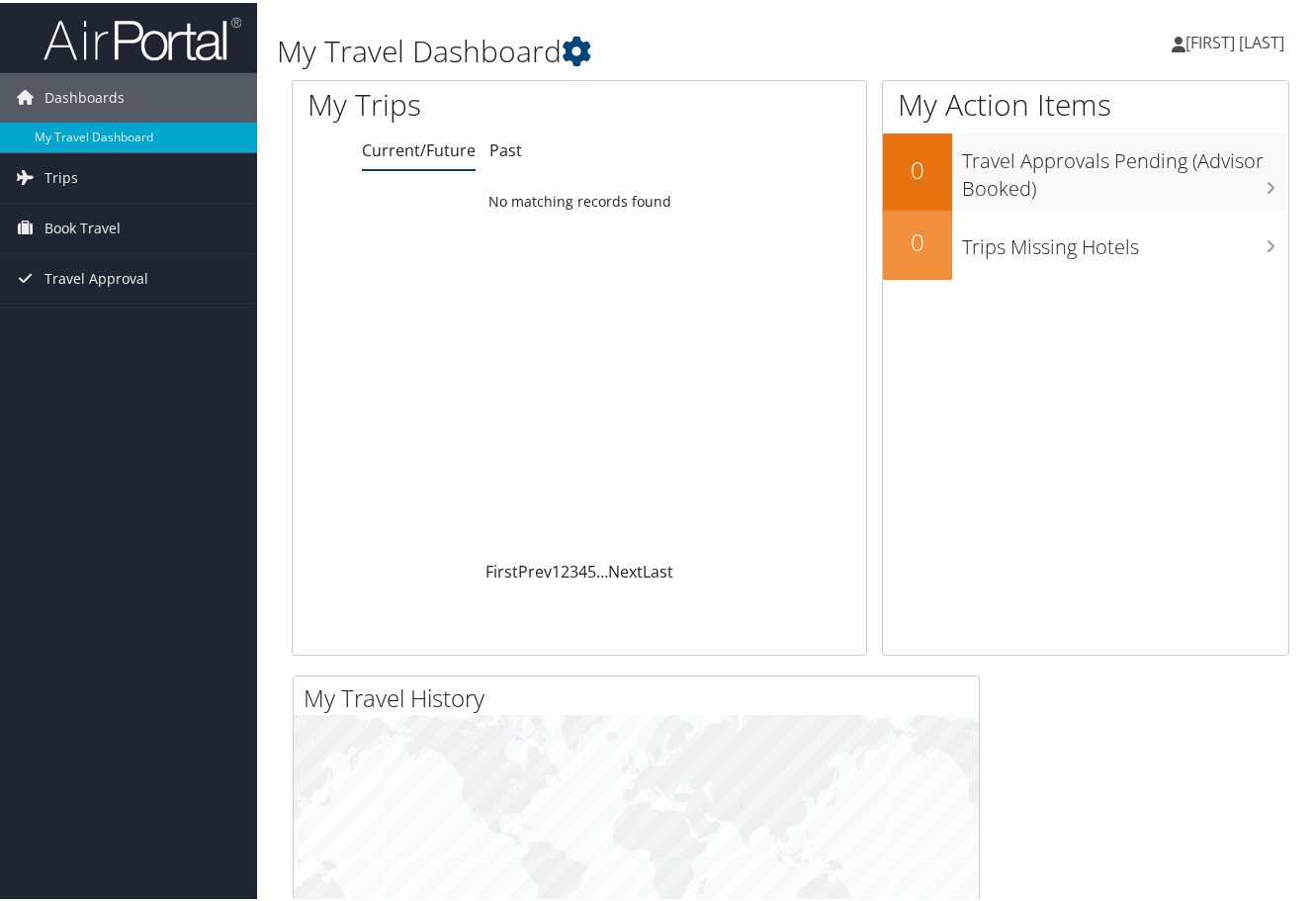 click on "Edward Hogg" at bounding box center [1235, 40] 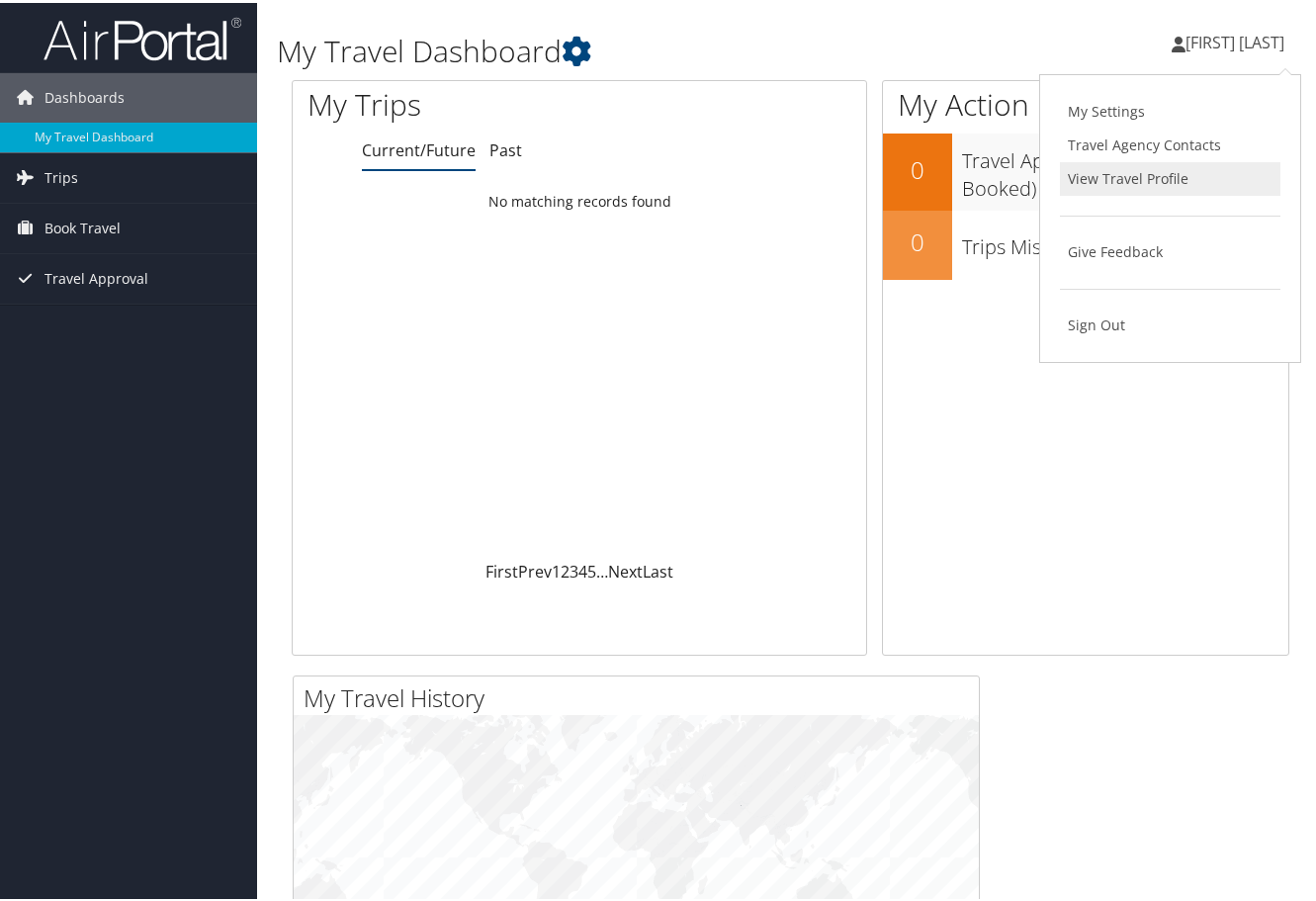 click on "View Travel Profile" at bounding box center [1170, 176] 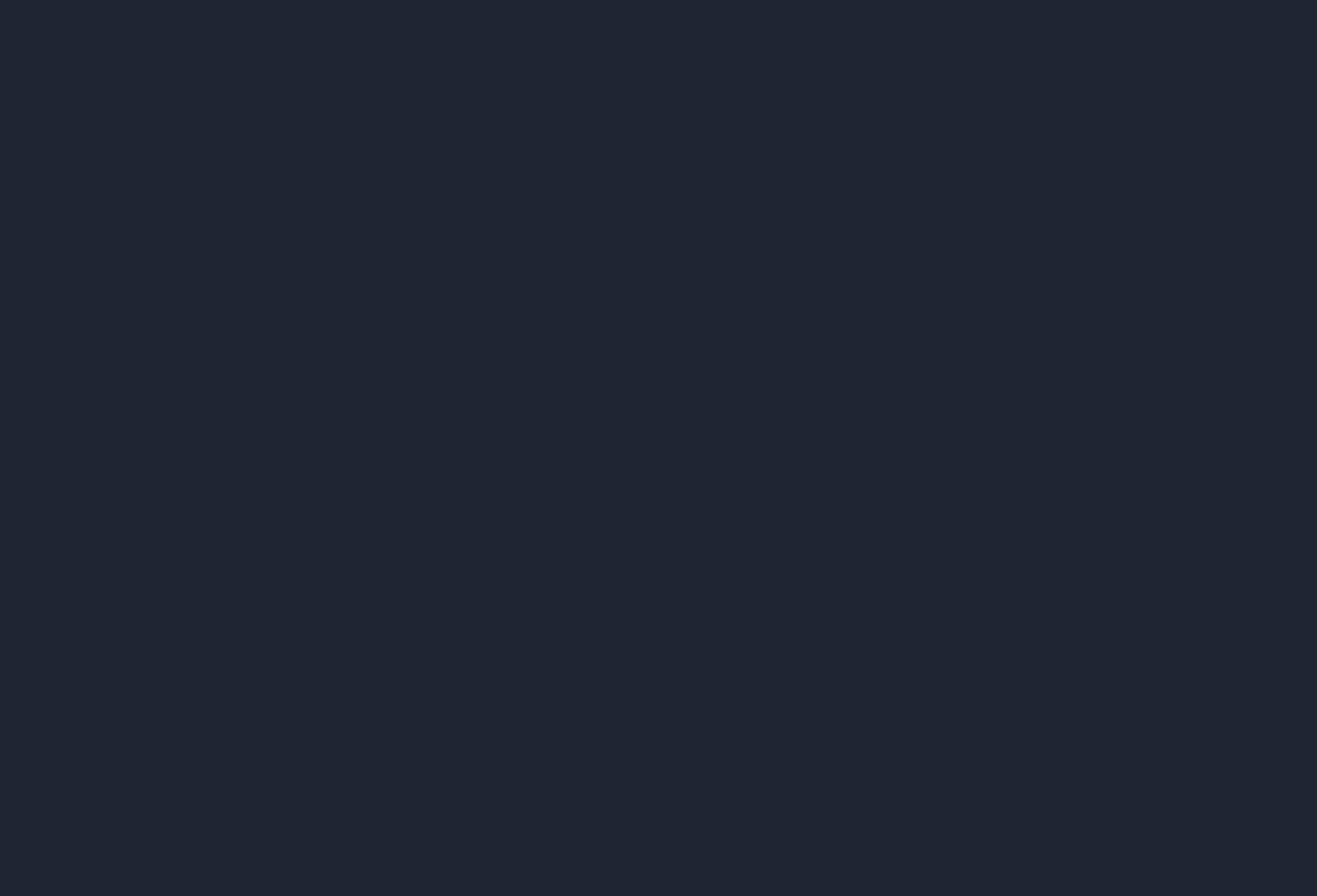 scroll, scrollTop: 0, scrollLeft: 0, axis: both 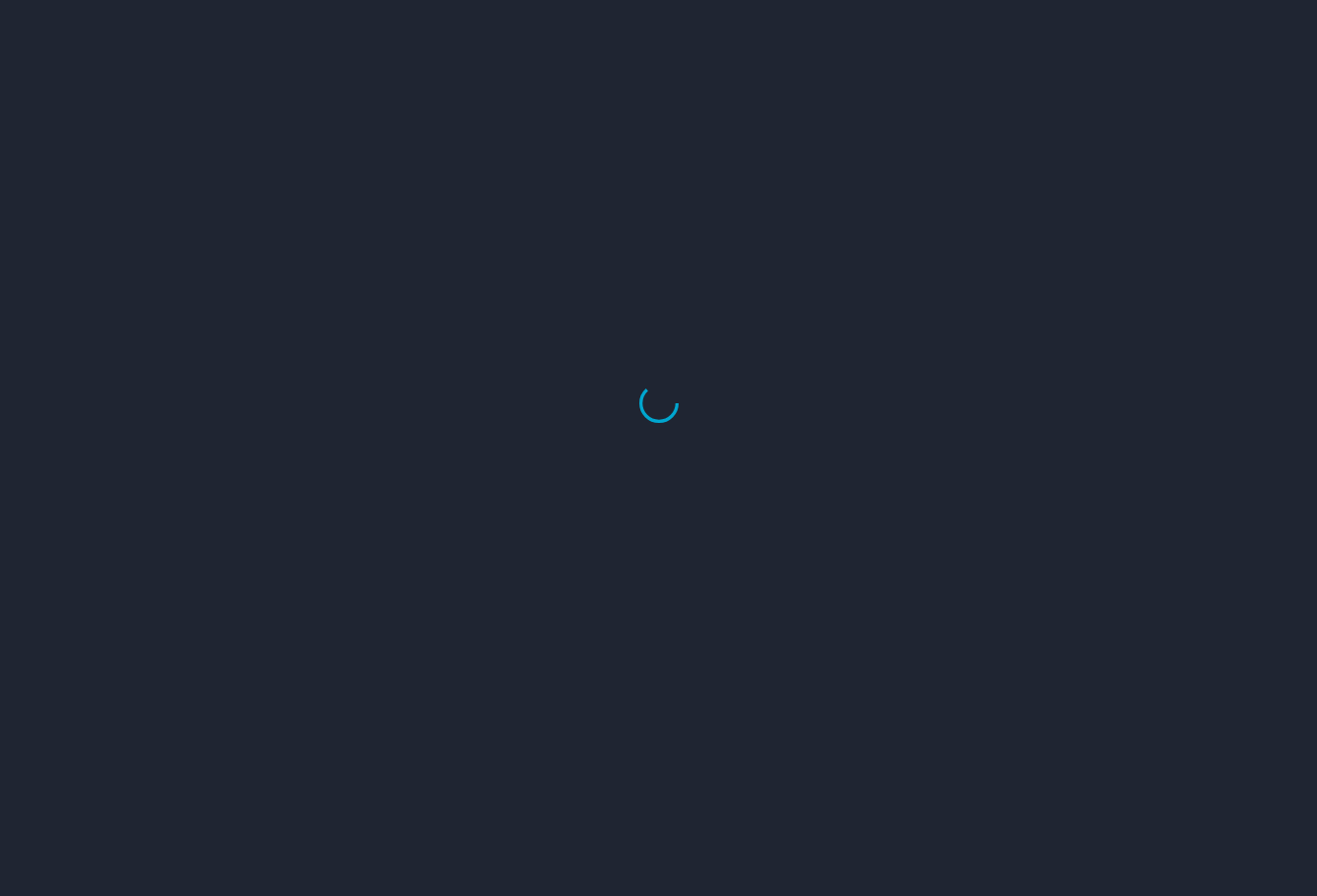 select on "US" 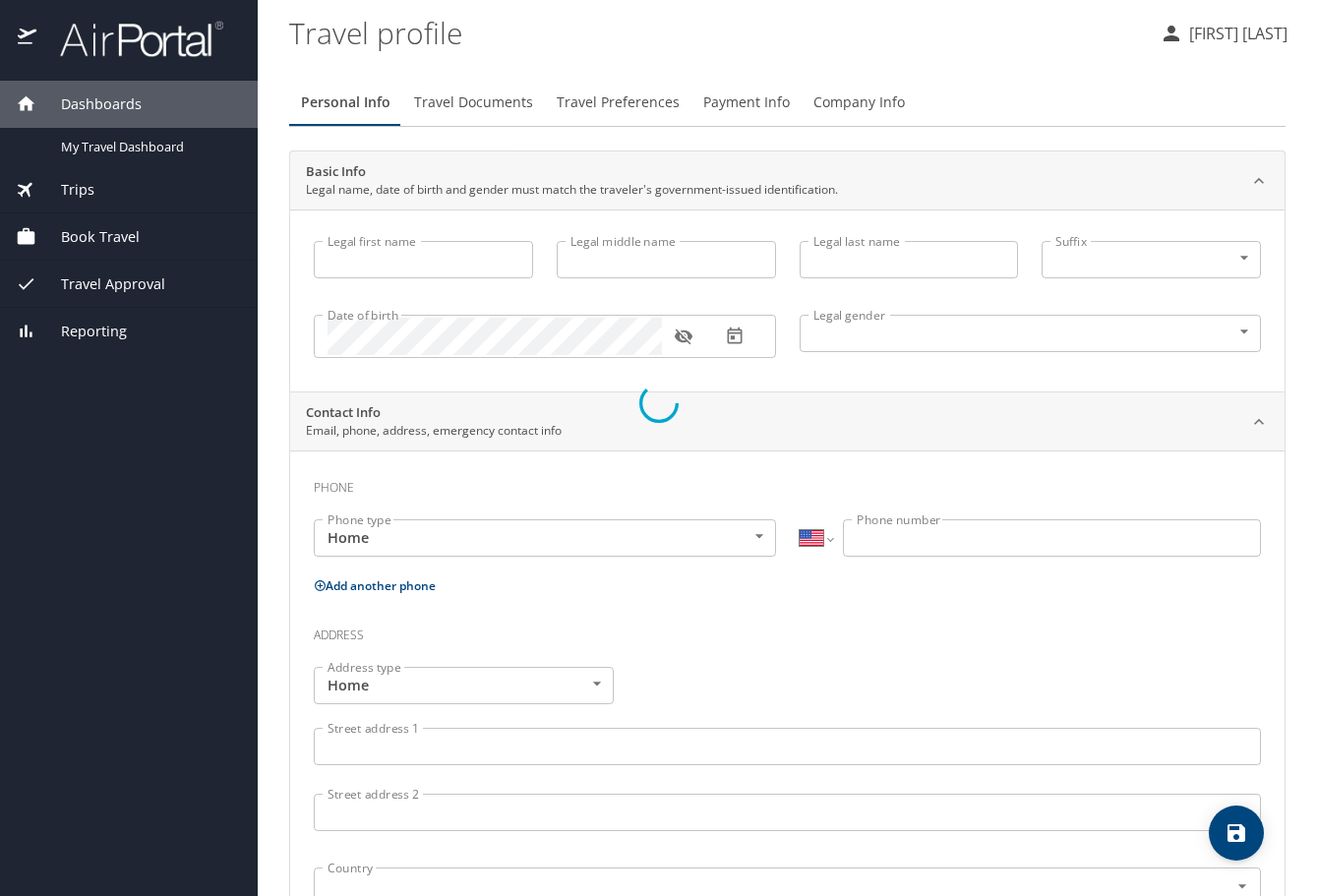 click at bounding box center (658, 403) 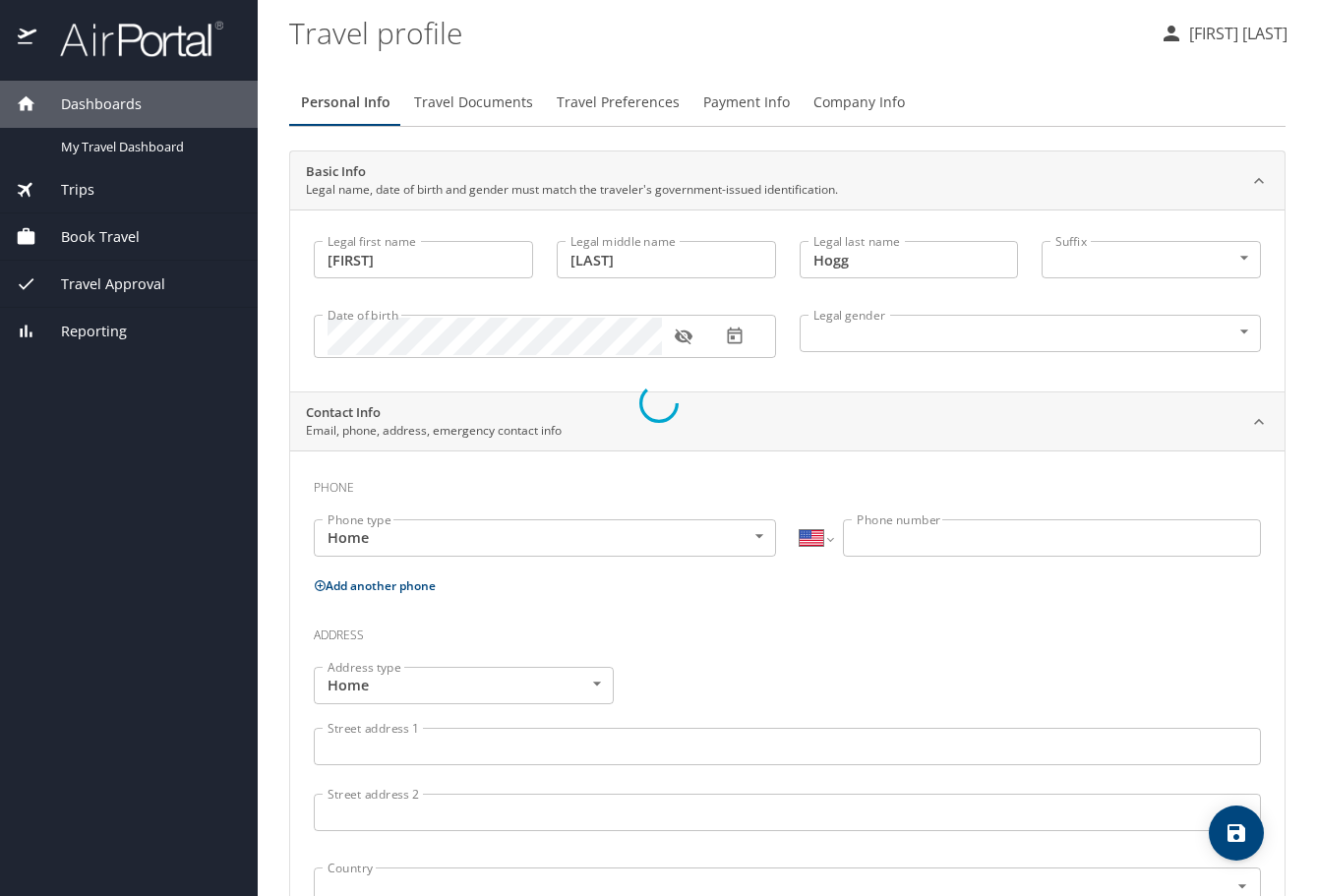 select on "US" 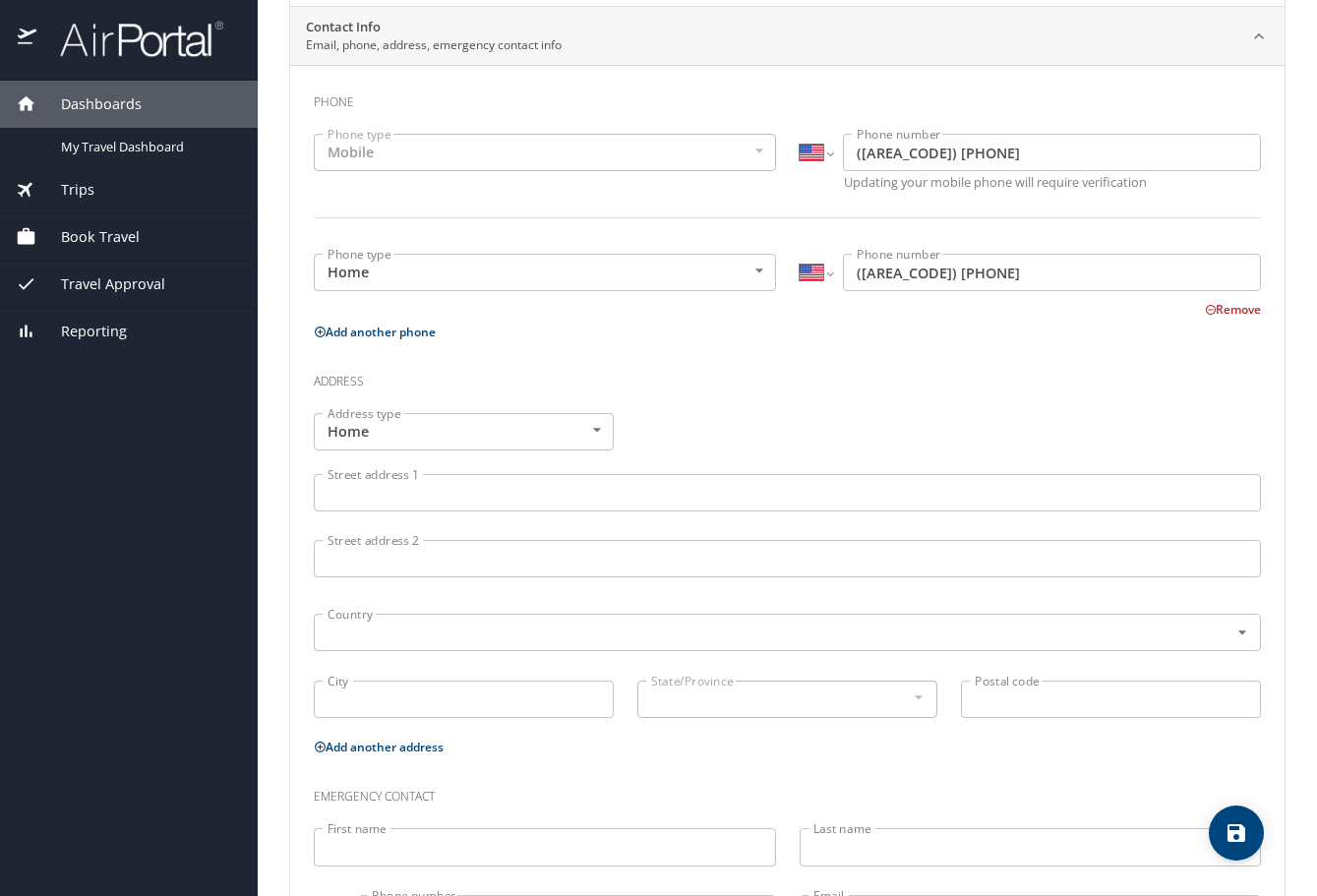 scroll, scrollTop: 394, scrollLeft: 0, axis: vertical 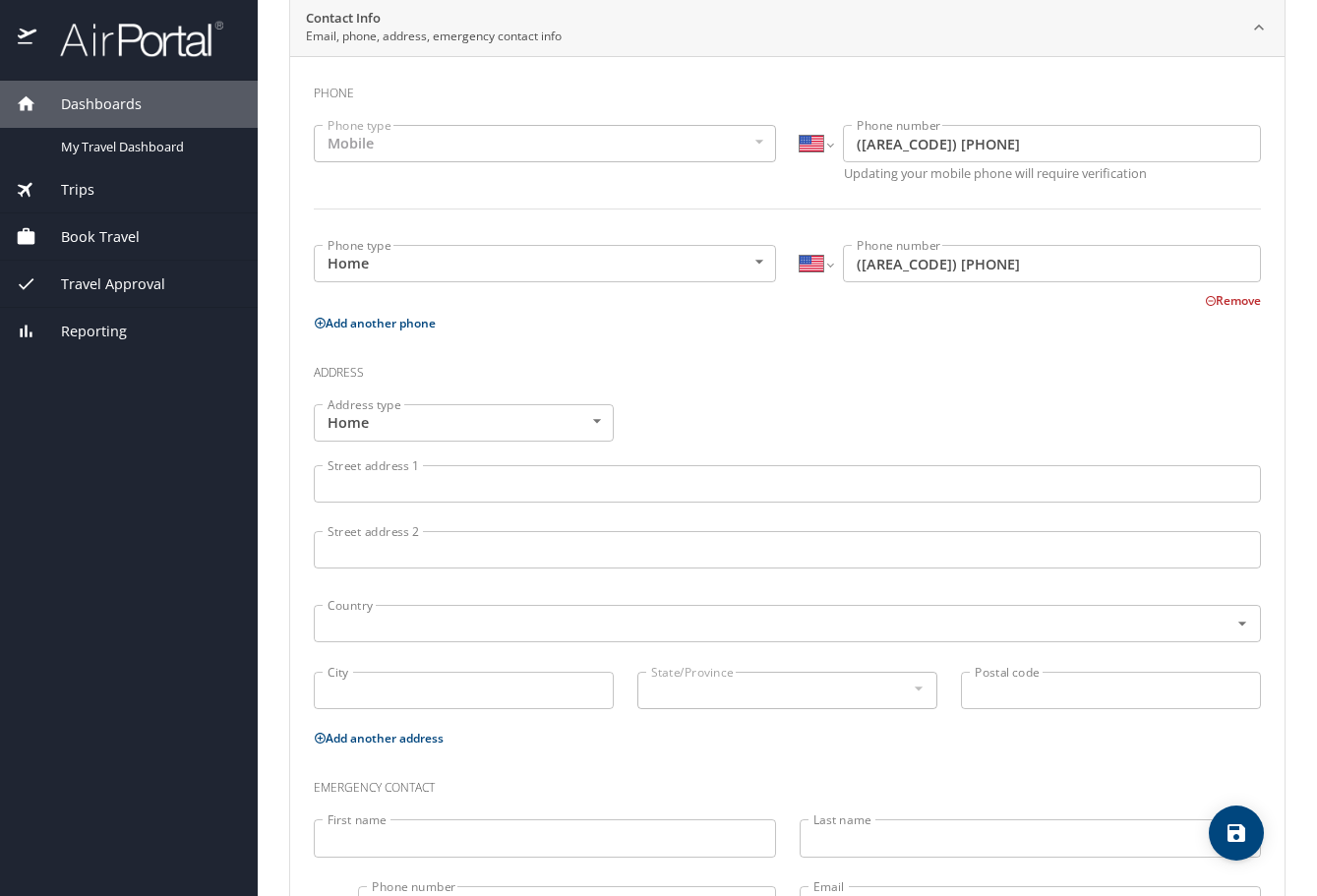 click on "Street address 1" at bounding box center [787, 484] 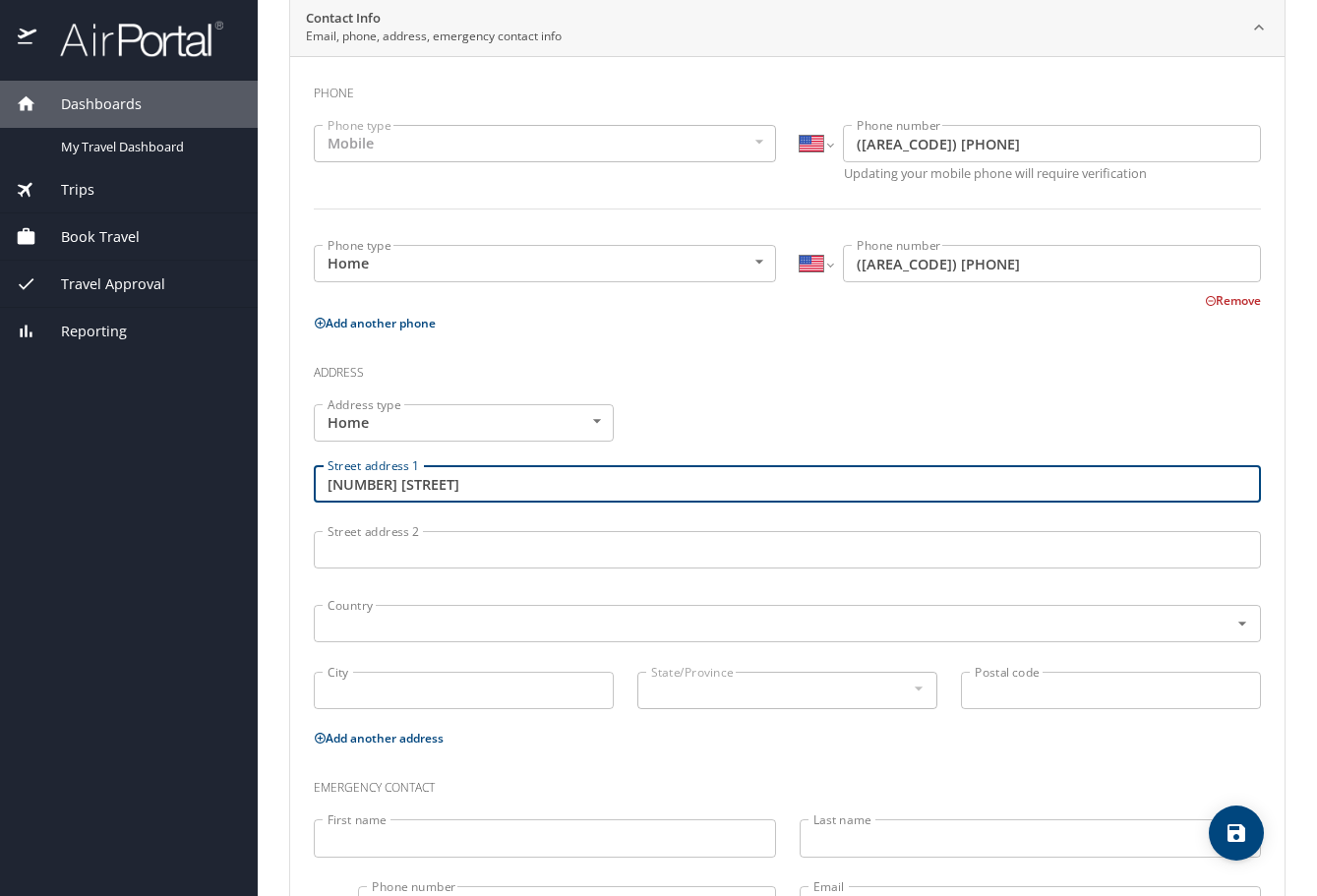 type on "[NUMBER] [STREET]" 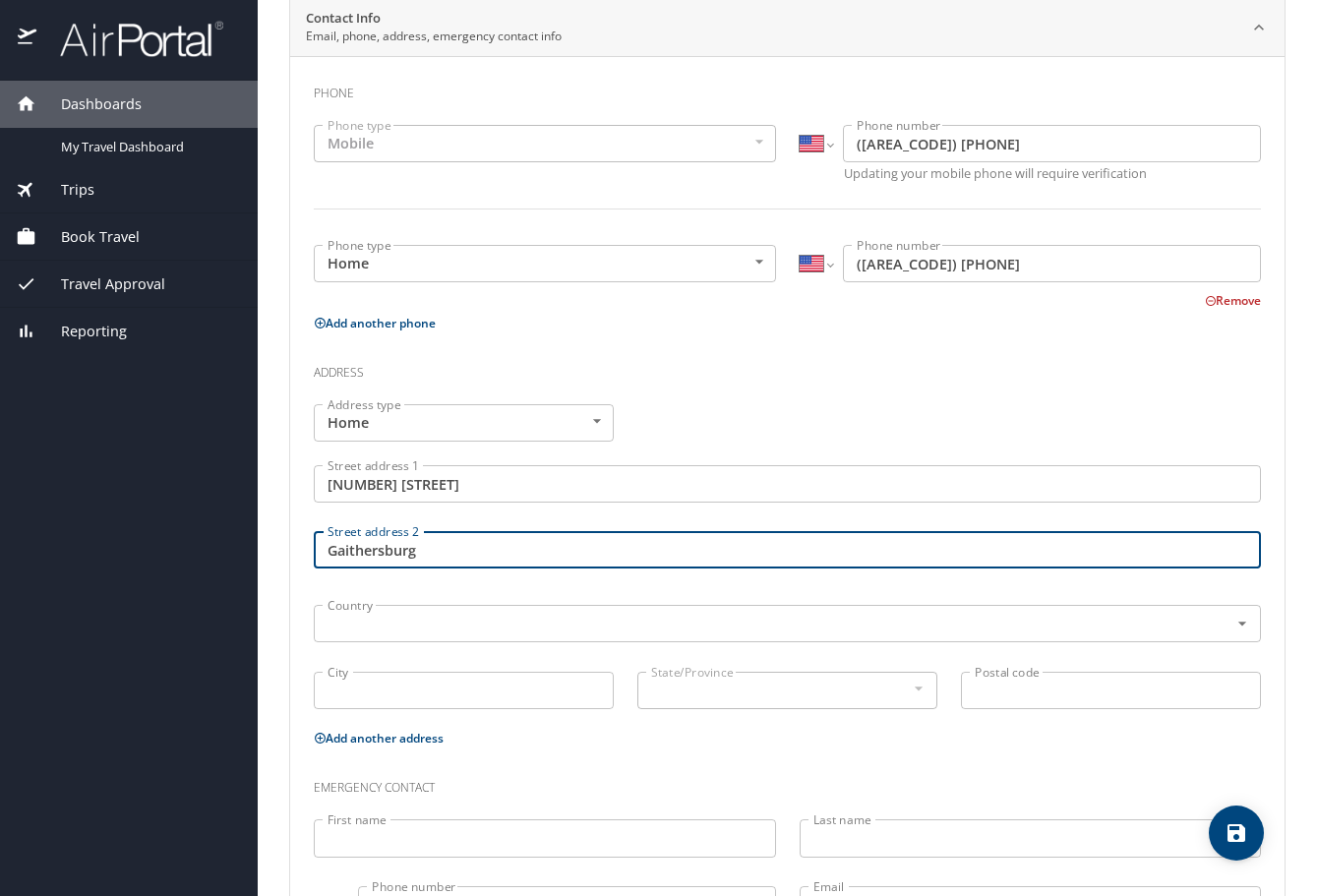 type on "Gaithersburg" 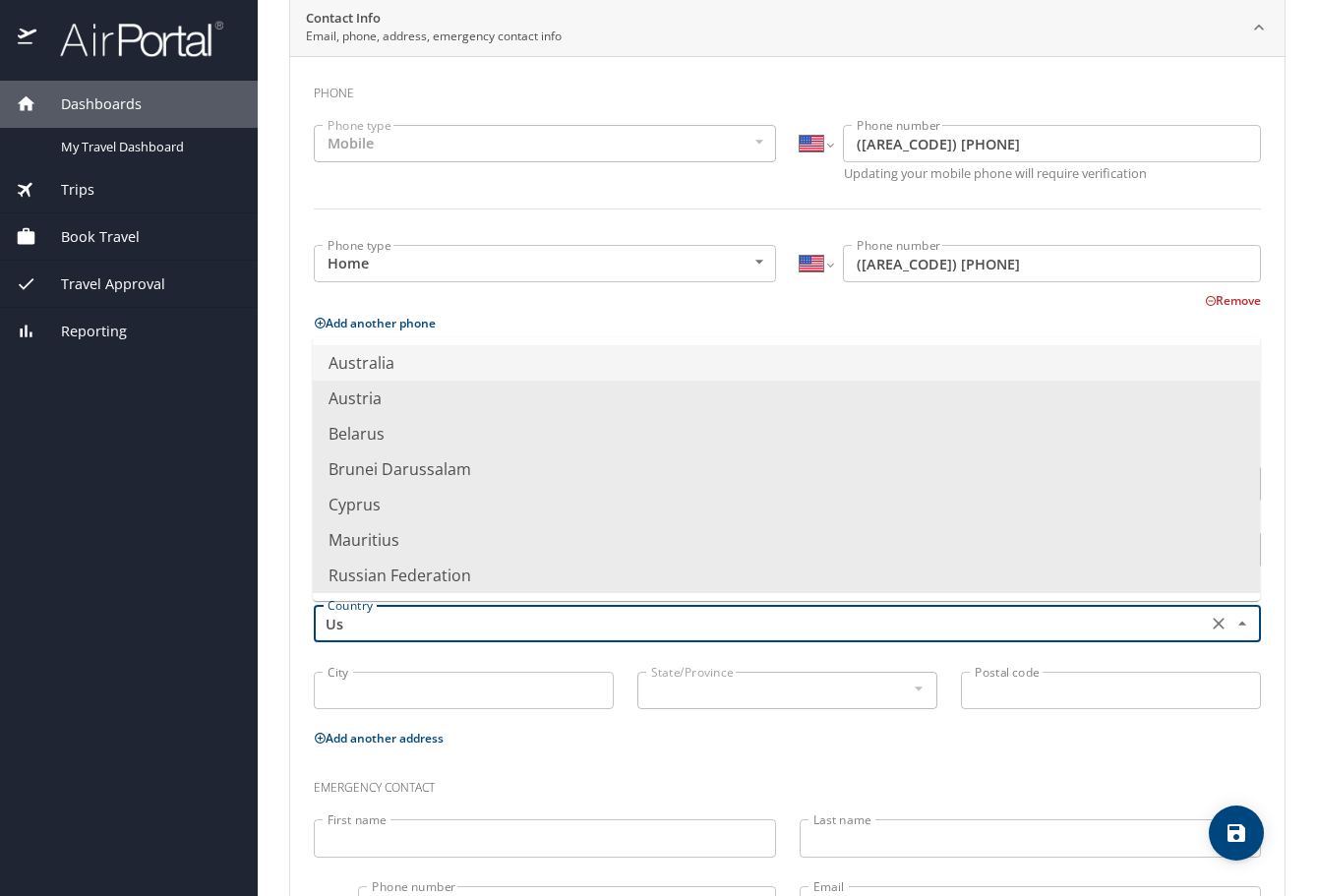 type on "U" 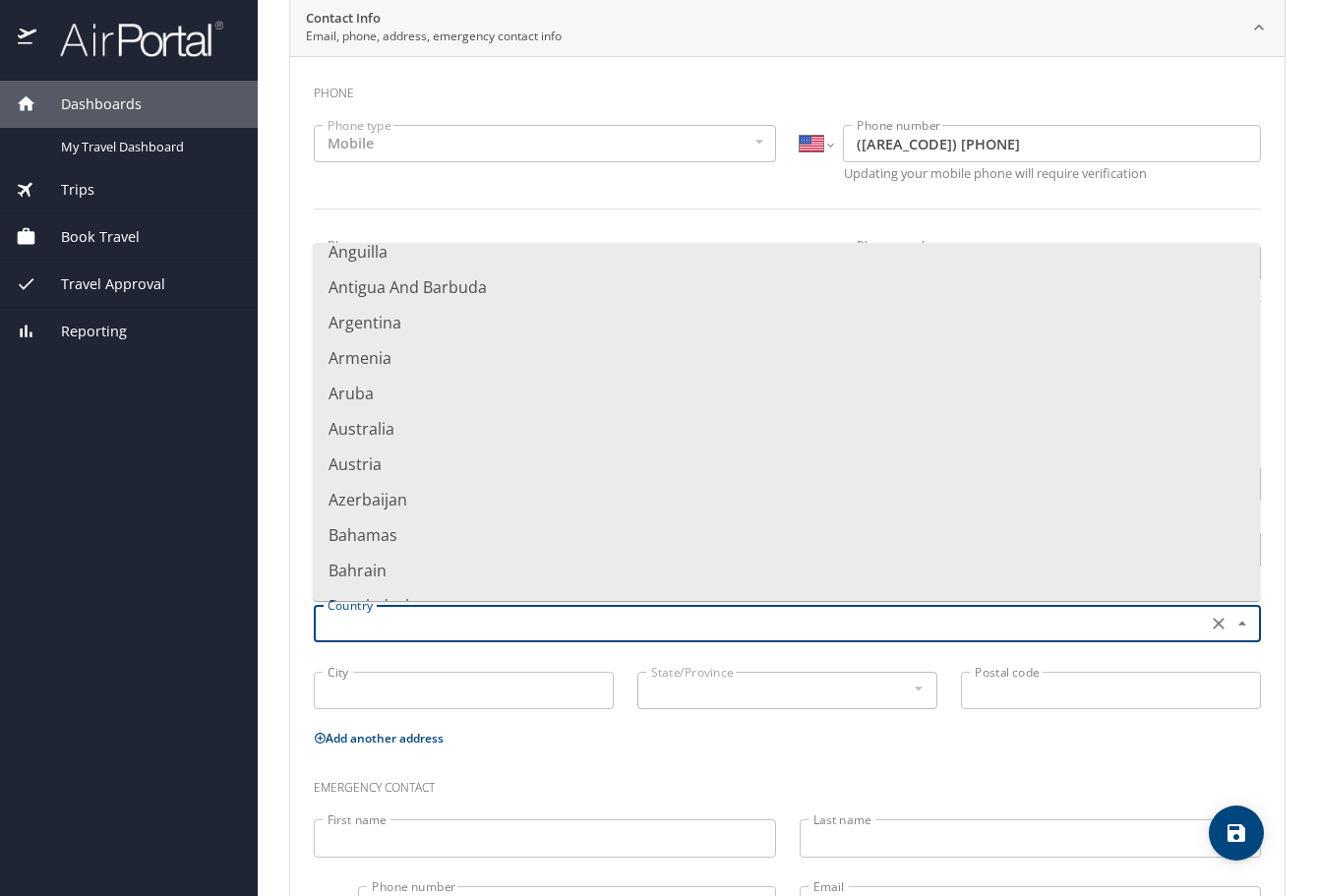 scroll, scrollTop: 0, scrollLeft: 0, axis: both 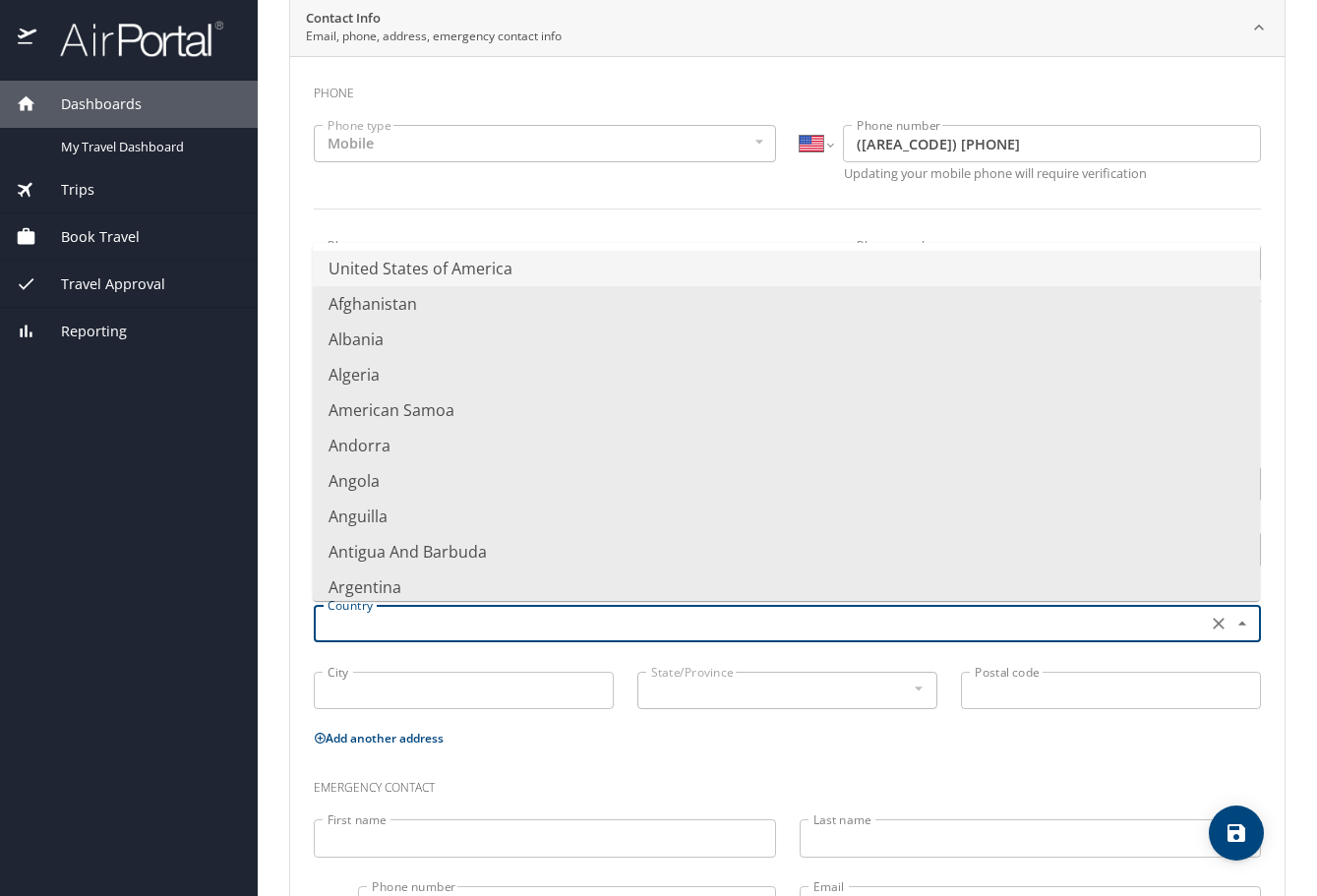 click on "United States of America" at bounding box center [786, 269] 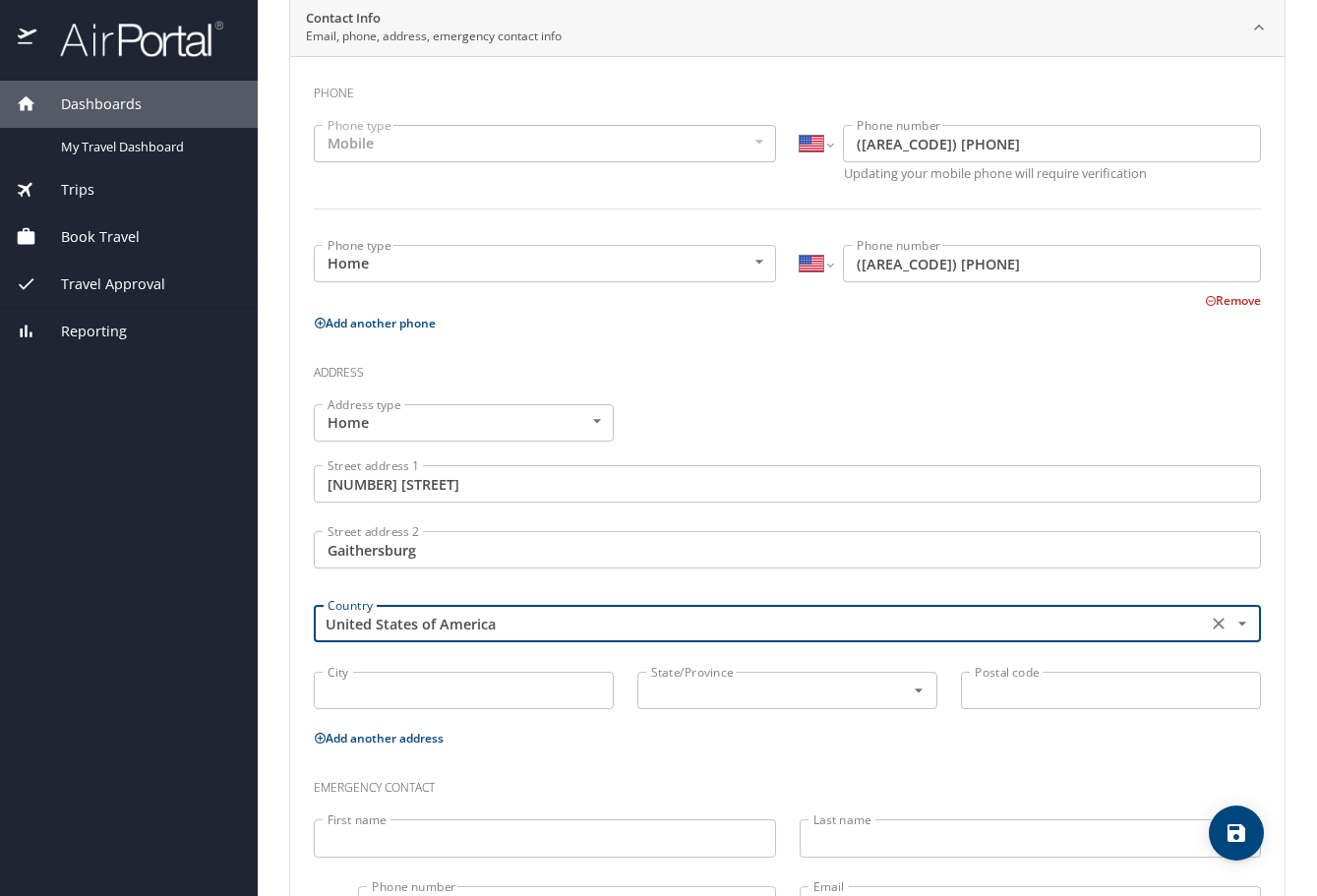 click on "City" at bounding box center (463, 690) 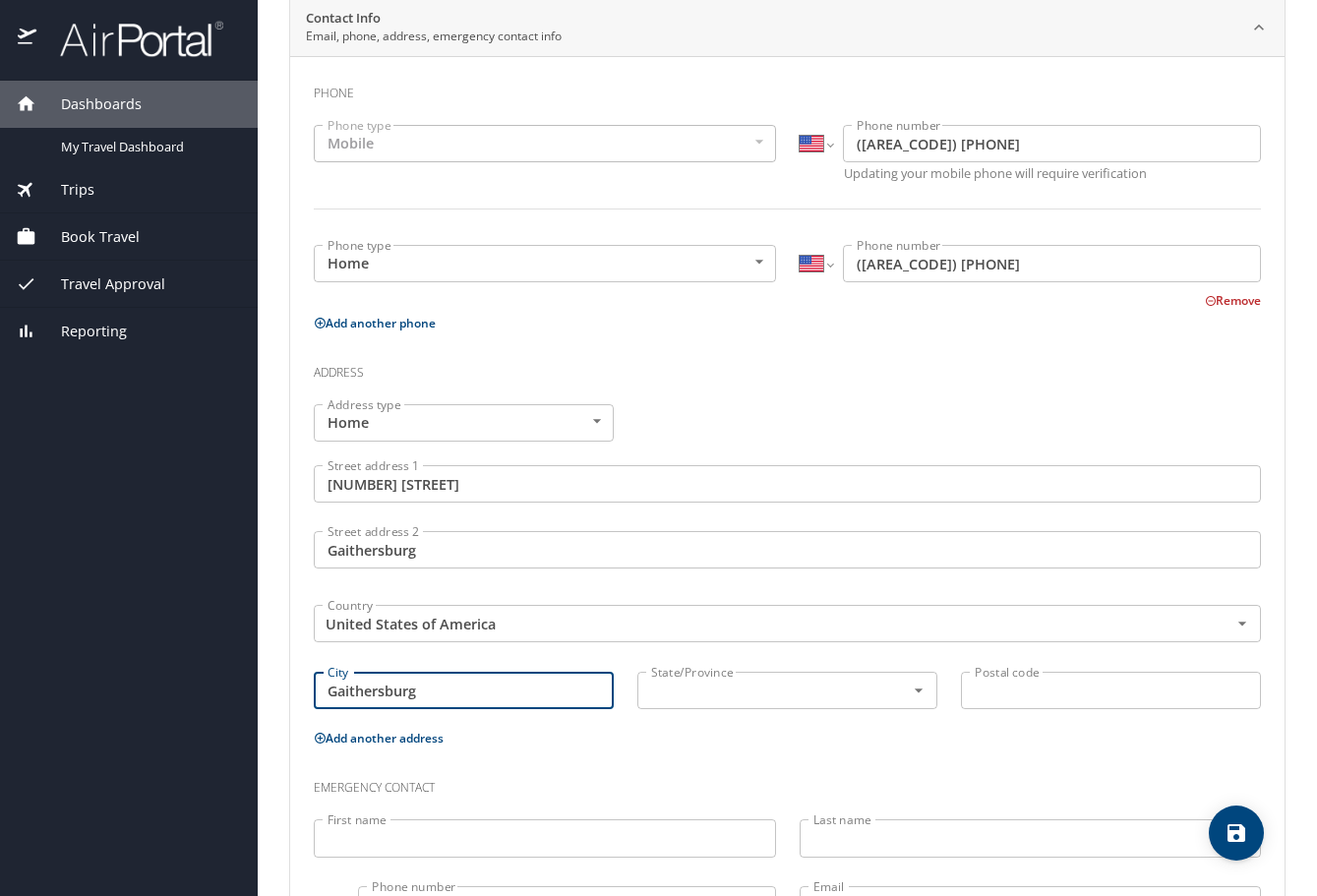 type on "Gaithersburg" 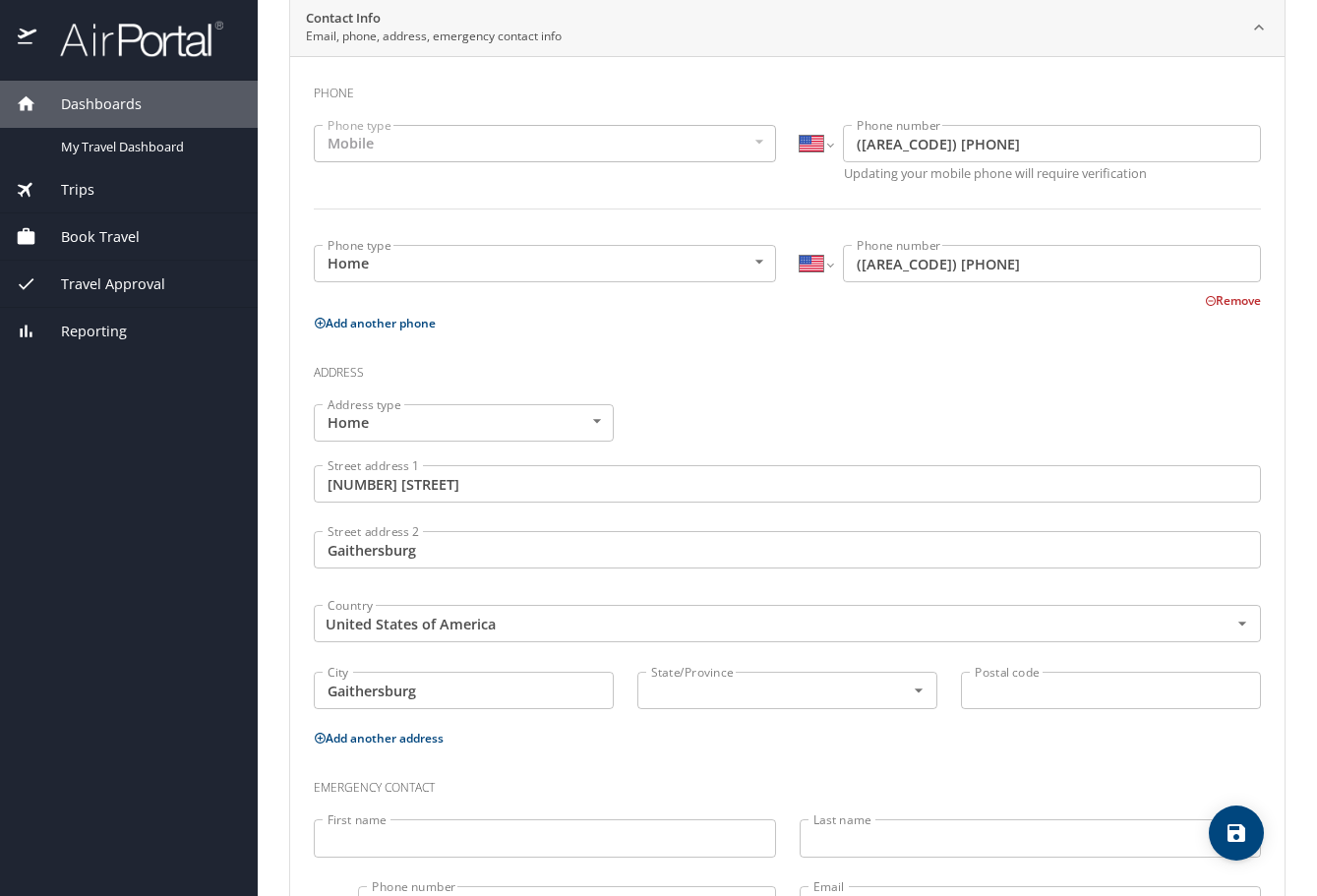 click on "Gaithersburg" at bounding box center (787, 550) 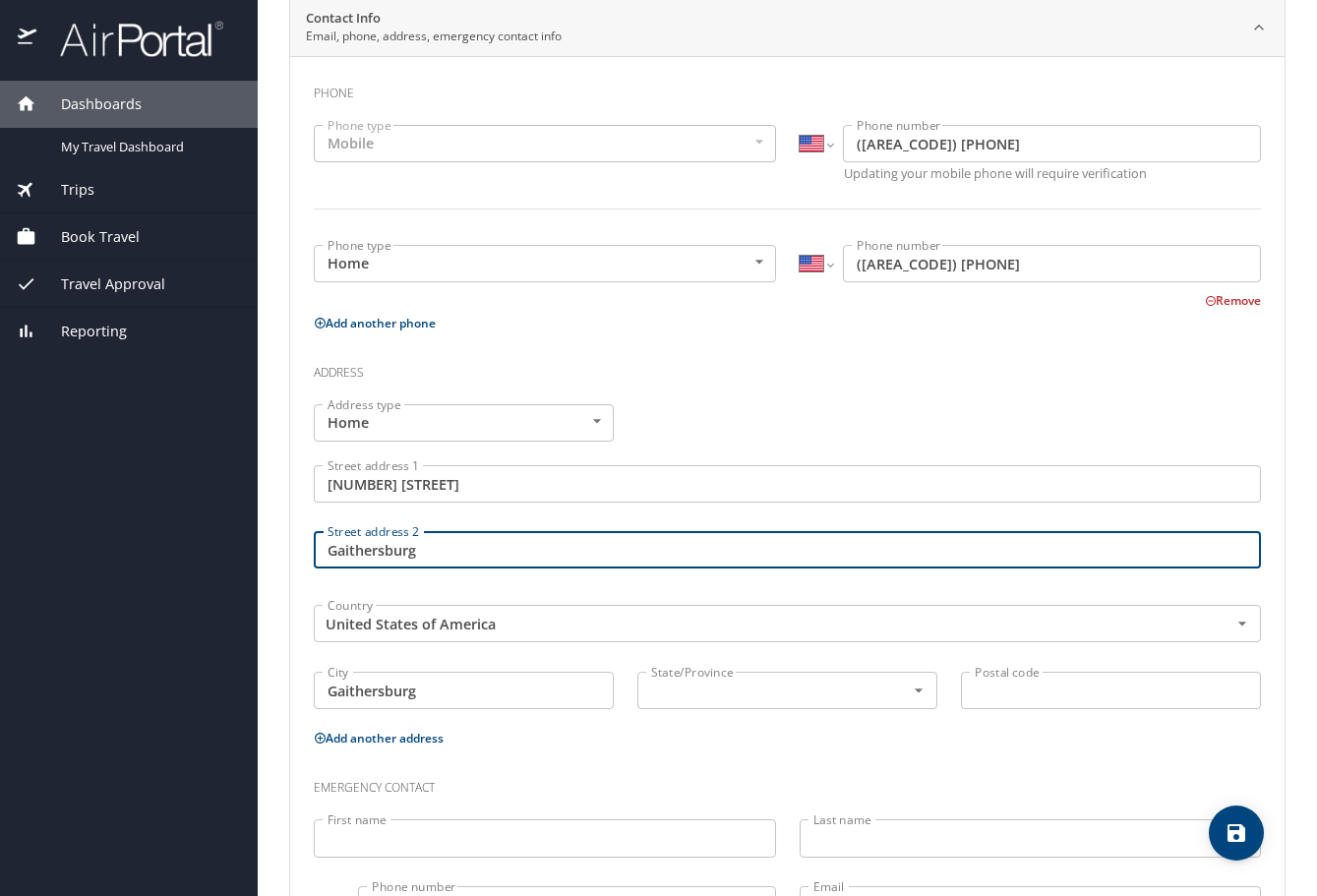 click on "Gaithersburg" at bounding box center (787, 550) 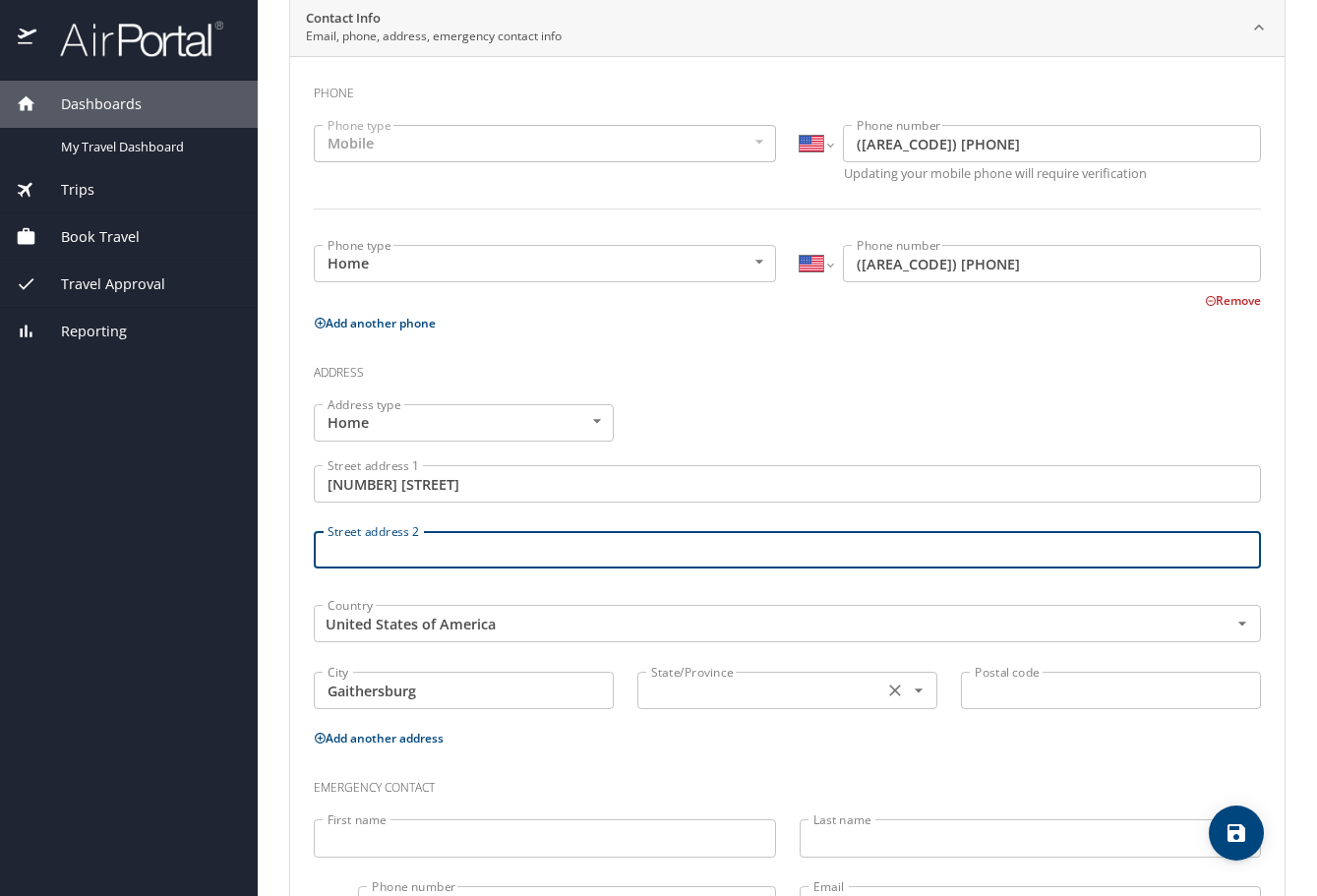 type 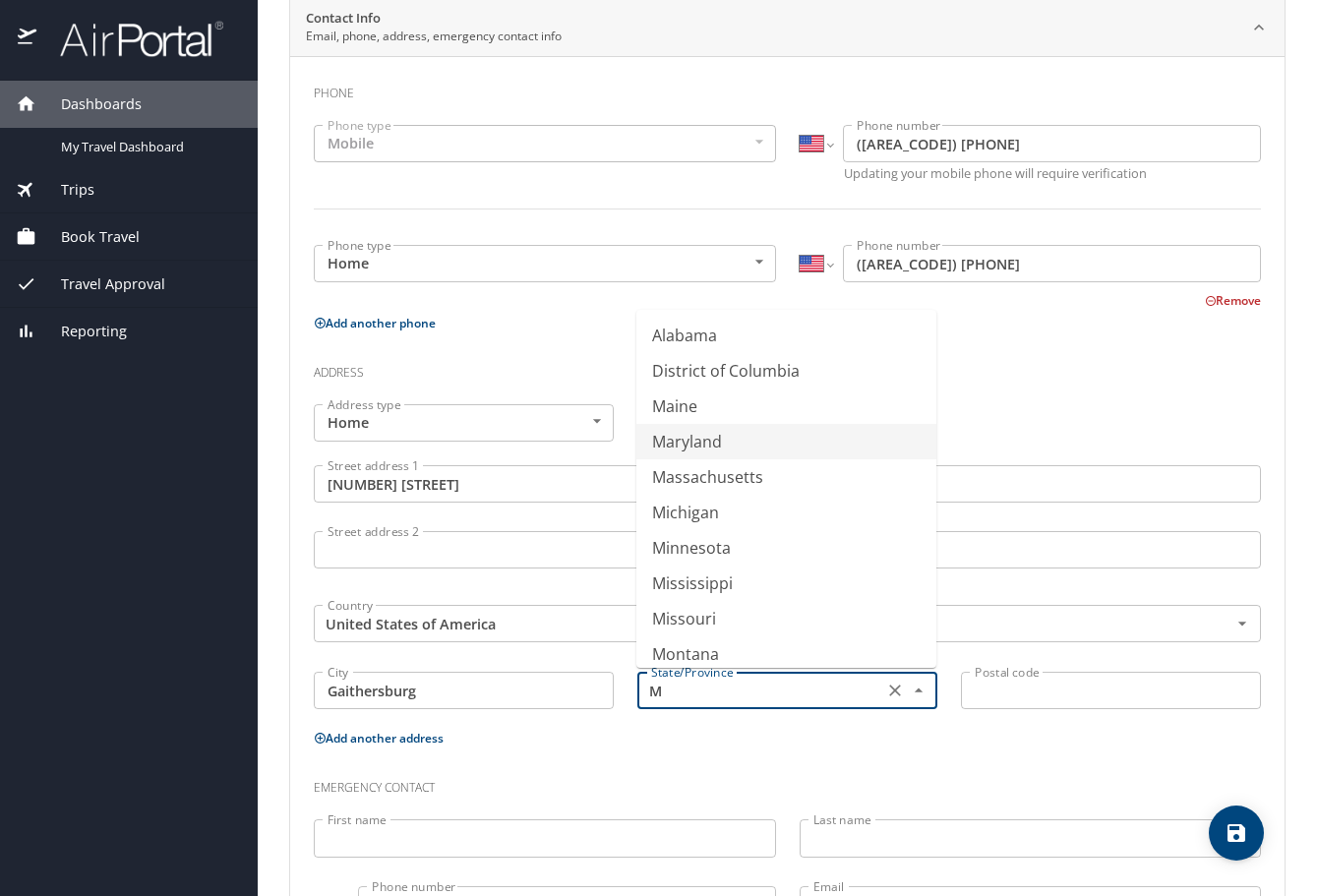 click on "Maryland" at bounding box center [786, 442] 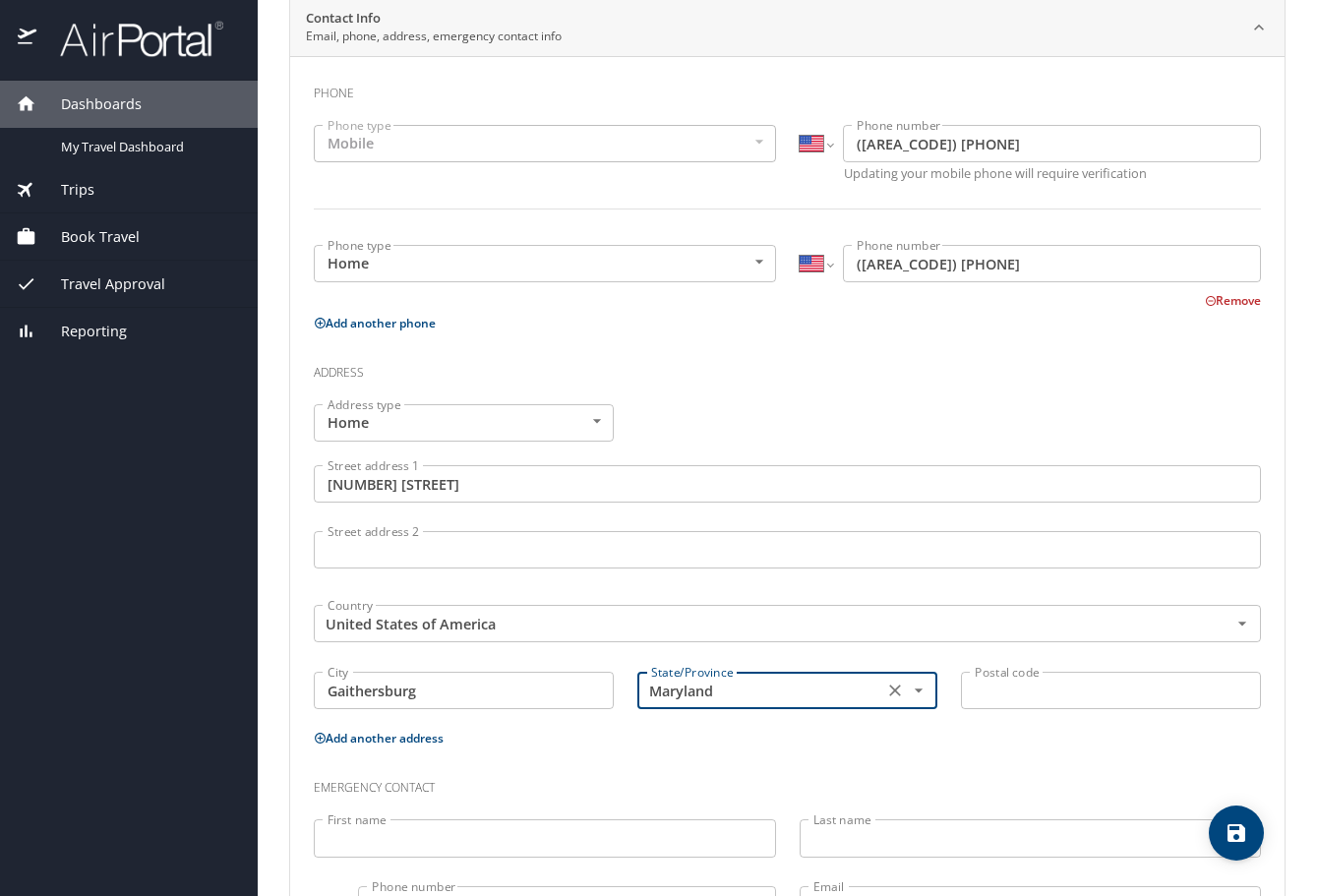 type on "Maryland" 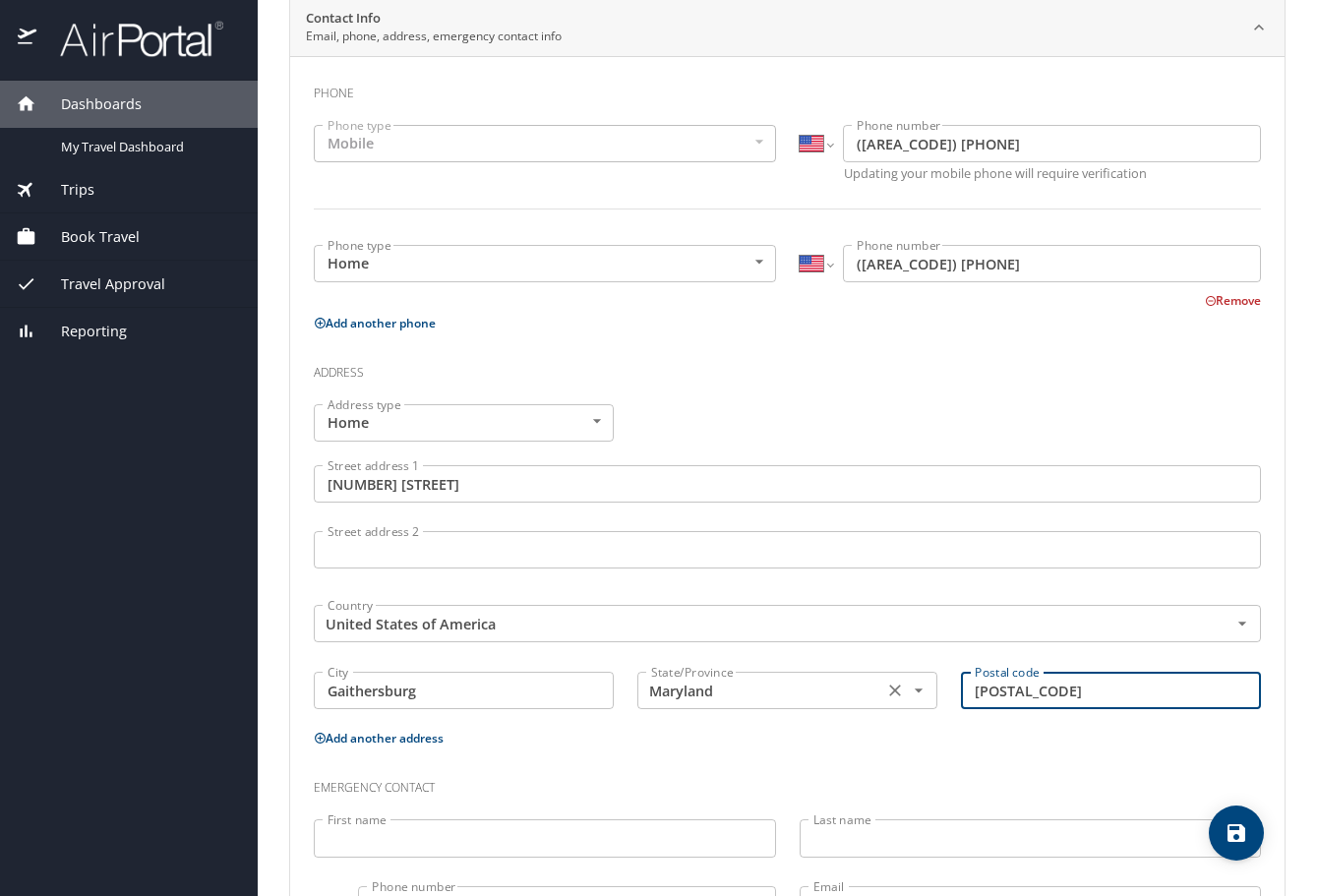 scroll, scrollTop: 487, scrollLeft: 0, axis: vertical 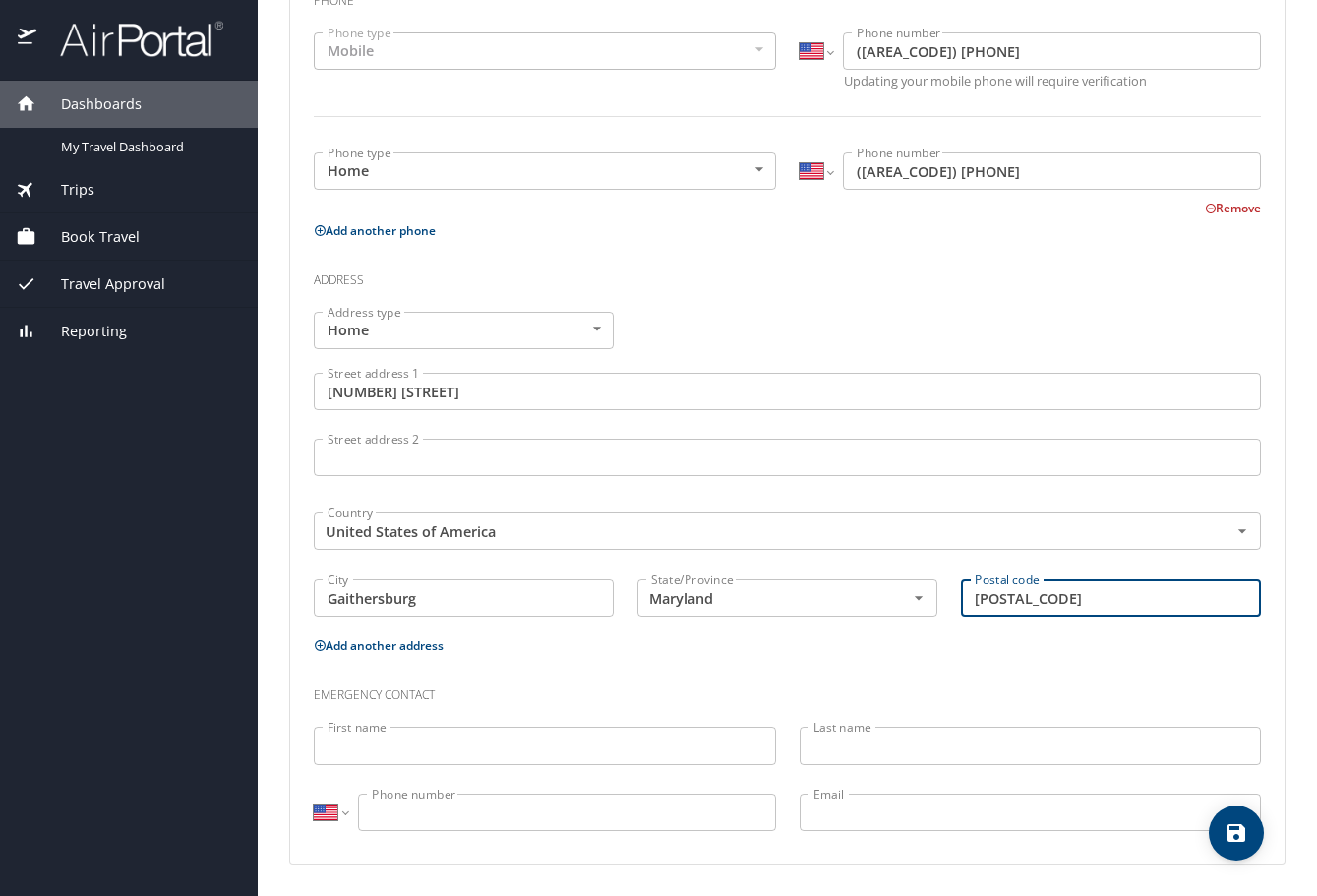 type on "[POSTAL_CODE]" 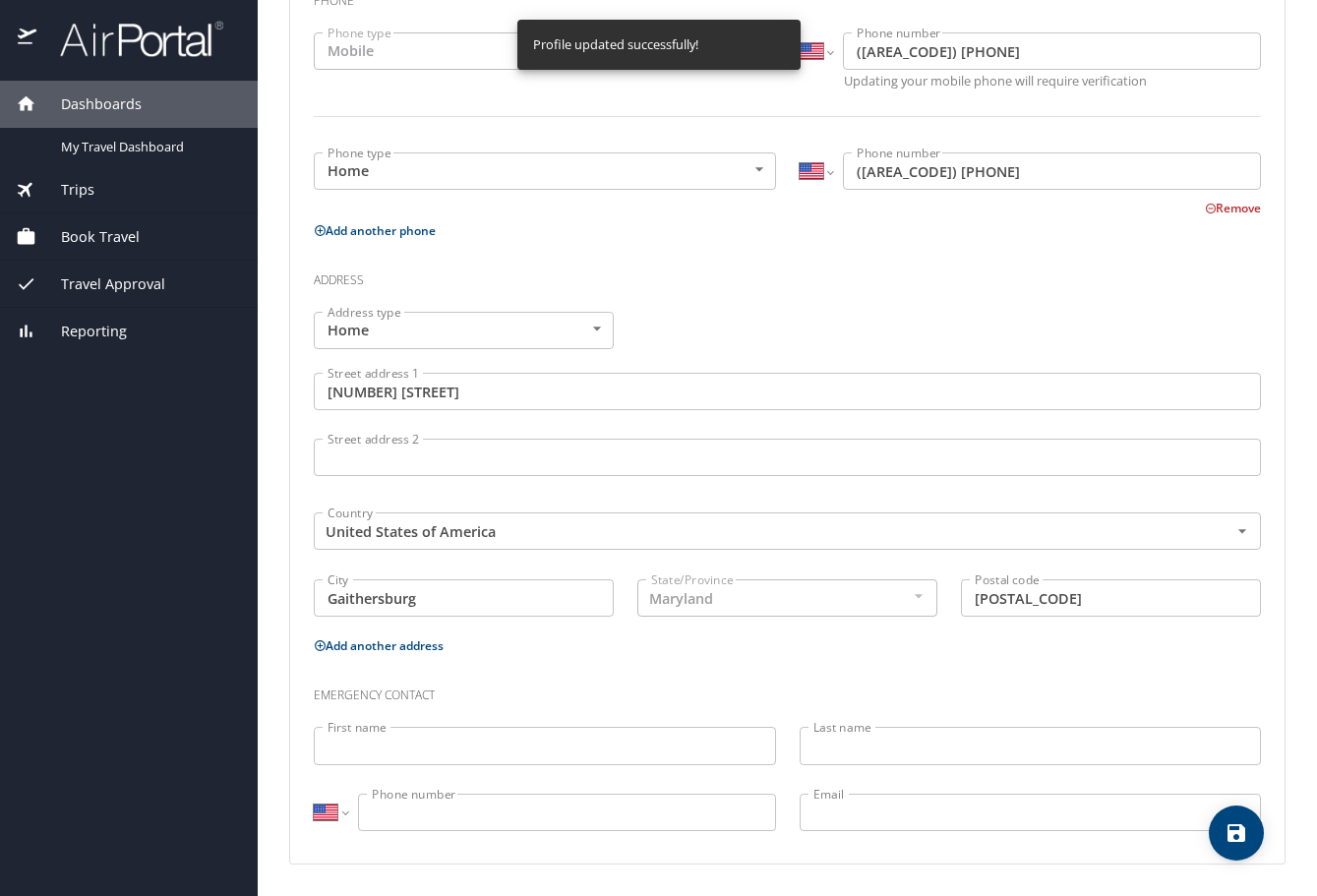 select on "US" 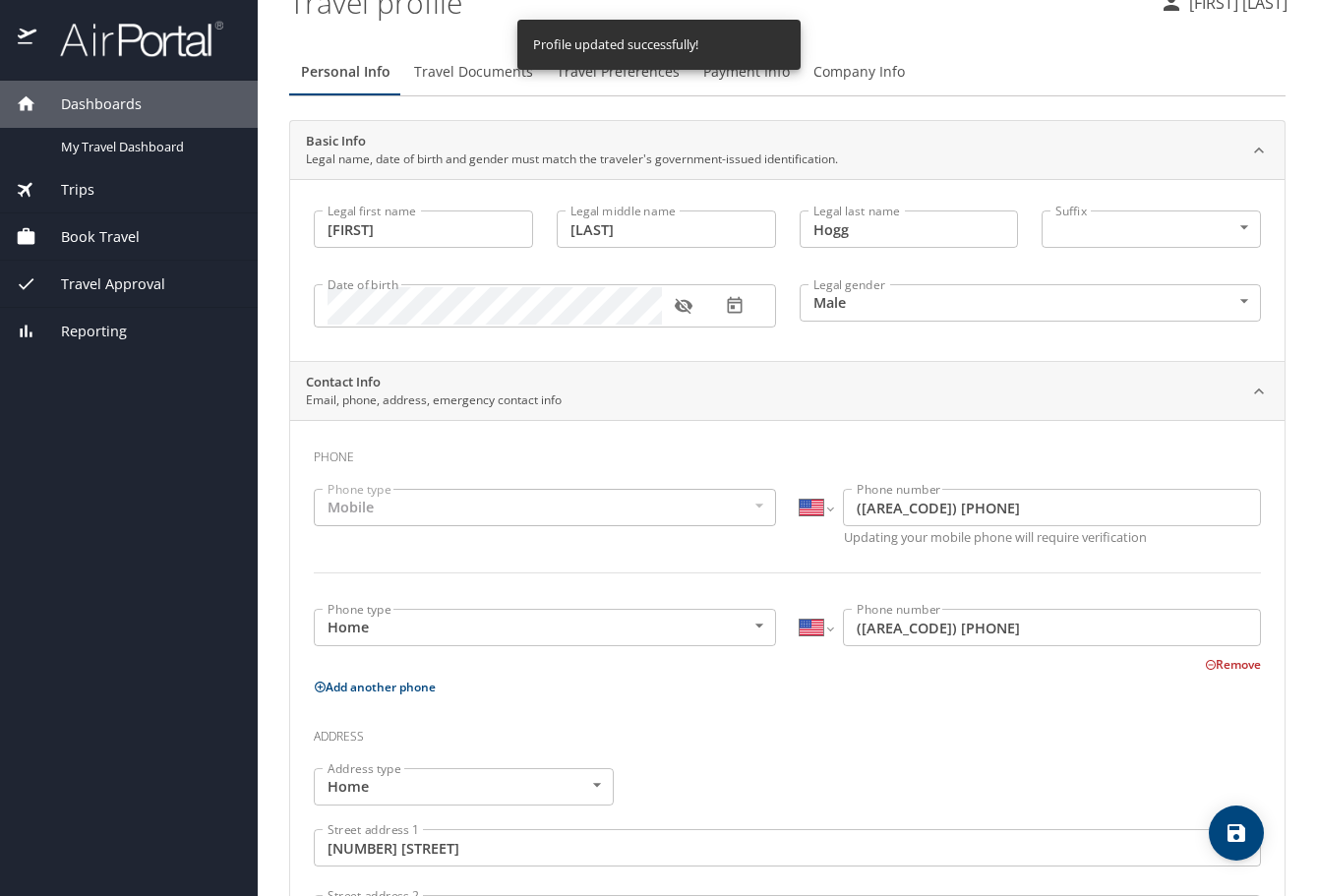 scroll, scrollTop: 0, scrollLeft: 0, axis: both 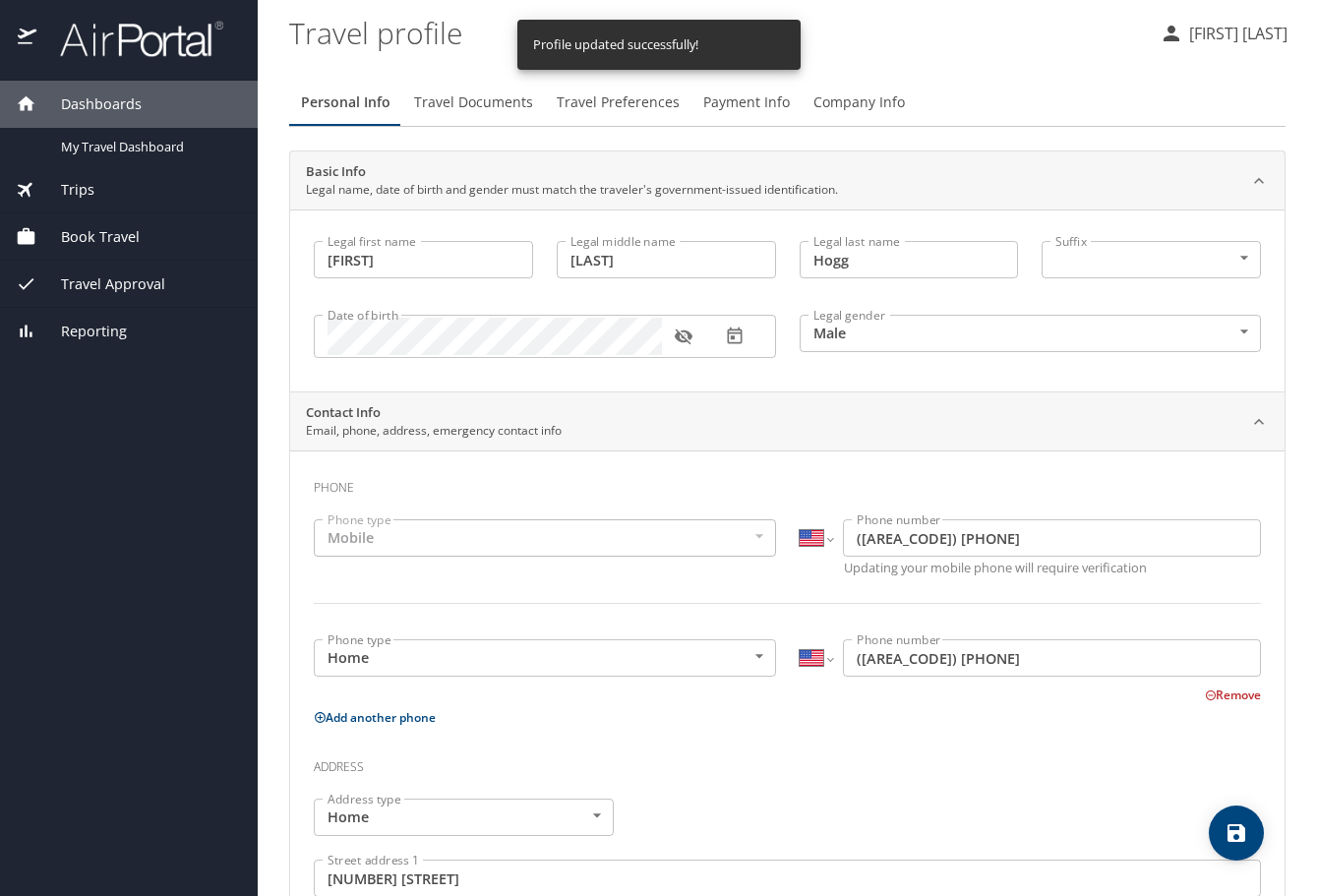 click on "Travel Documents" at bounding box center [473, 102] 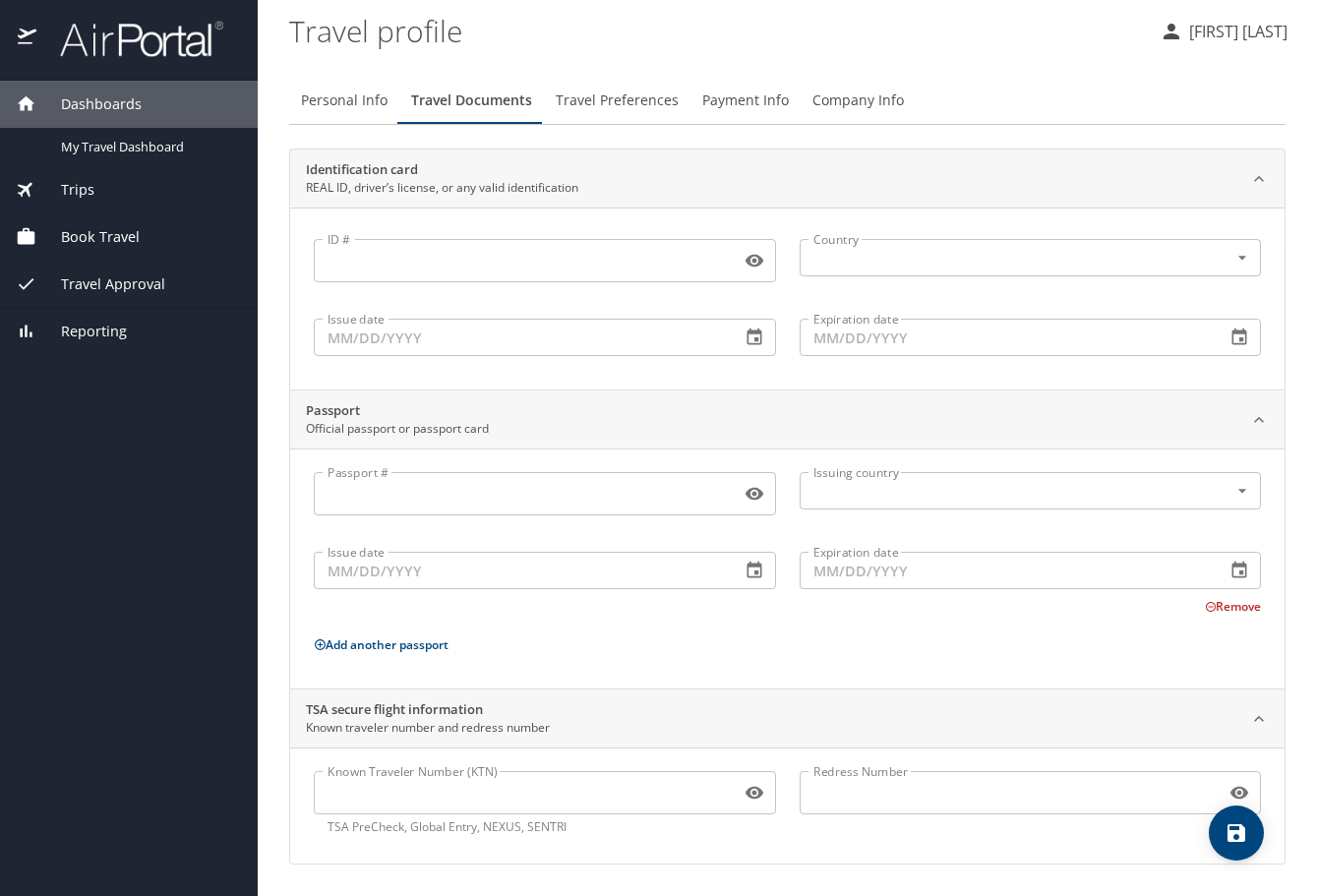 scroll, scrollTop: 0, scrollLeft: 0, axis: both 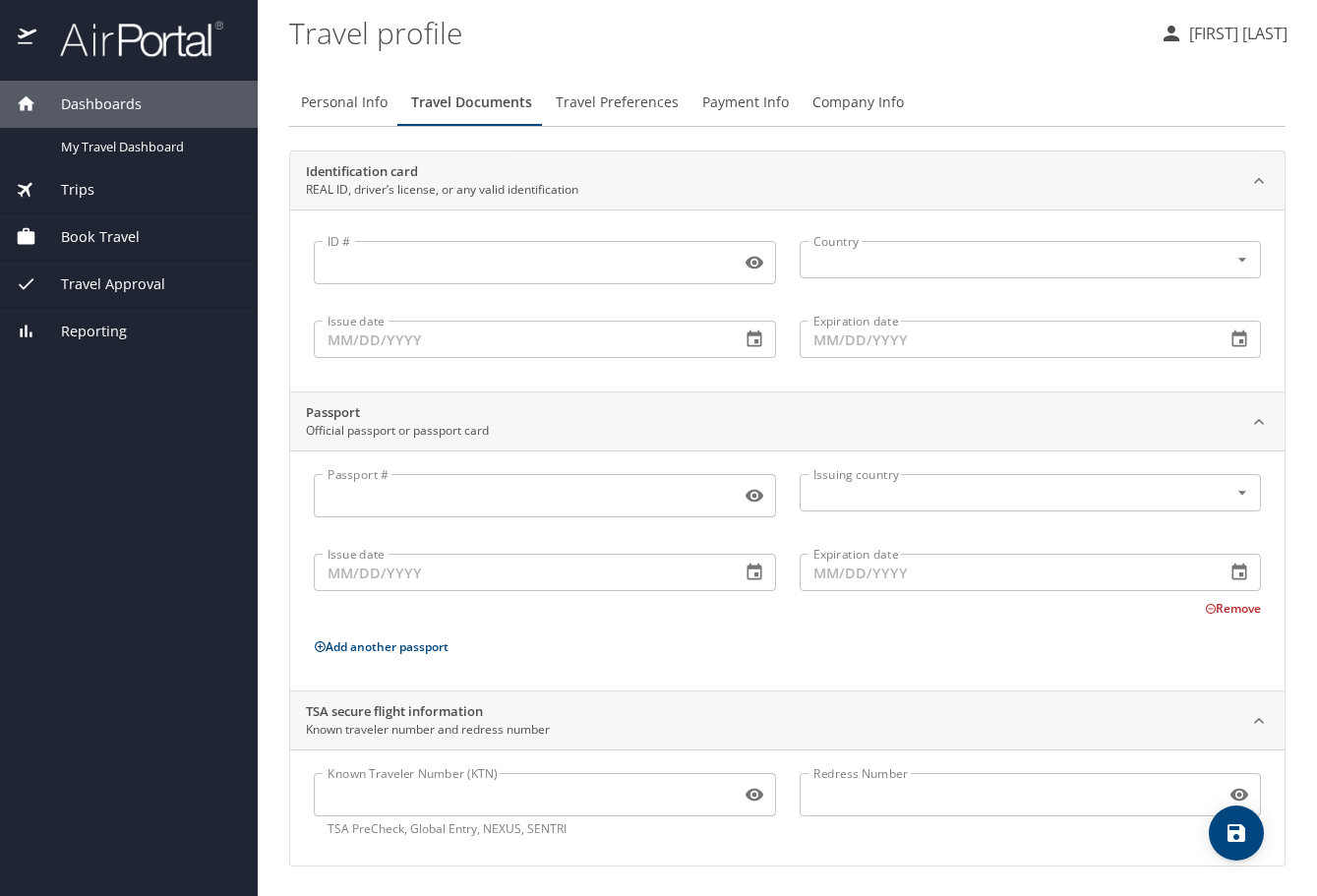 click on "Travel Preferences" at bounding box center [617, 102] 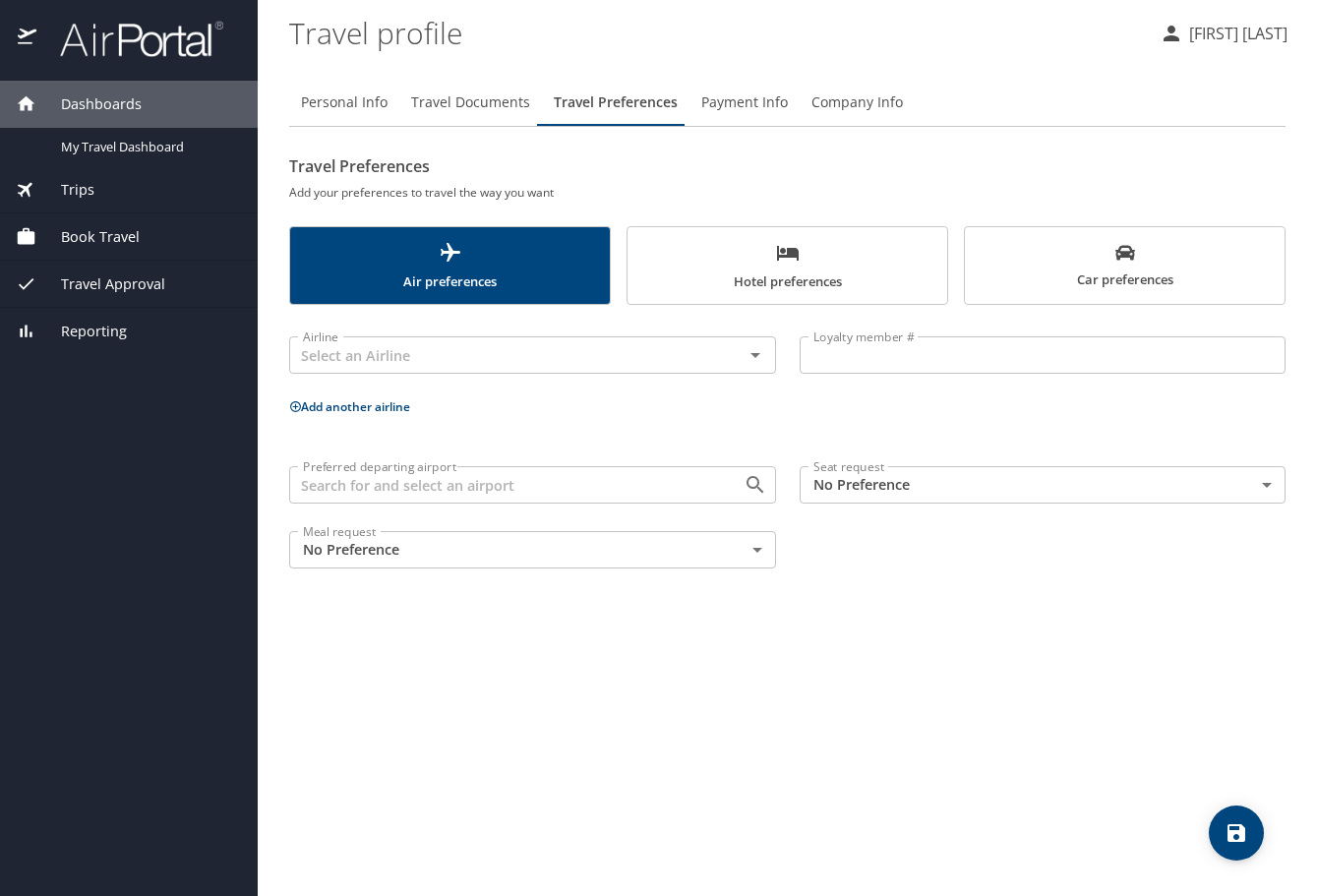 click on "Hotel preferences" at bounding box center (787, 267) 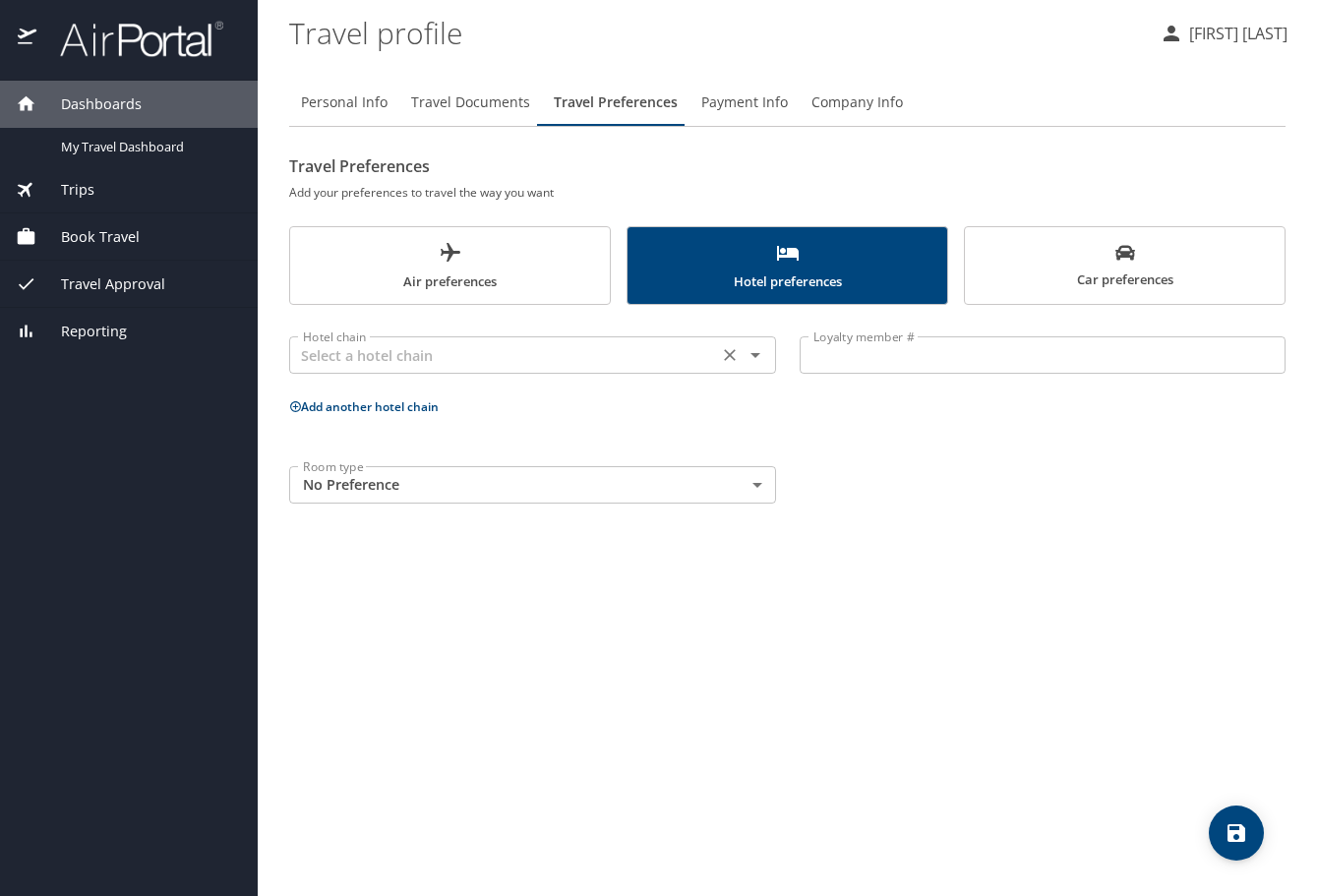click at bounding box center [504, 355] 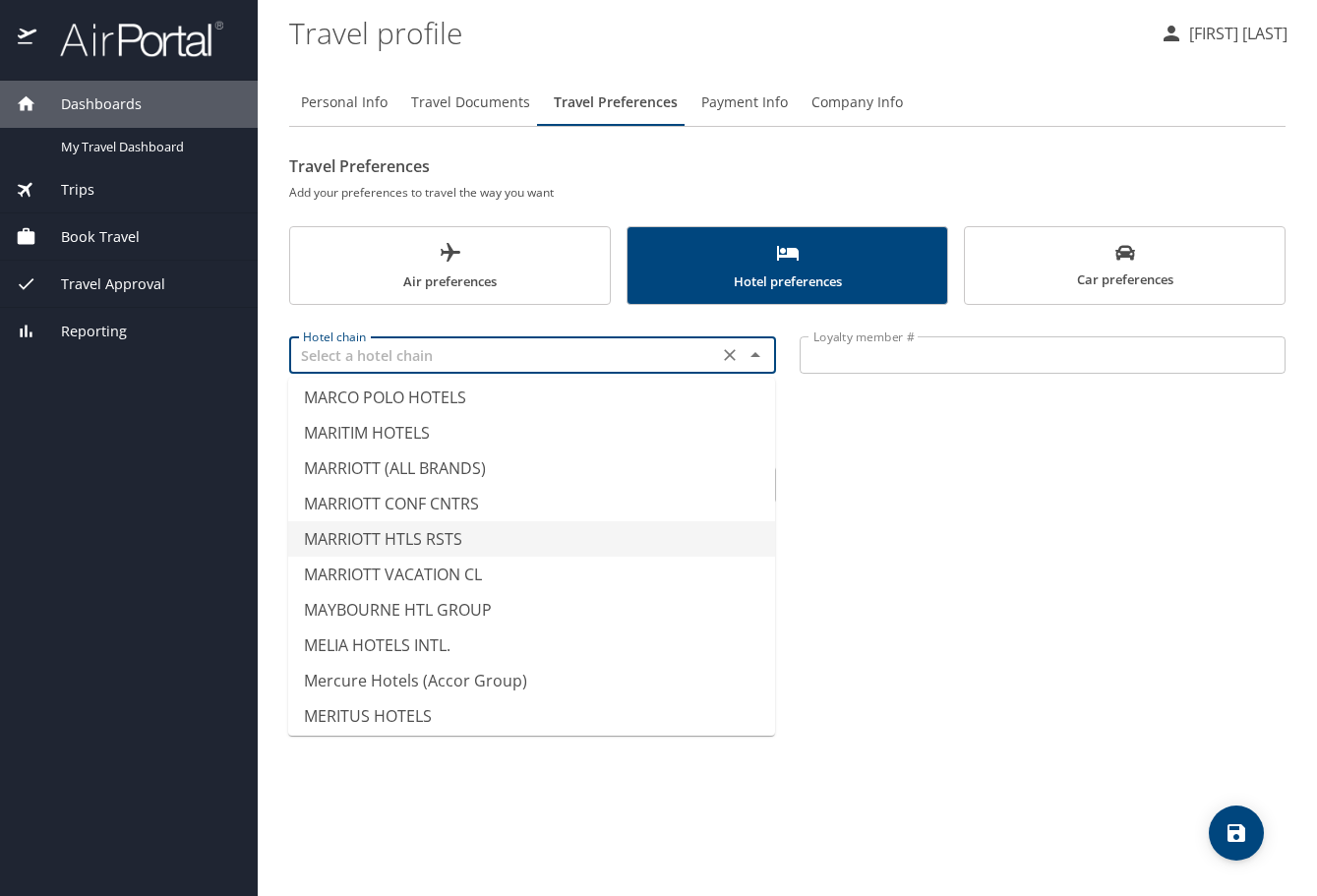 scroll, scrollTop: 6730, scrollLeft: 0, axis: vertical 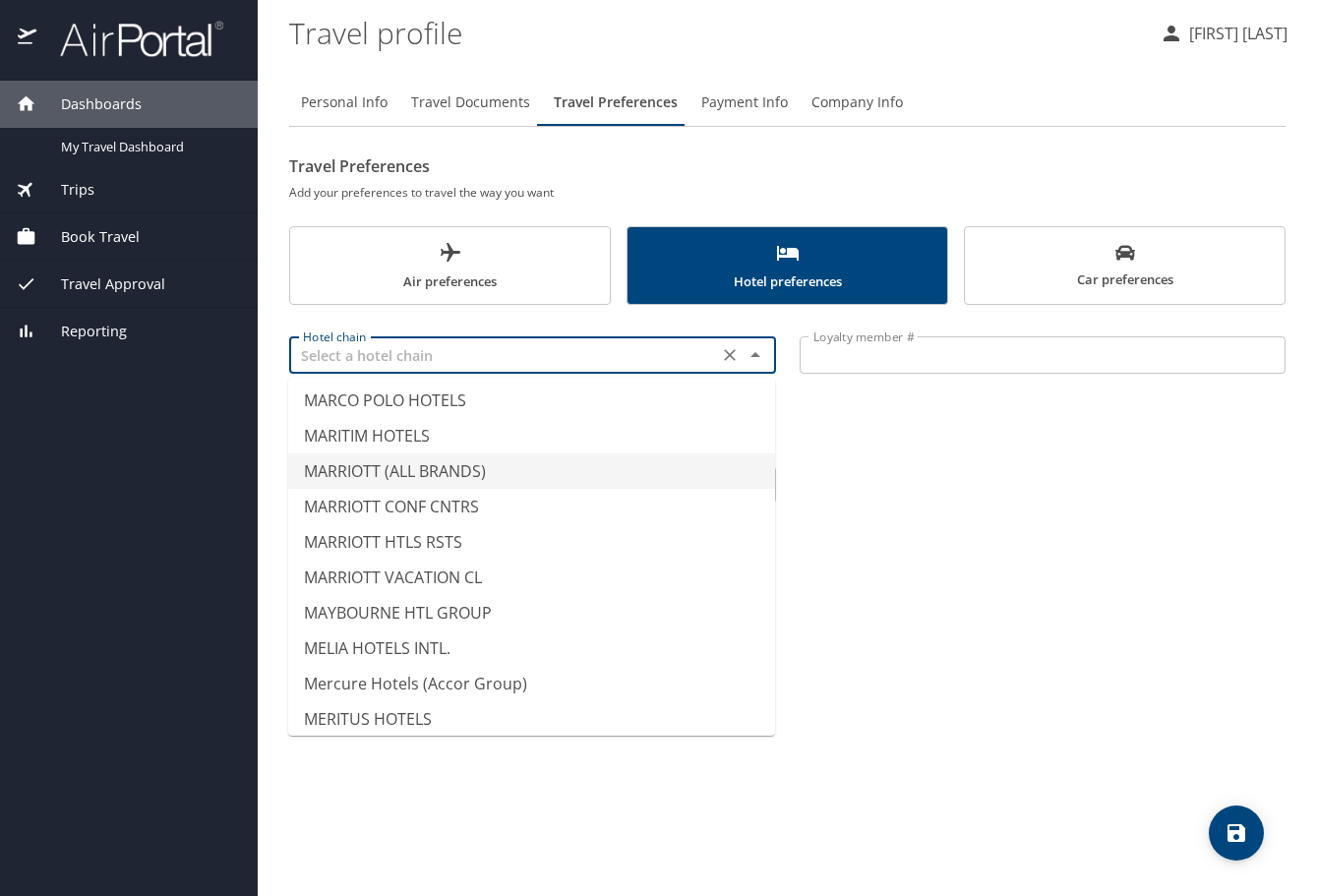 click on "MARRIOTT (ALL BRANDS)" at bounding box center (531, 471) 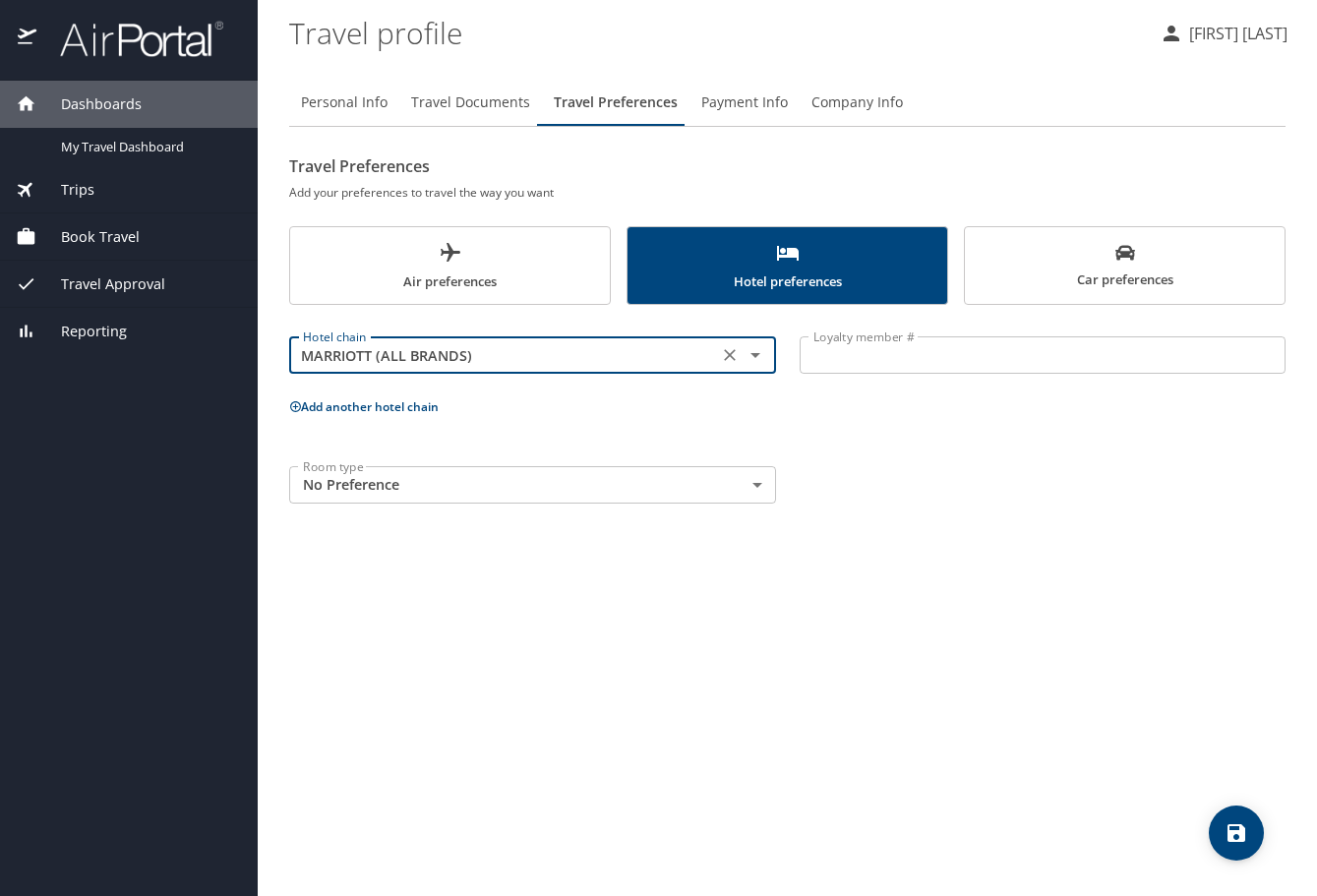 click on "Loyalty member #" at bounding box center [1043, 355] 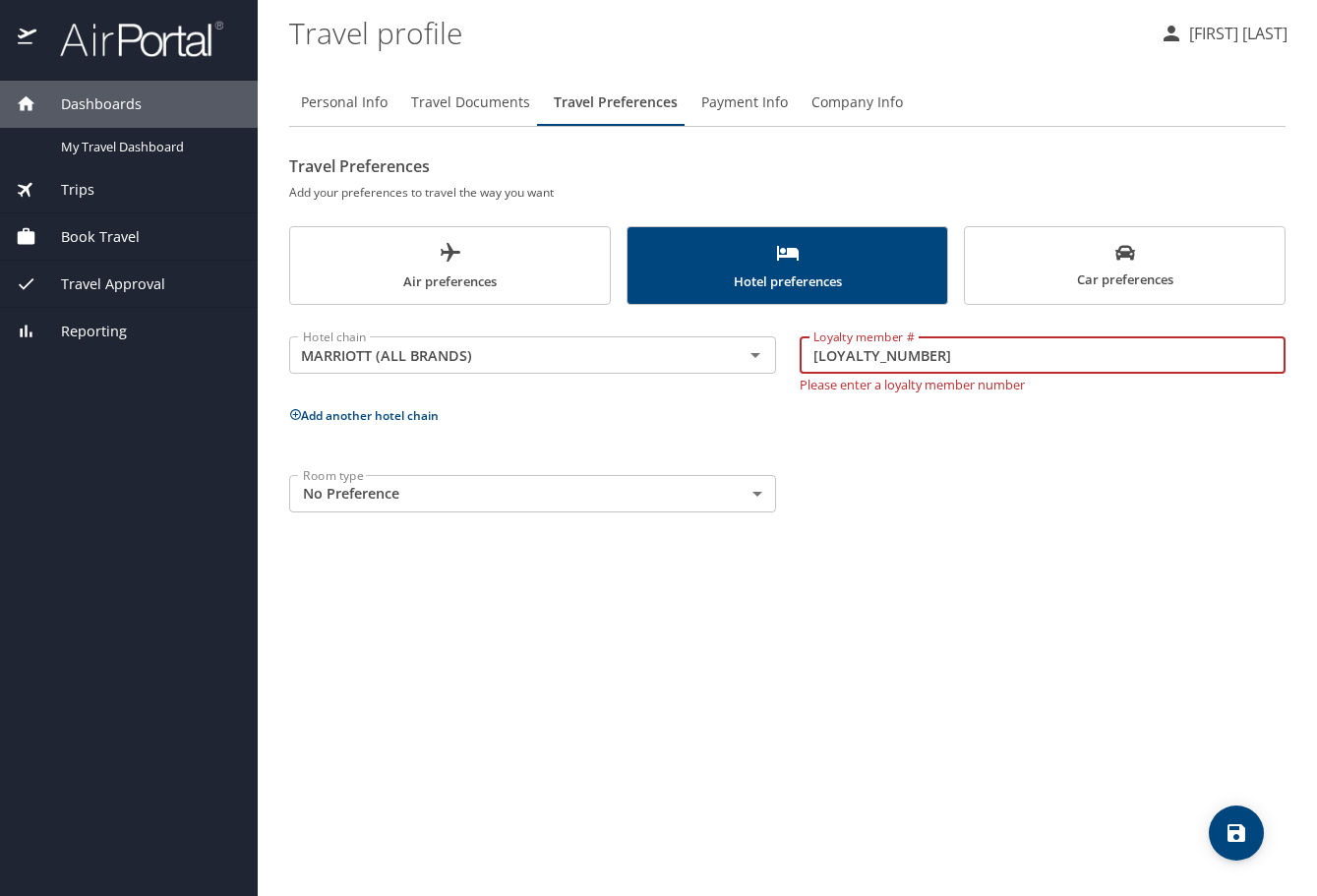type on "[LOYALTY_NUMBER]" 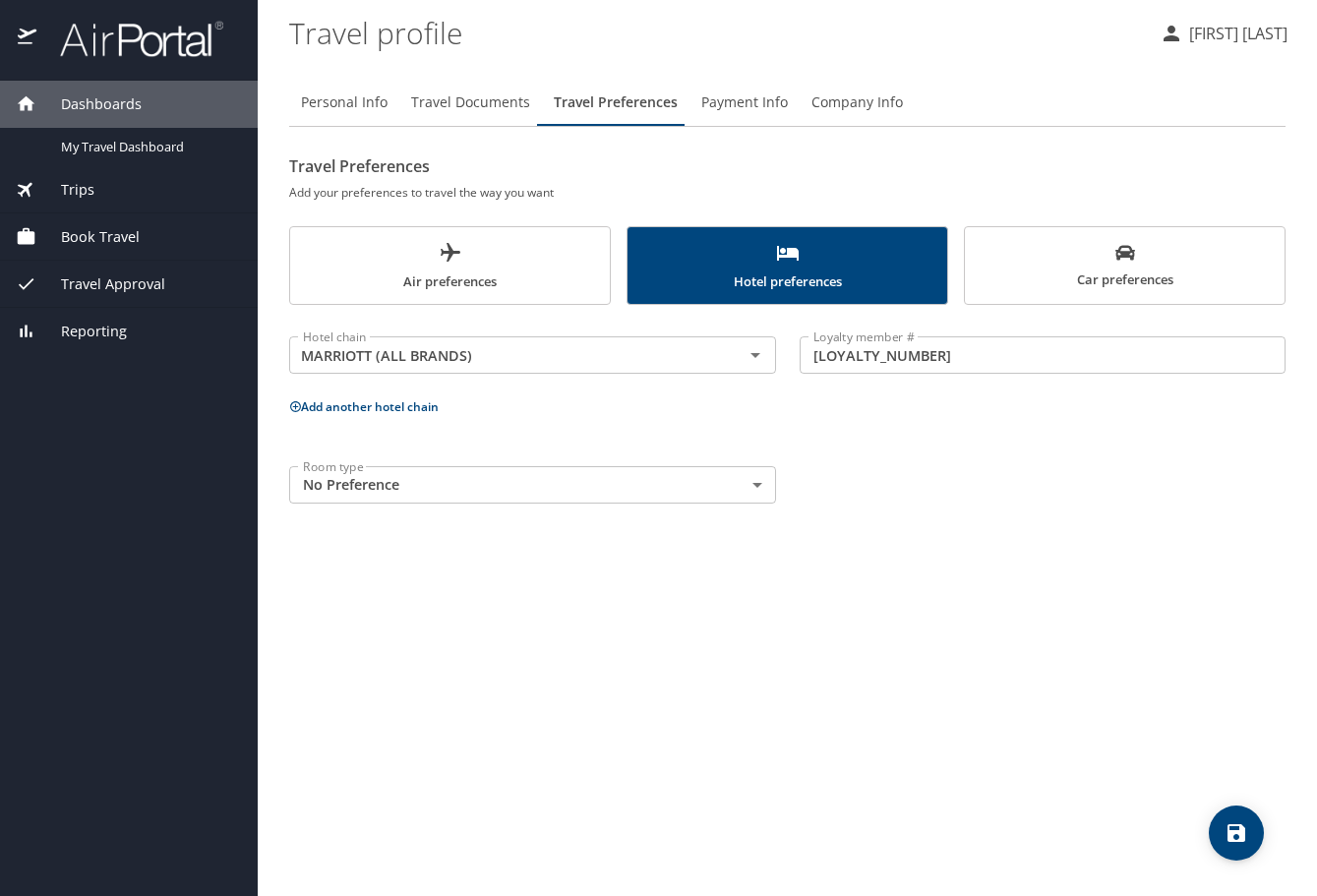 click on "Dashboards My Travel Dashboard Trips Current / Future Trips Past Trips Trips Missing Hotel Book Travel Request Agent Booking Approval Request (Beta) Book/Manage Online Trips Travel Approval Pending Trip Approvals Approved Trips Canceled Trips Approvals (Beta) Reporting Travel profile [FIRST] [LAST] Personal Info Travel Documents Travel Preferences Payment Info Company Info Travel Preferences Add your preferences to travel the way you want Air preferences Hotel preferences Car preferences Hotel chain MARRIOTT (ALL BRANDS) Hotel chain   Loyalty member # [LOYALTY_NUMBER] Loyalty member #  Add another hotel chain   Room type No Preference NotApplicable Room type My settings Travel agency contacts View travel profile Give feedback Sign out" at bounding box center (658, 448) 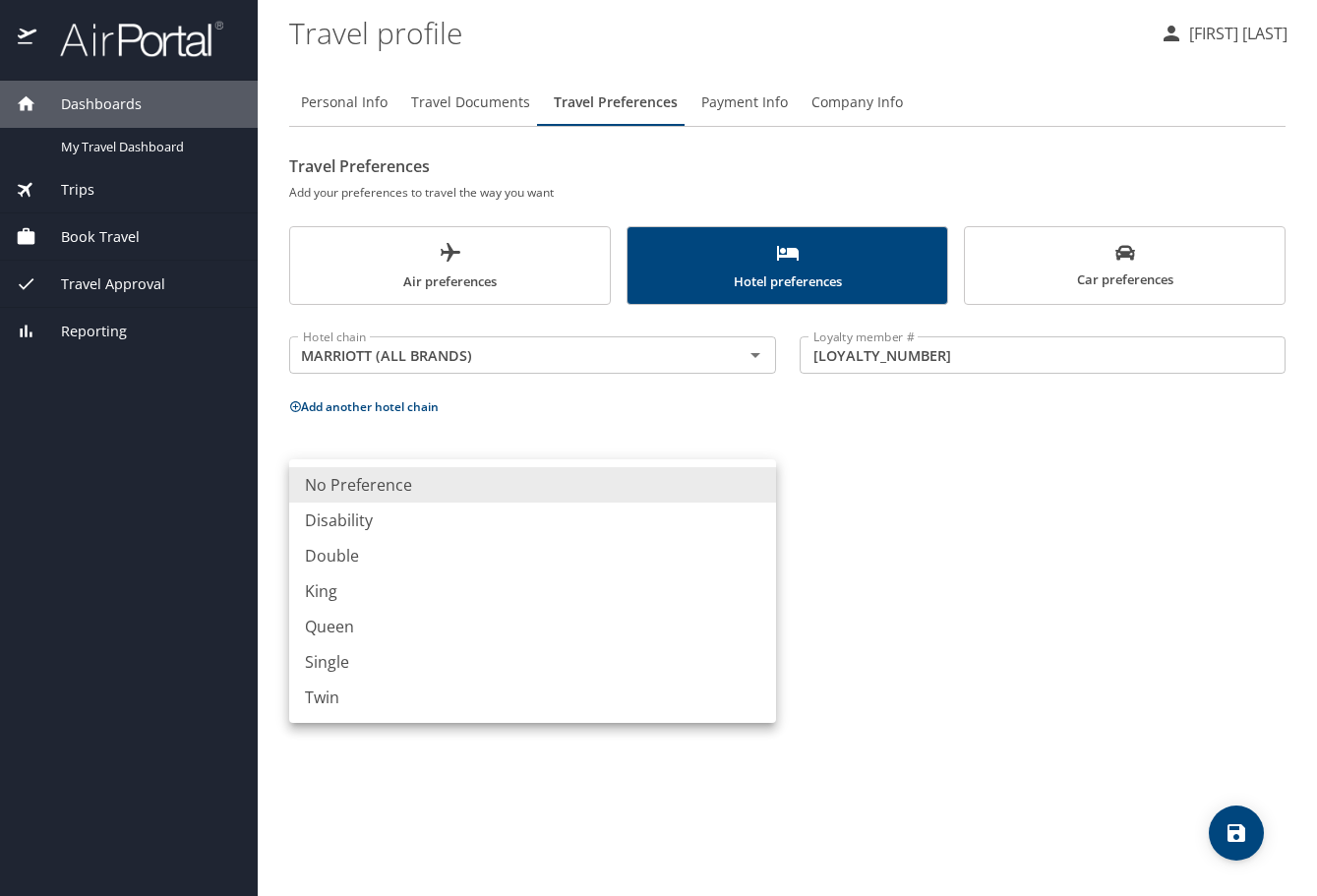 click at bounding box center [658, 448] 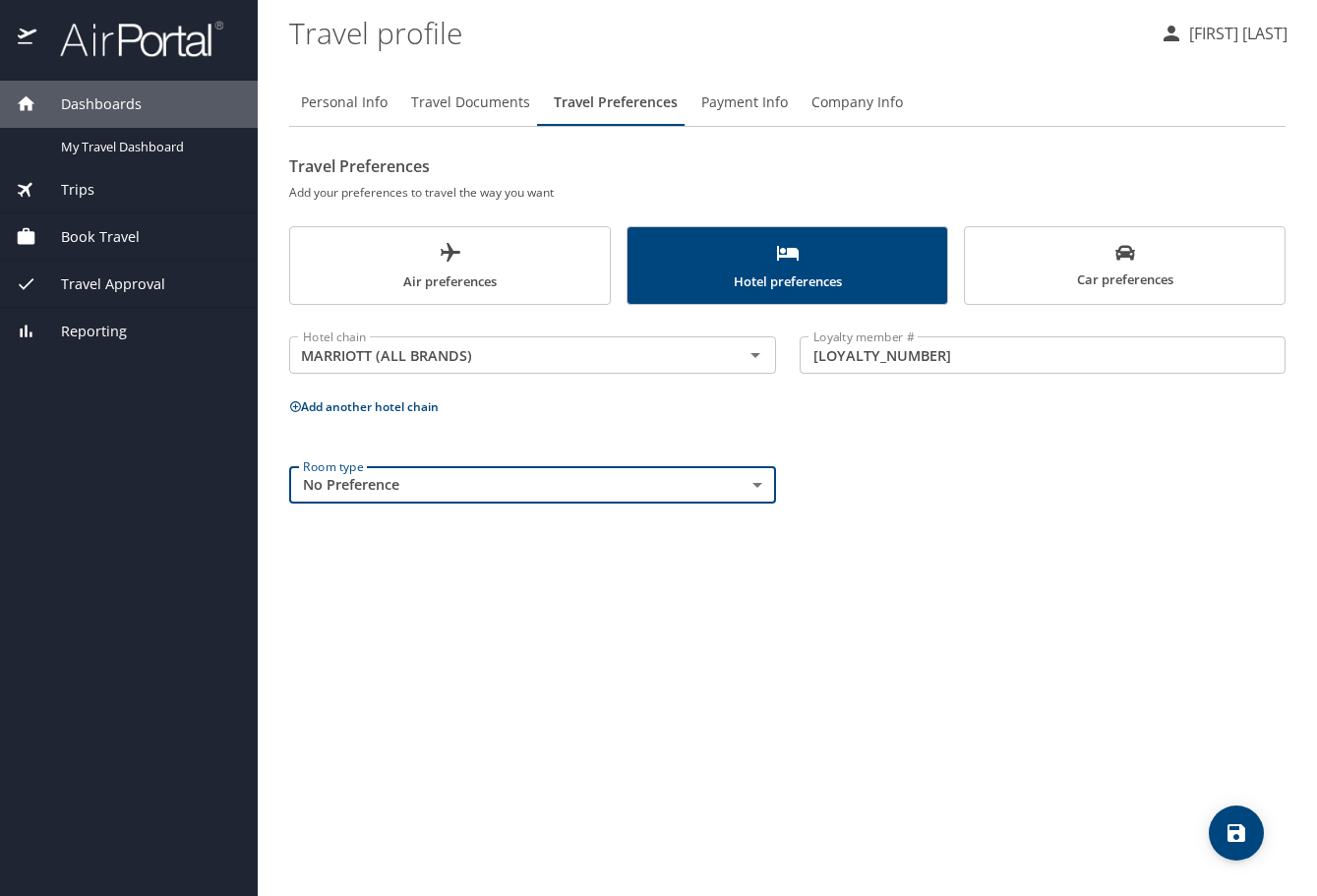 click at bounding box center (1236, 833) 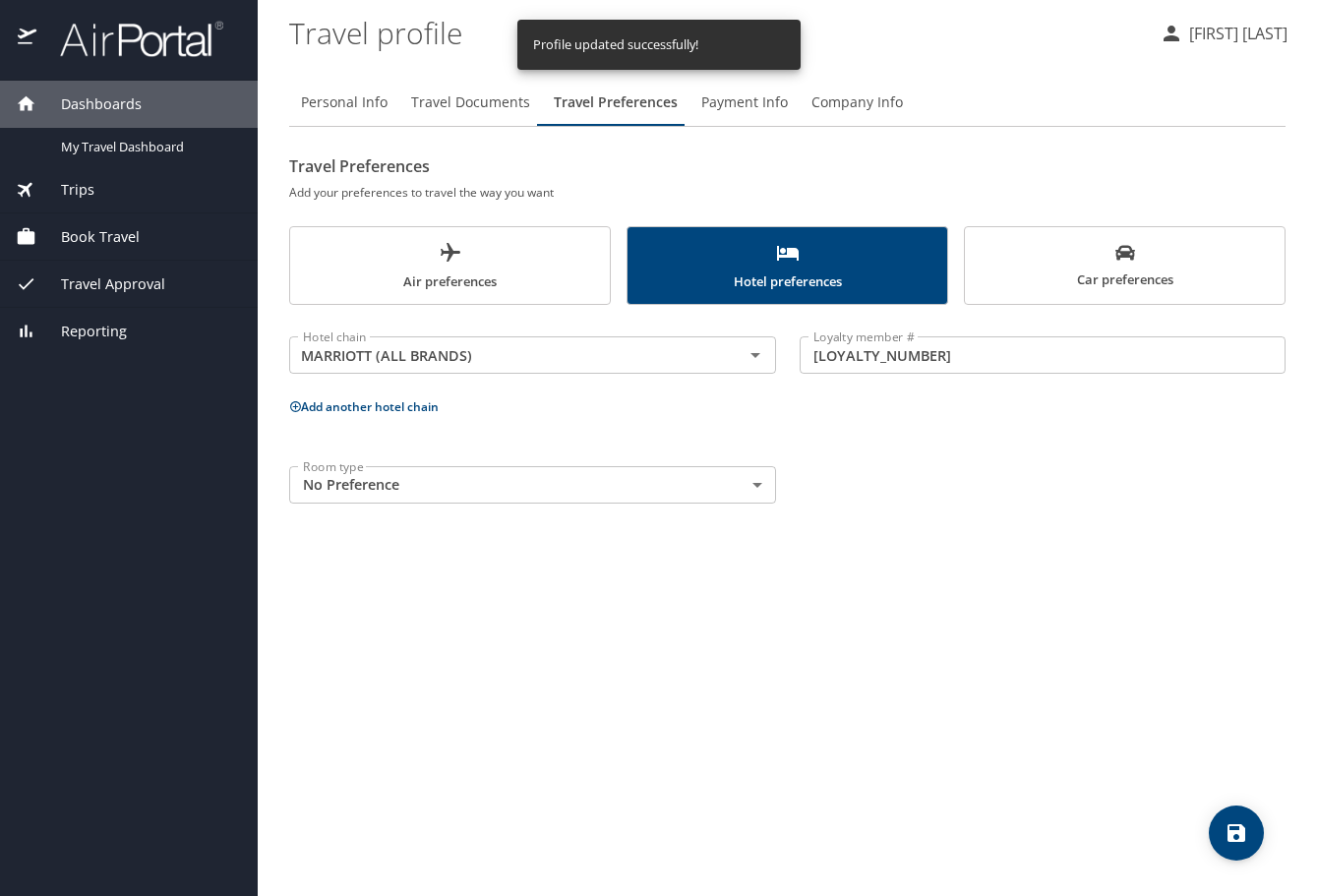 click on "Payment Info" at bounding box center [745, 102] 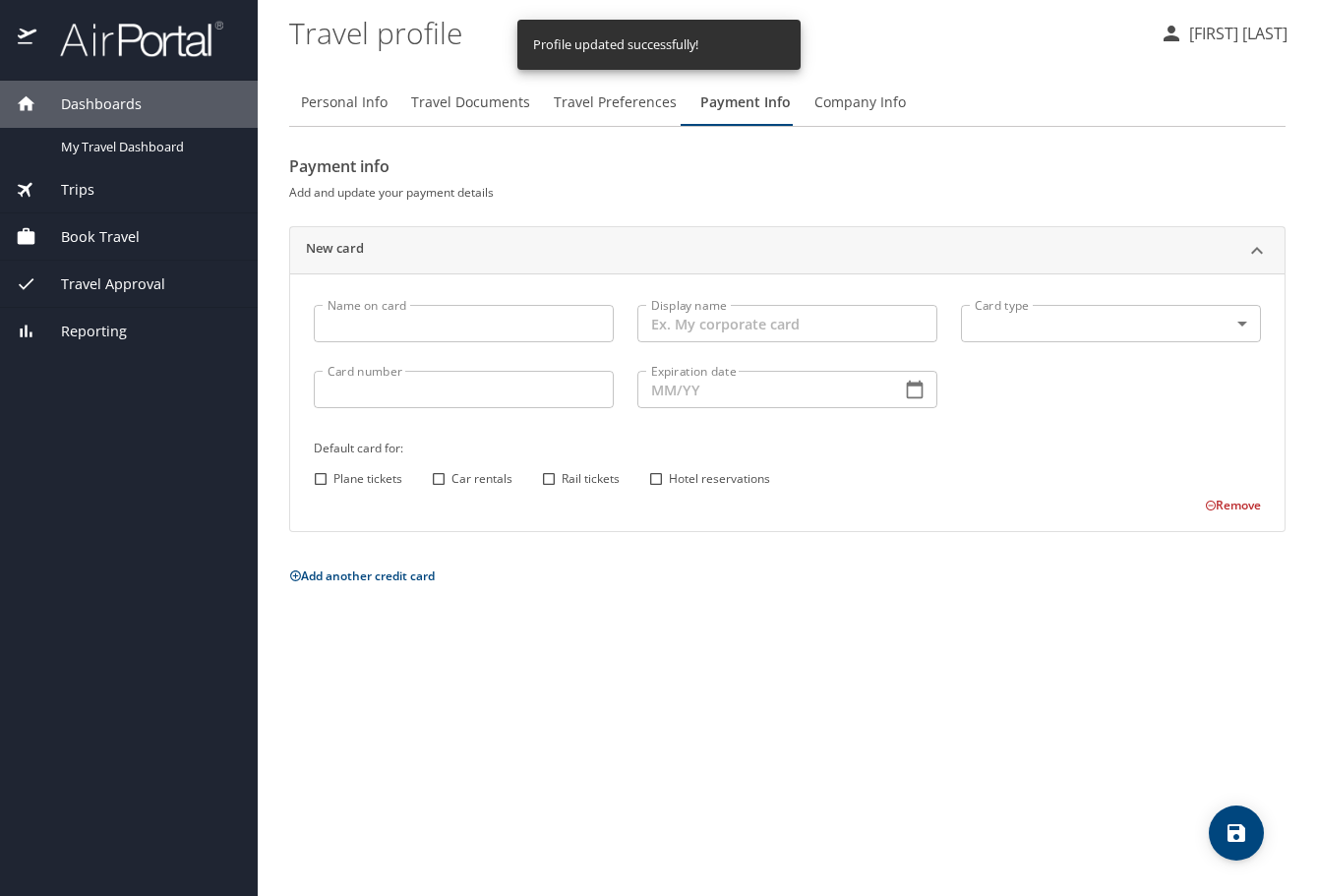 click on "Name on card" at bounding box center (463, 324) 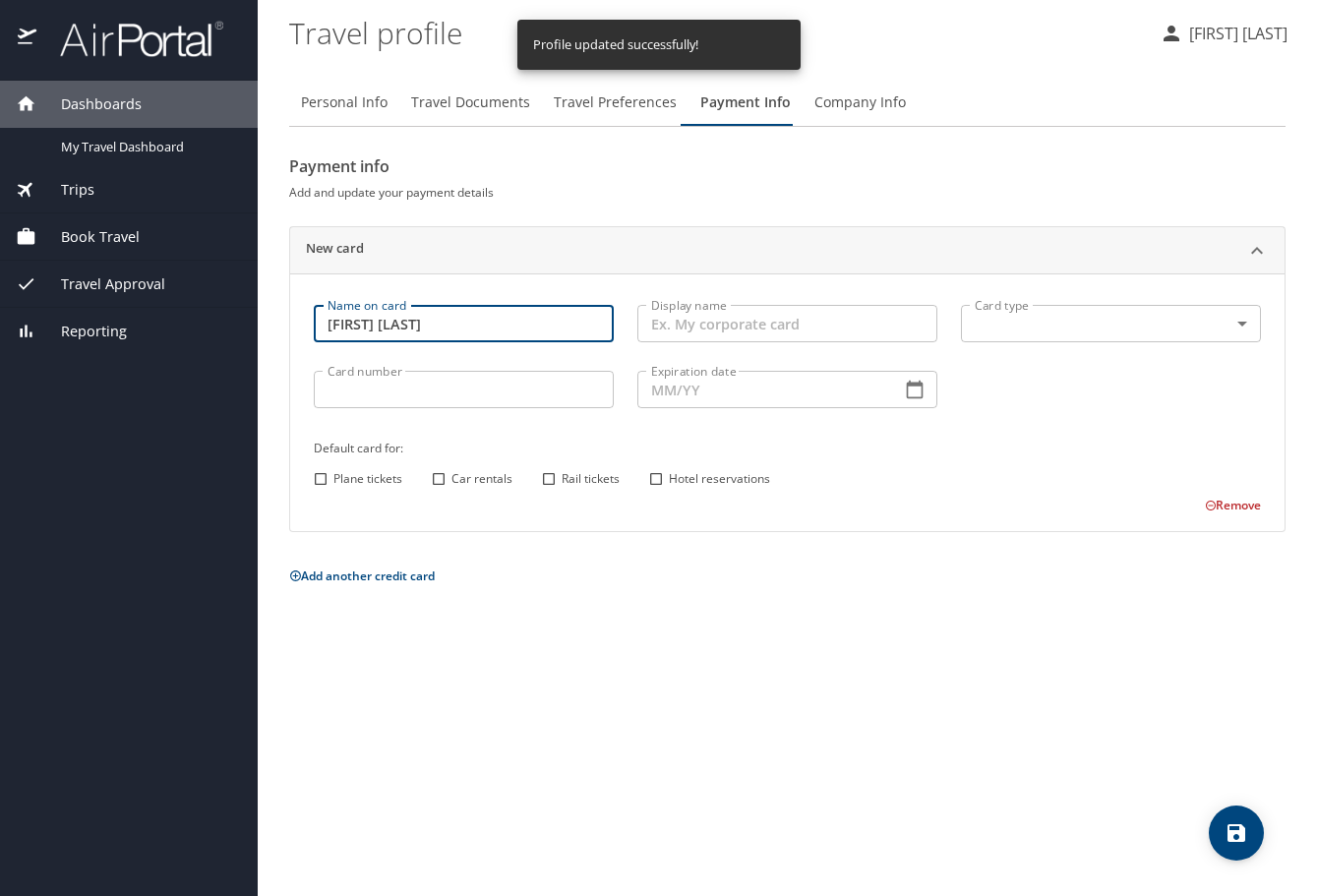 type on "[FIRST] [LAST]" 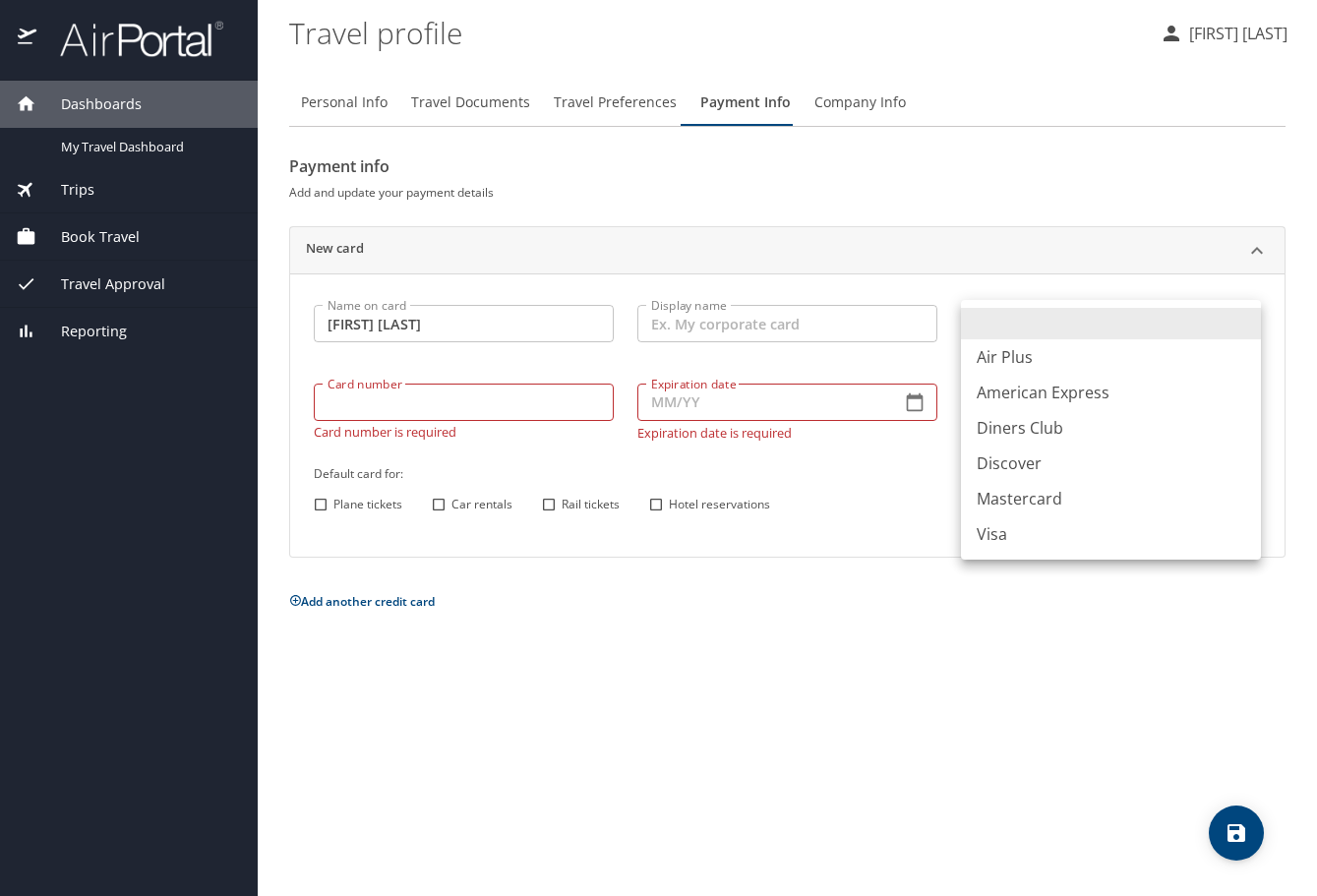 type 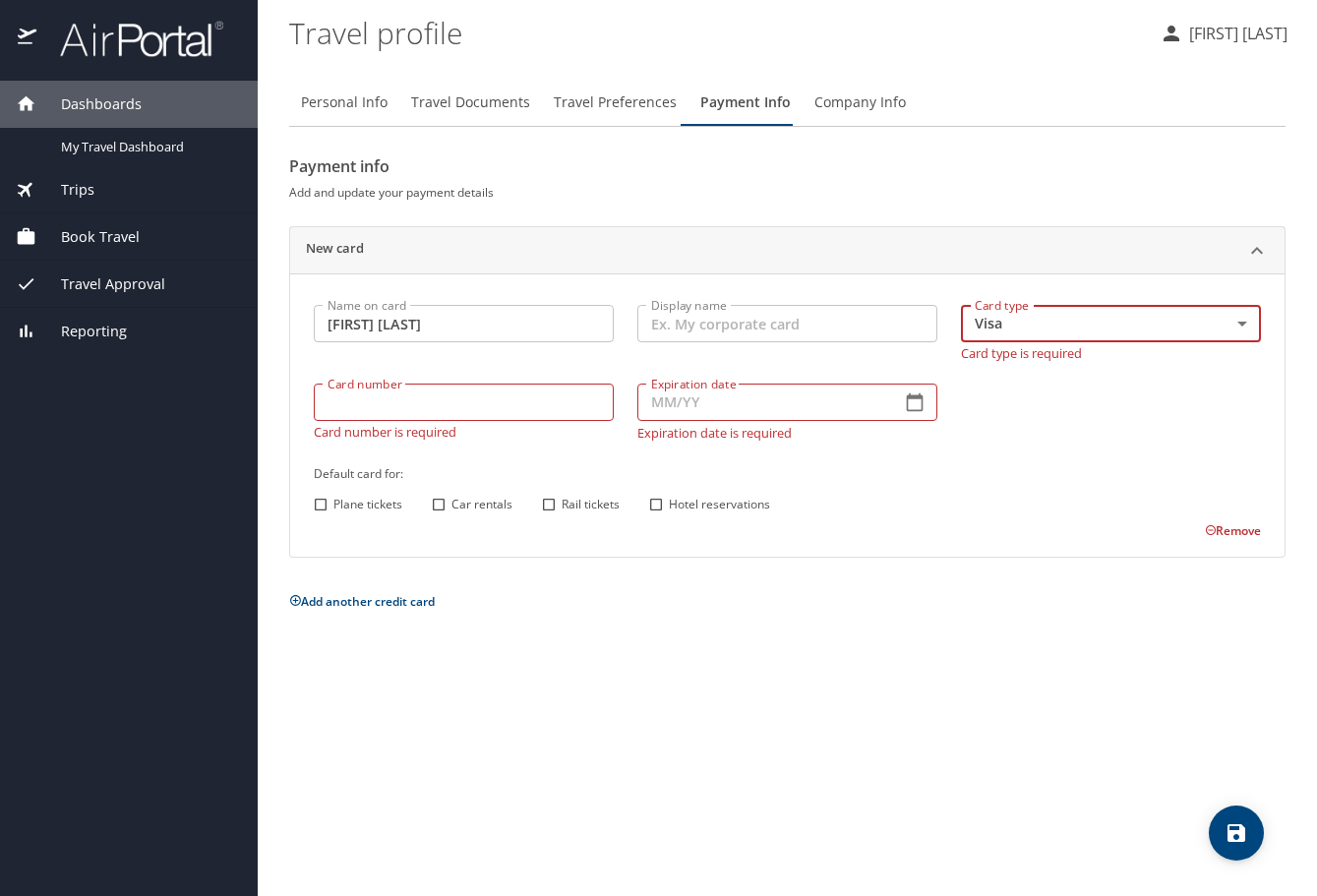 click on "Card number" at bounding box center [463, 402] 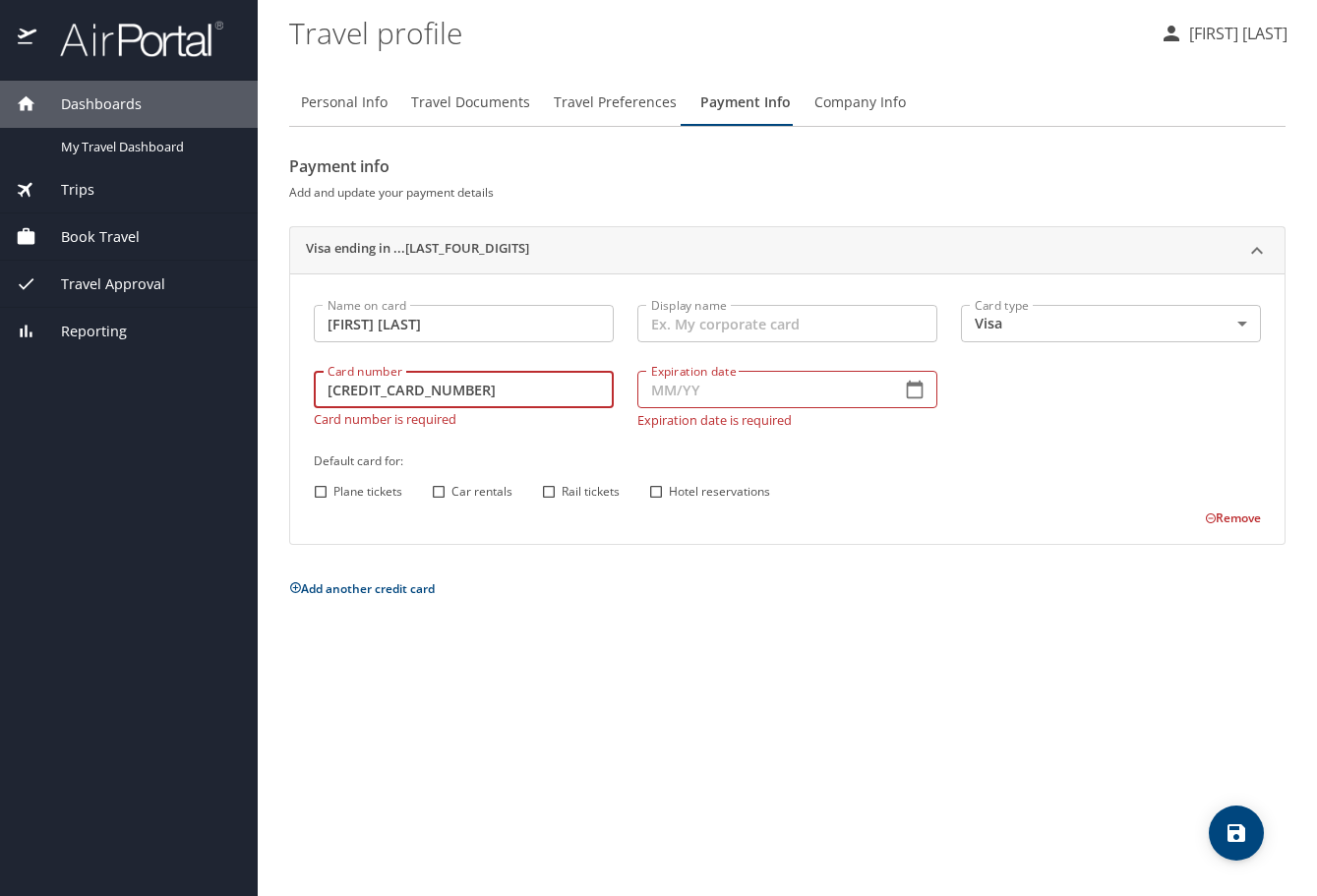 type on "[CREDIT_CARD_NUMBER]" 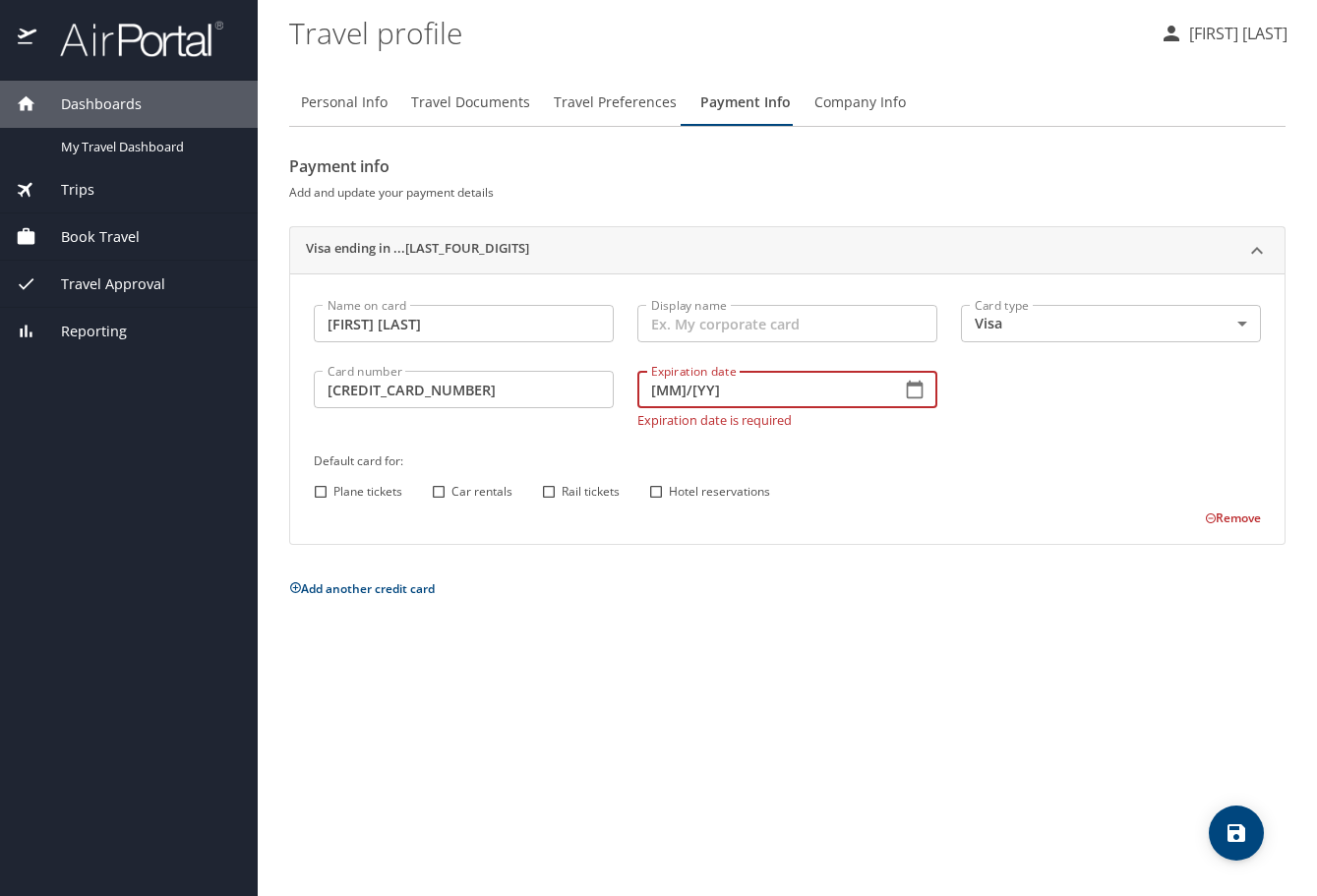 type on "[MM]/[YY]" 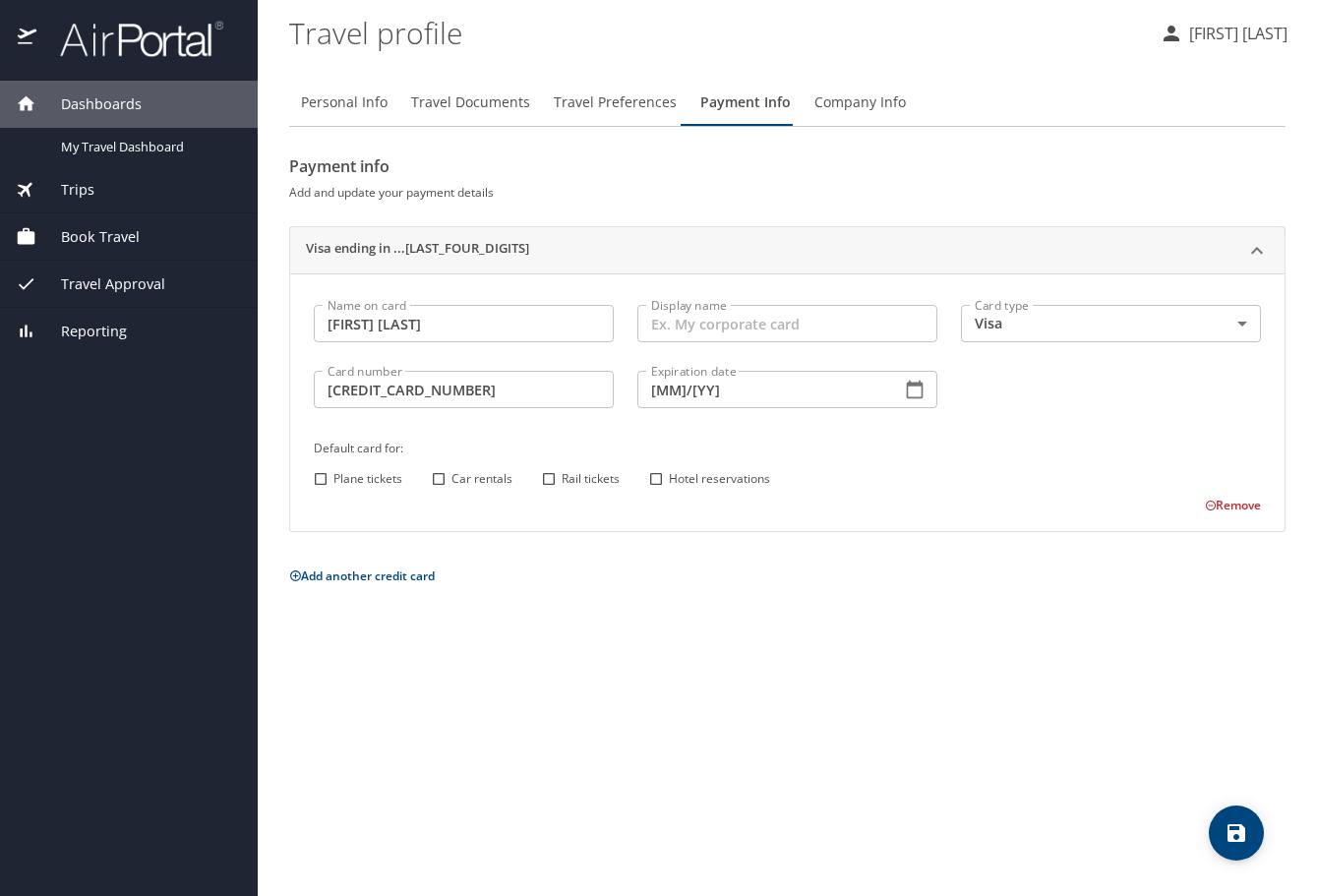 click on "Plane tickets" at bounding box center [321, 479] 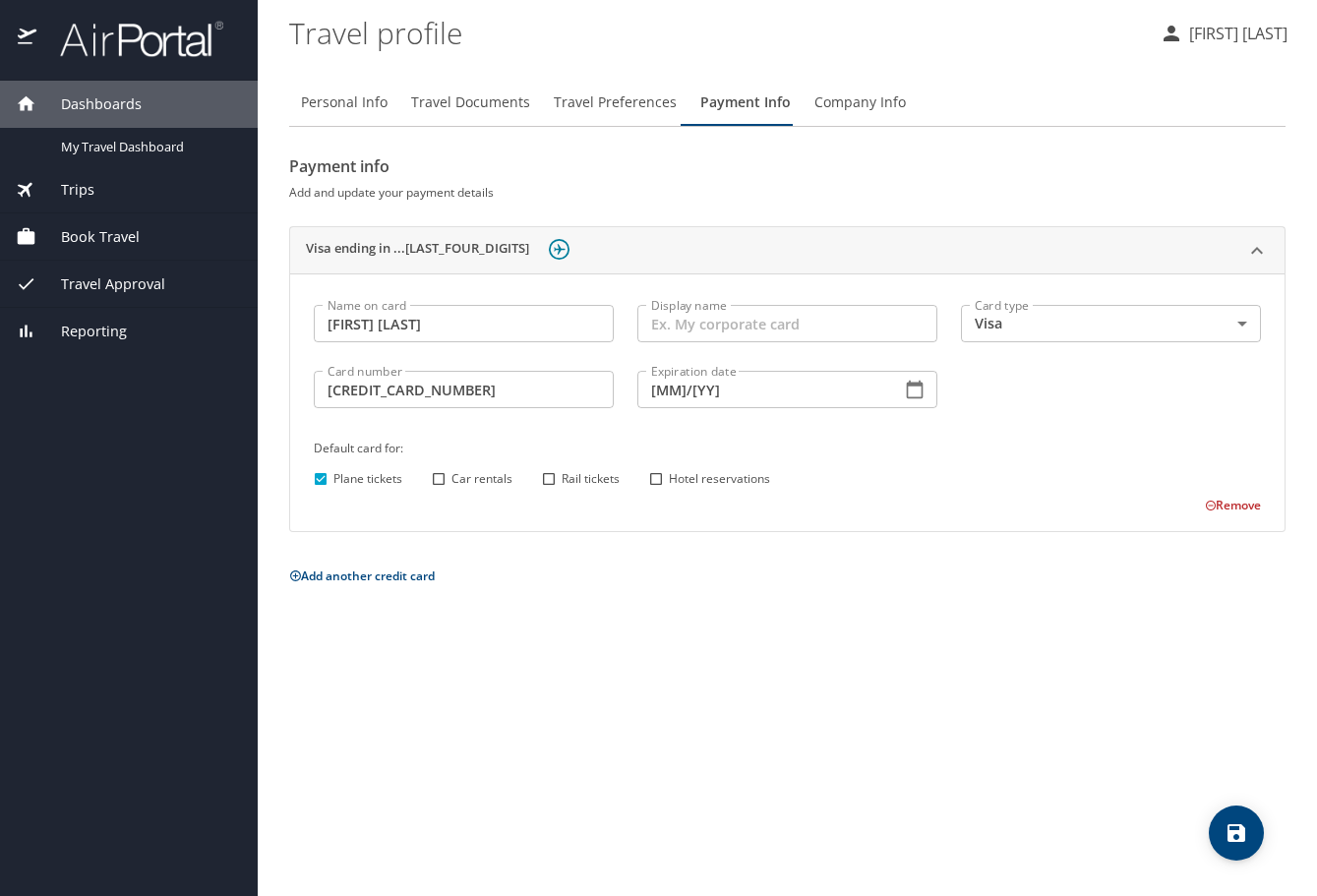 click on "Car rentals" at bounding box center (439, 479) 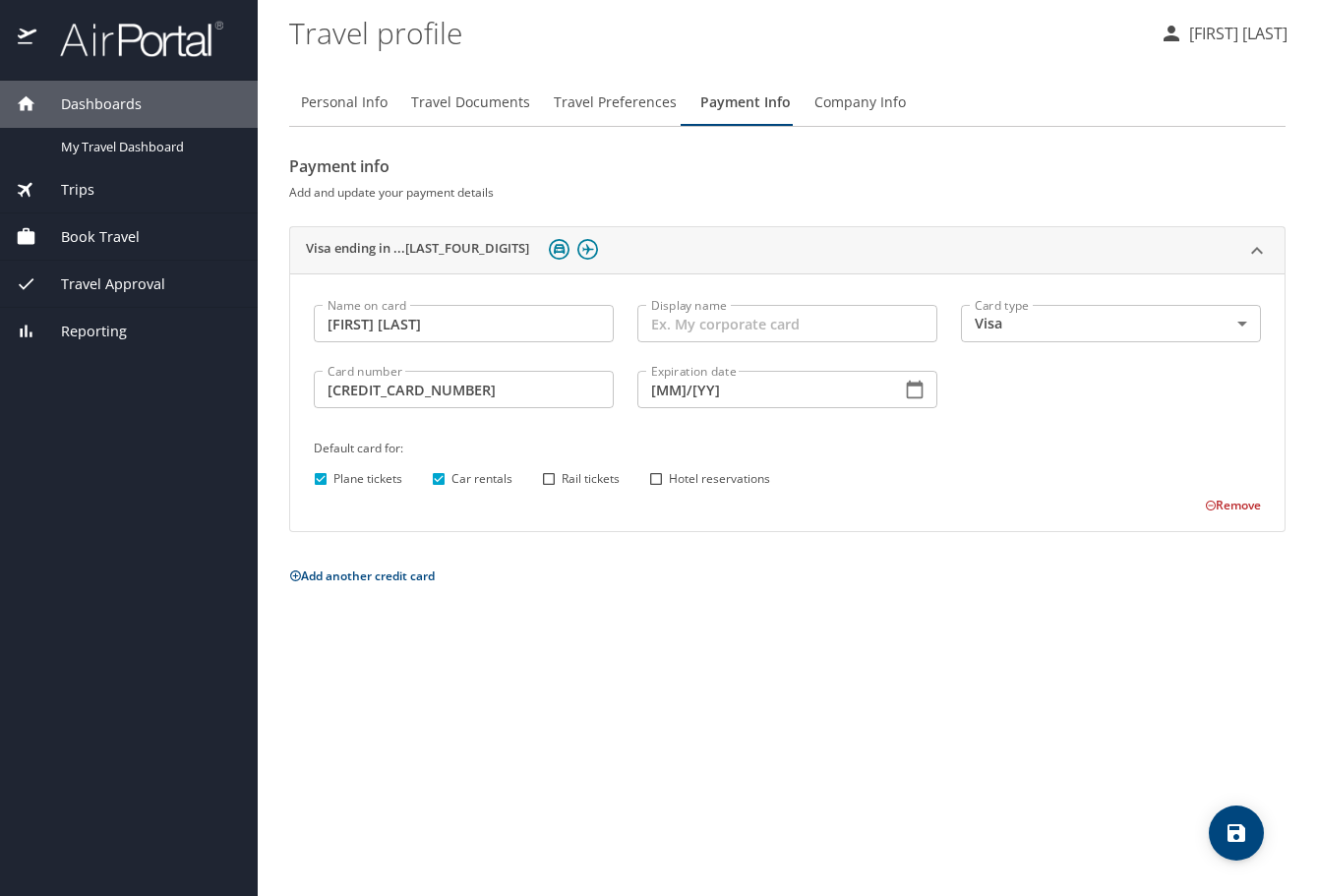 click on "Rail tickets" at bounding box center (549, 479) 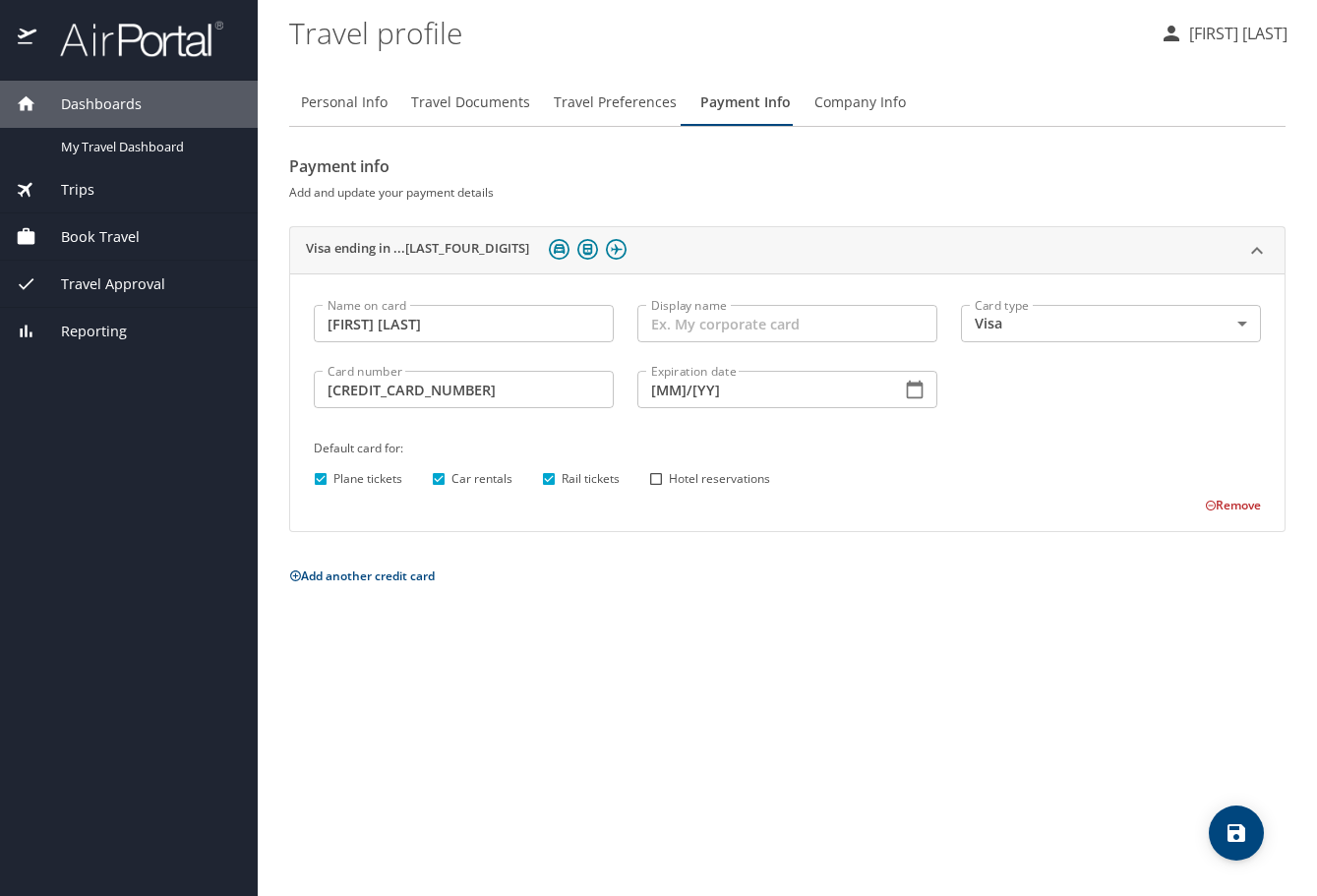 click on "Rail tickets" at bounding box center [549, 479] 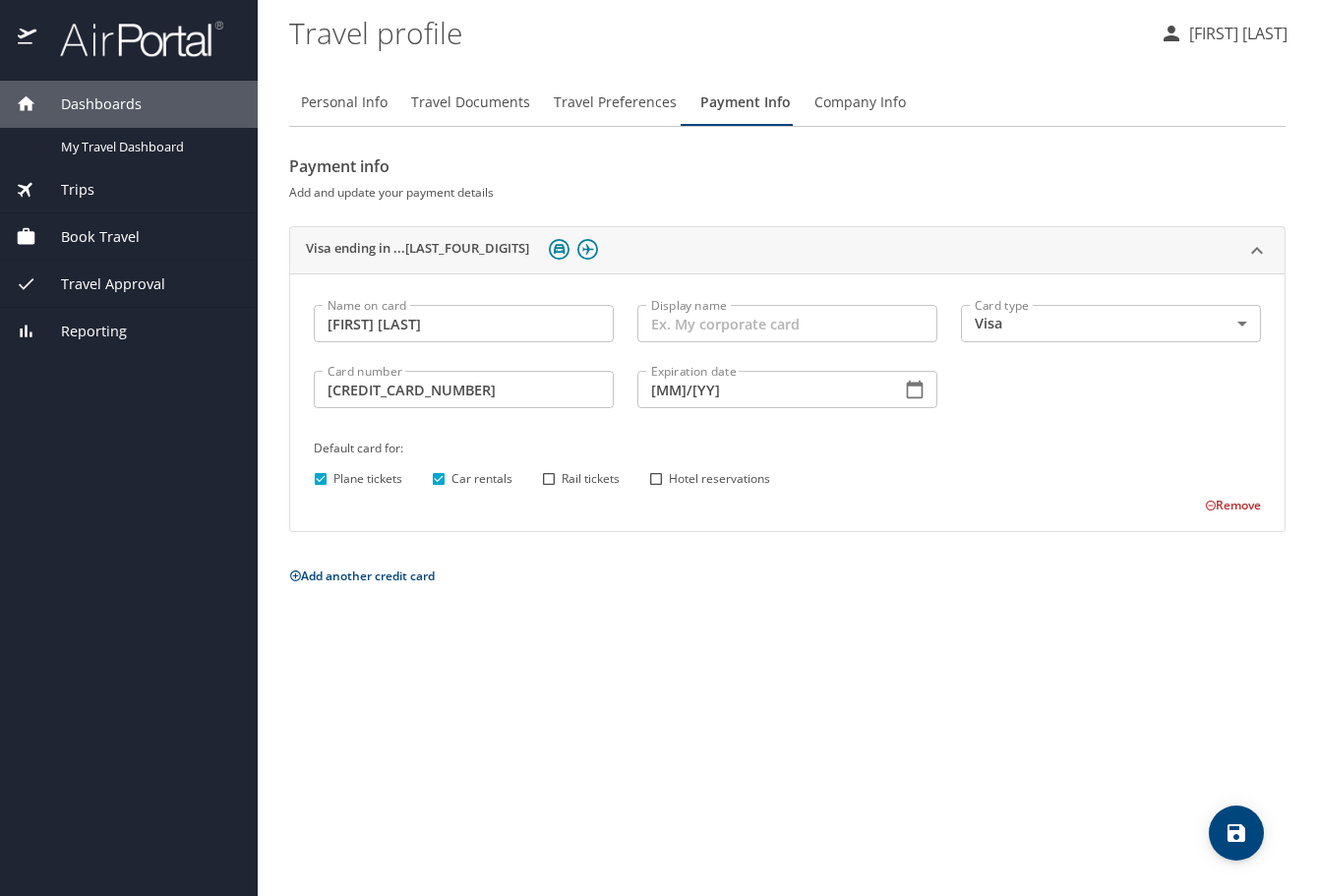 click on "Rail tickets" at bounding box center [549, 479] 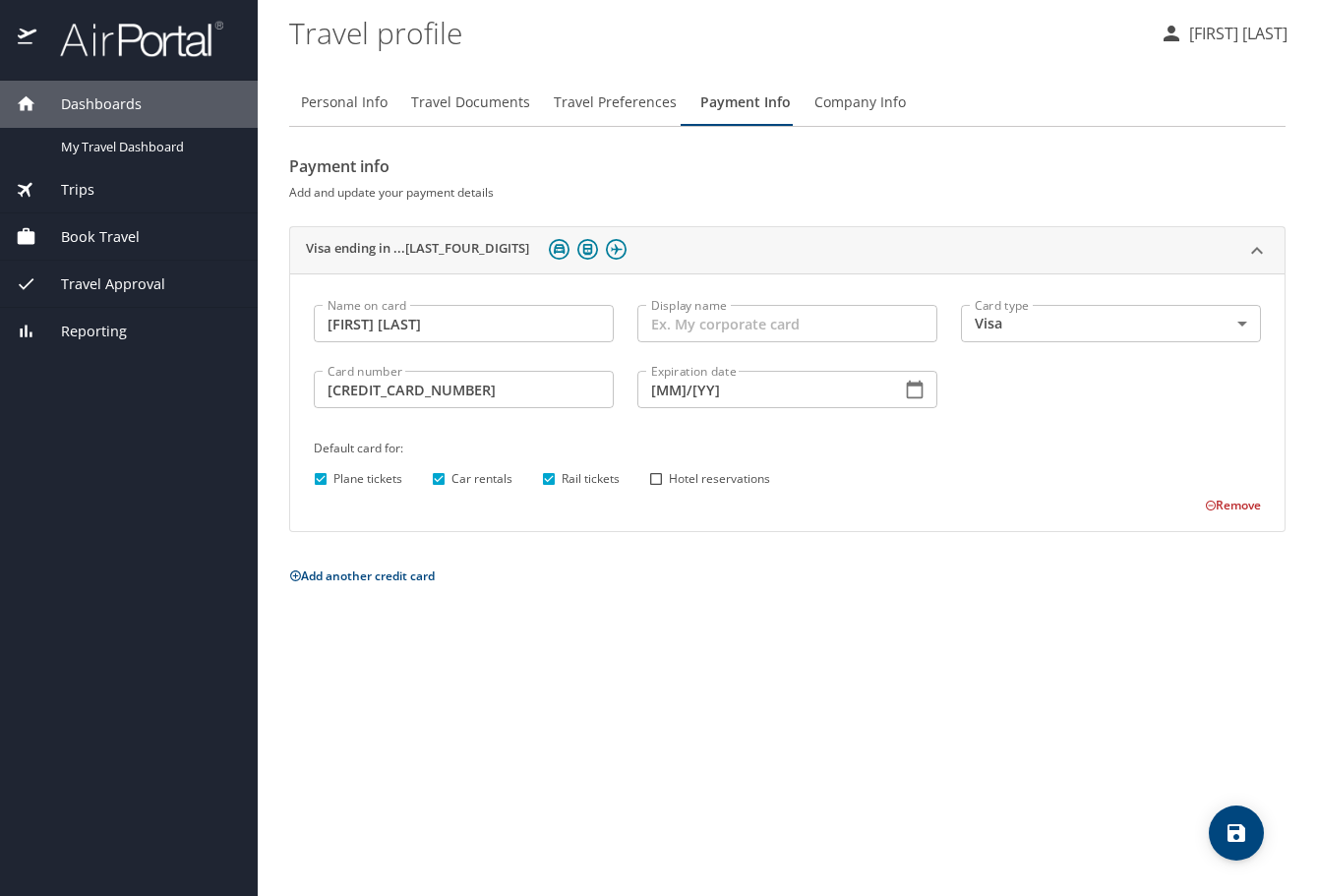 click on "Hotel reservations" at bounding box center [656, 479] 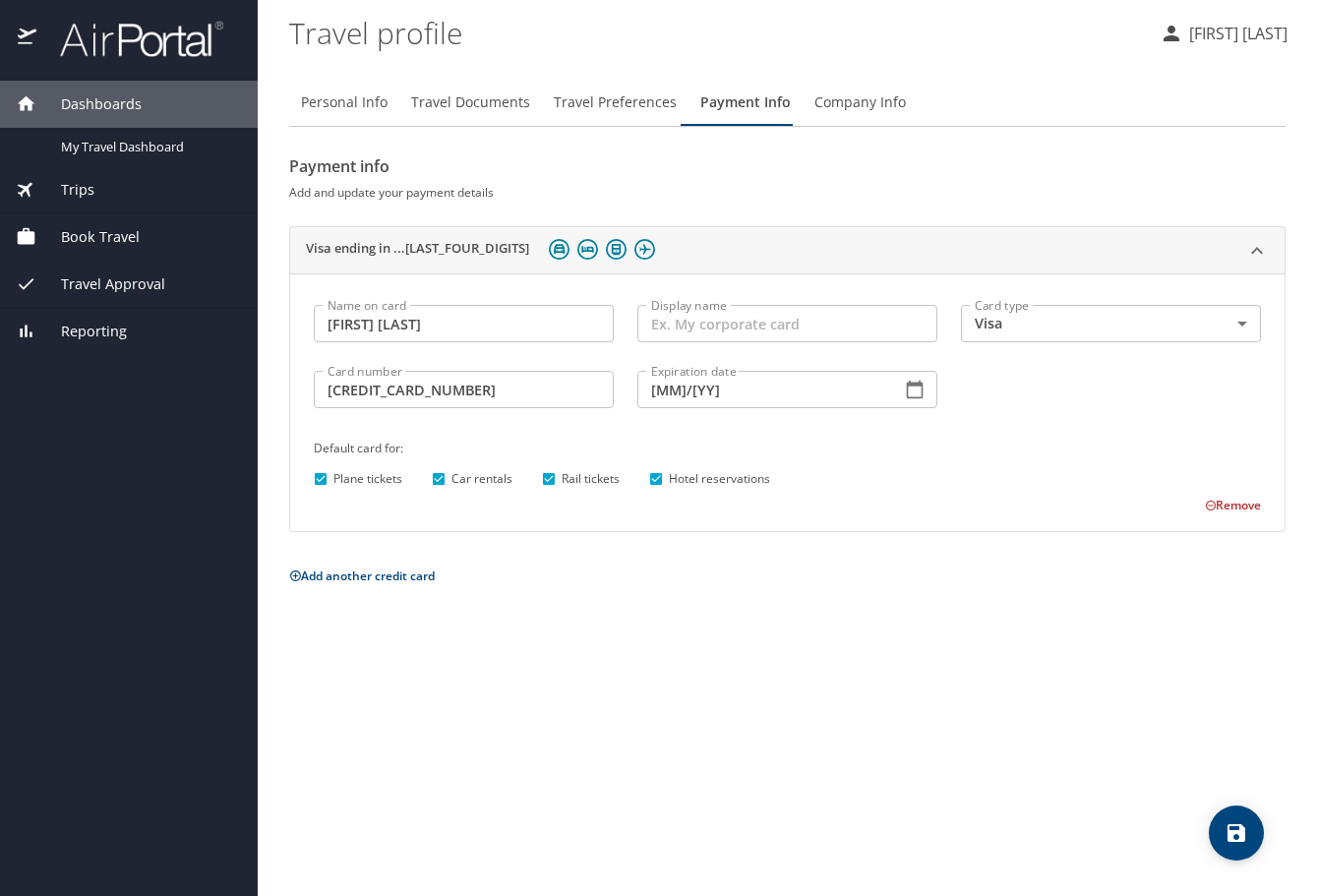 click 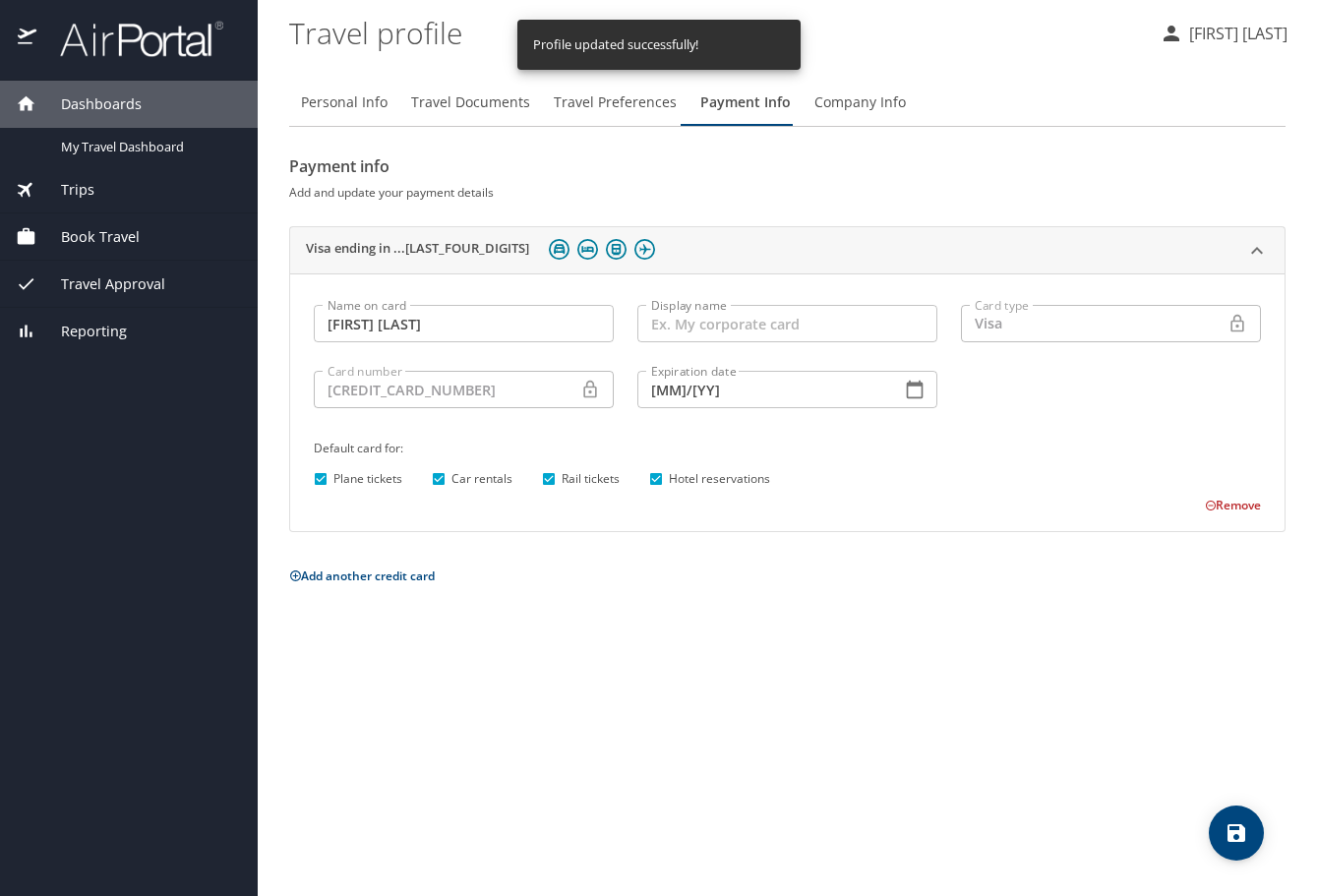 click on "Company Info" at bounding box center [860, 102] 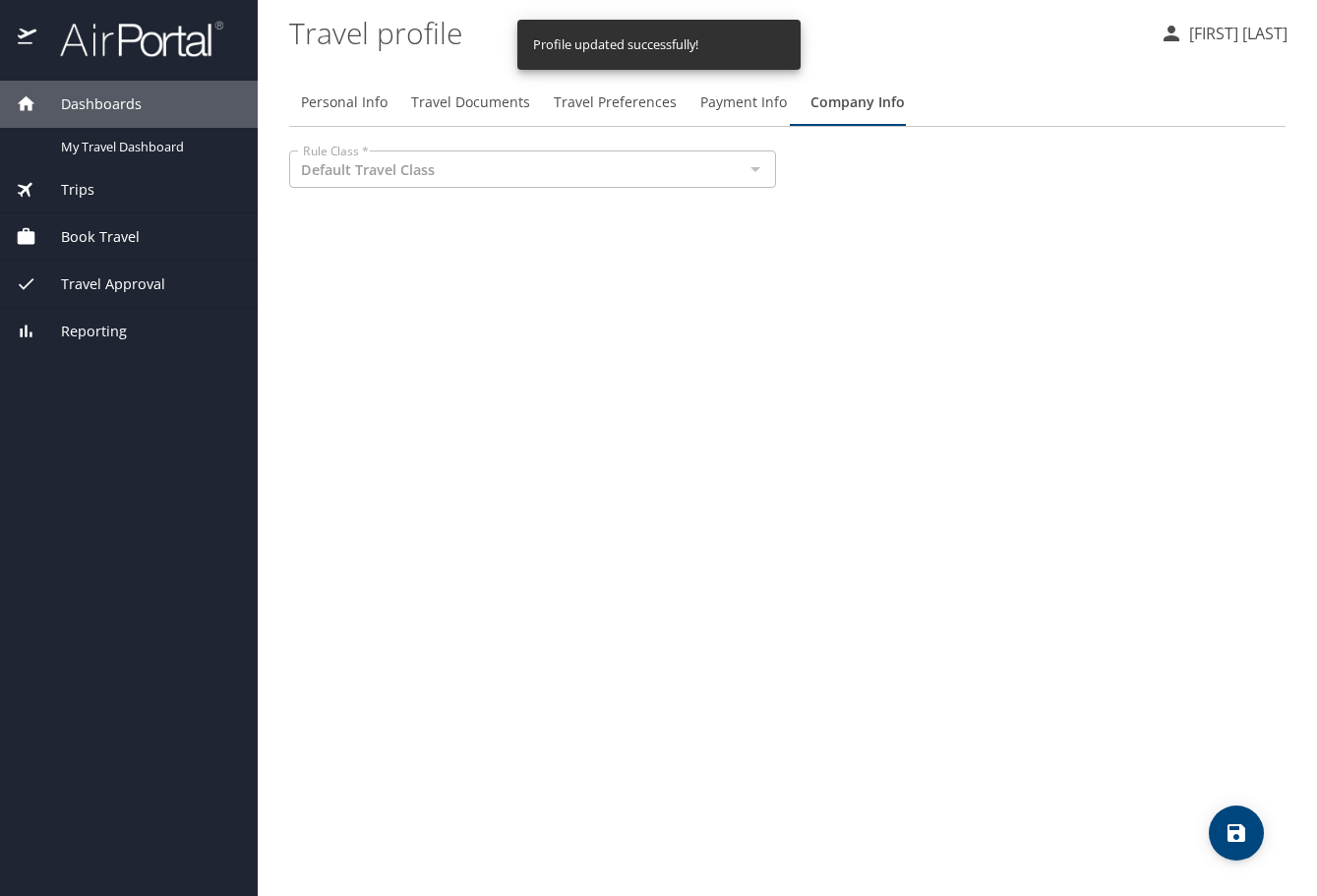 click on "Personal Info" at bounding box center (344, 102) 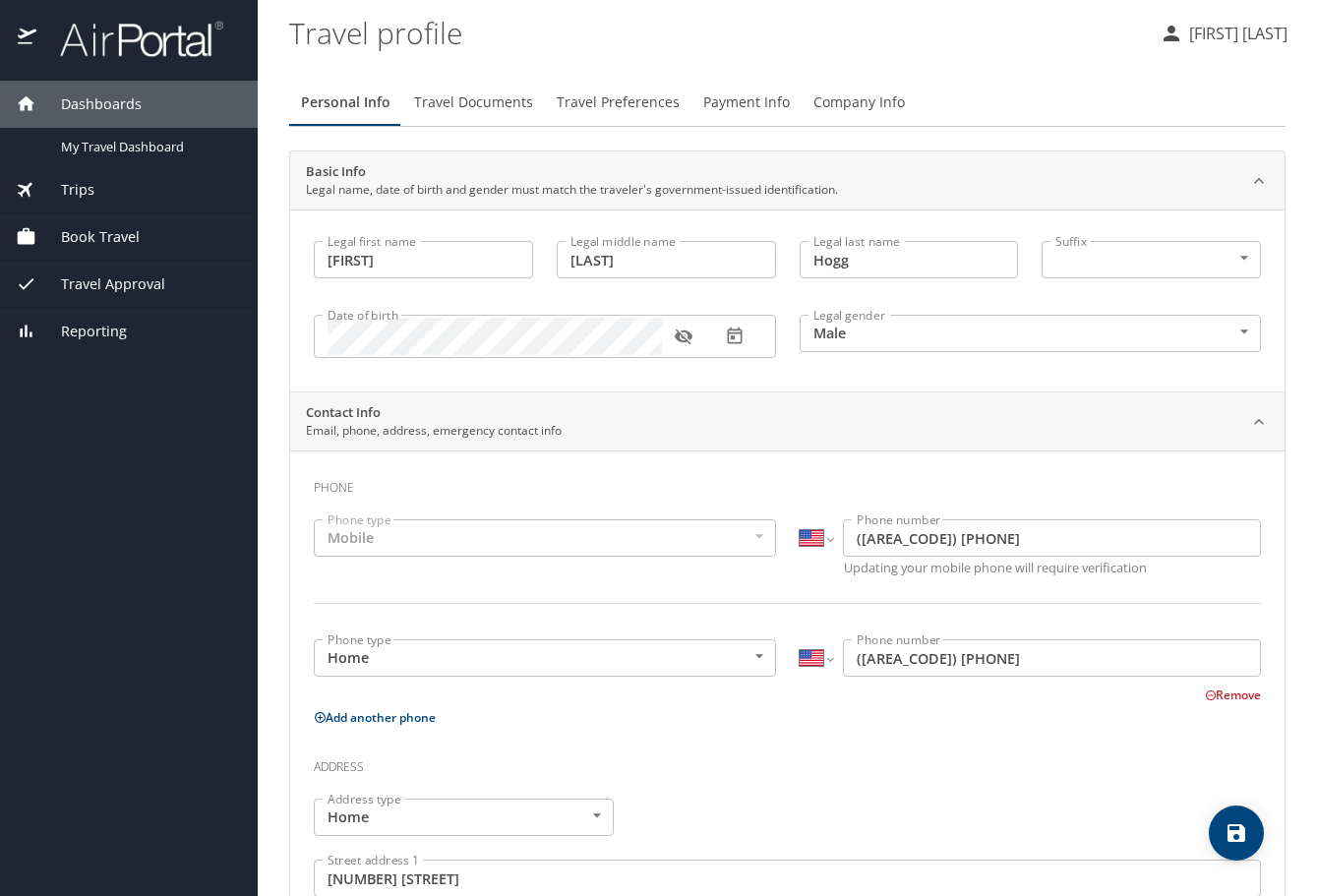 click at bounding box center (1236, 833) 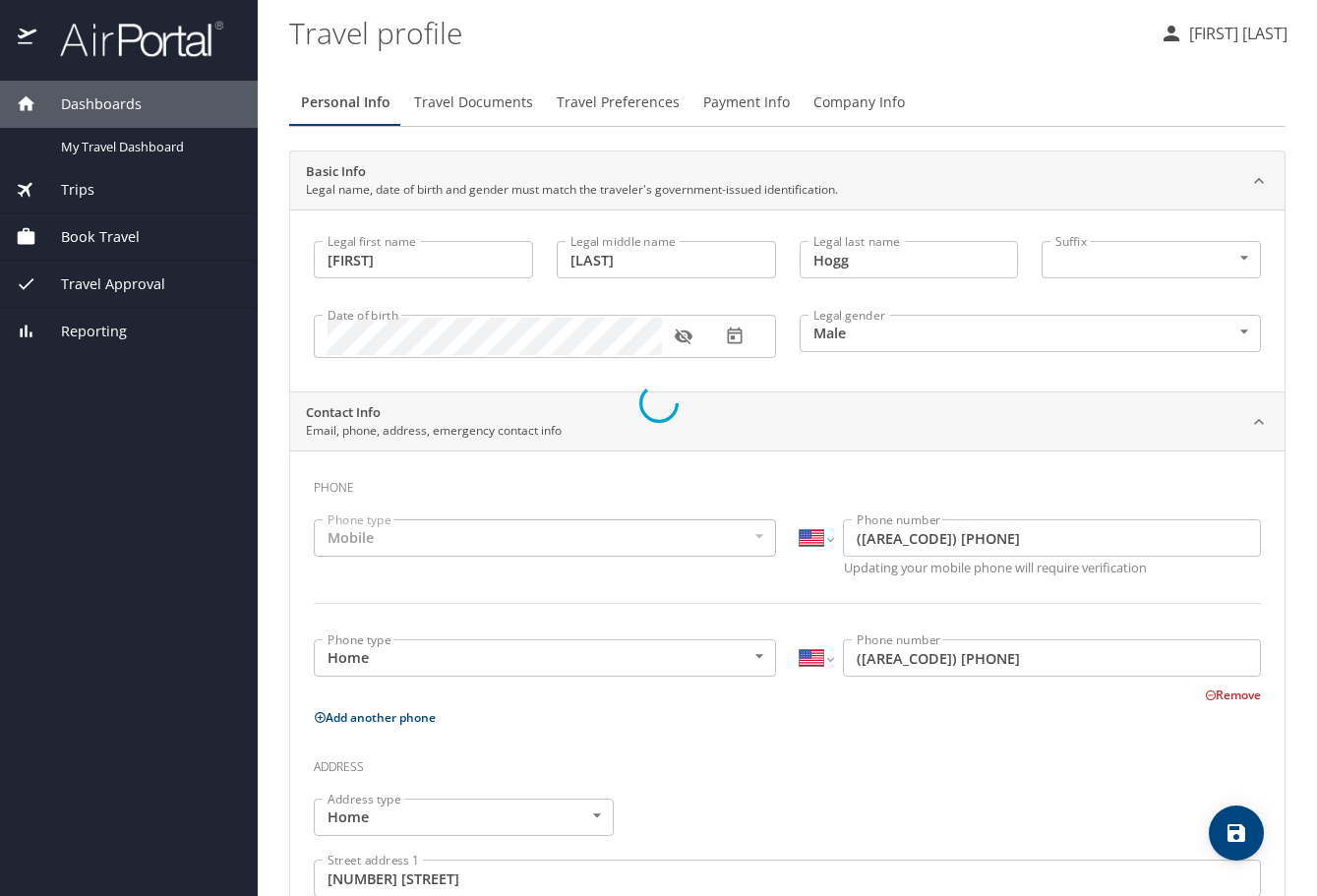 select on "US" 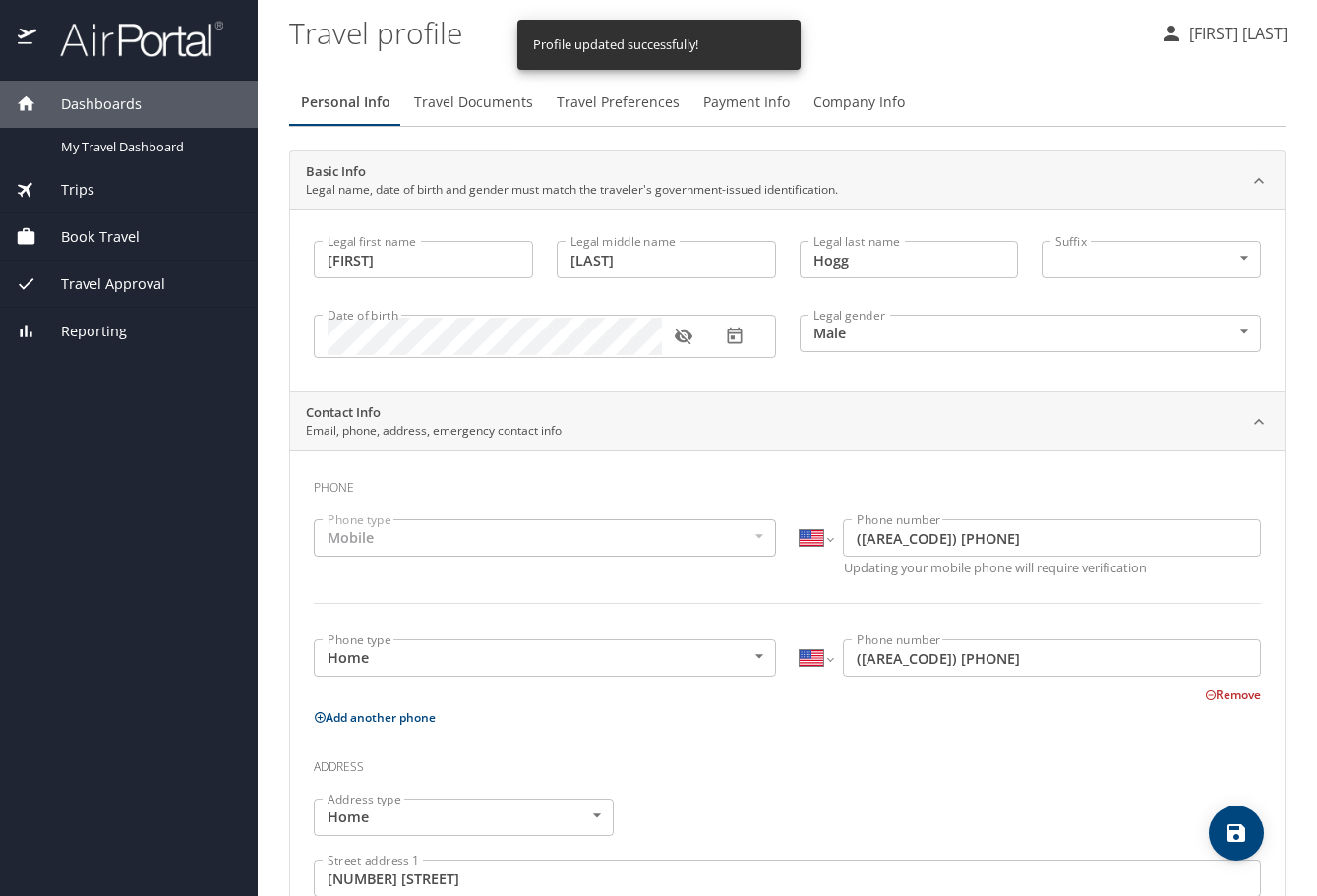 select on "US" 